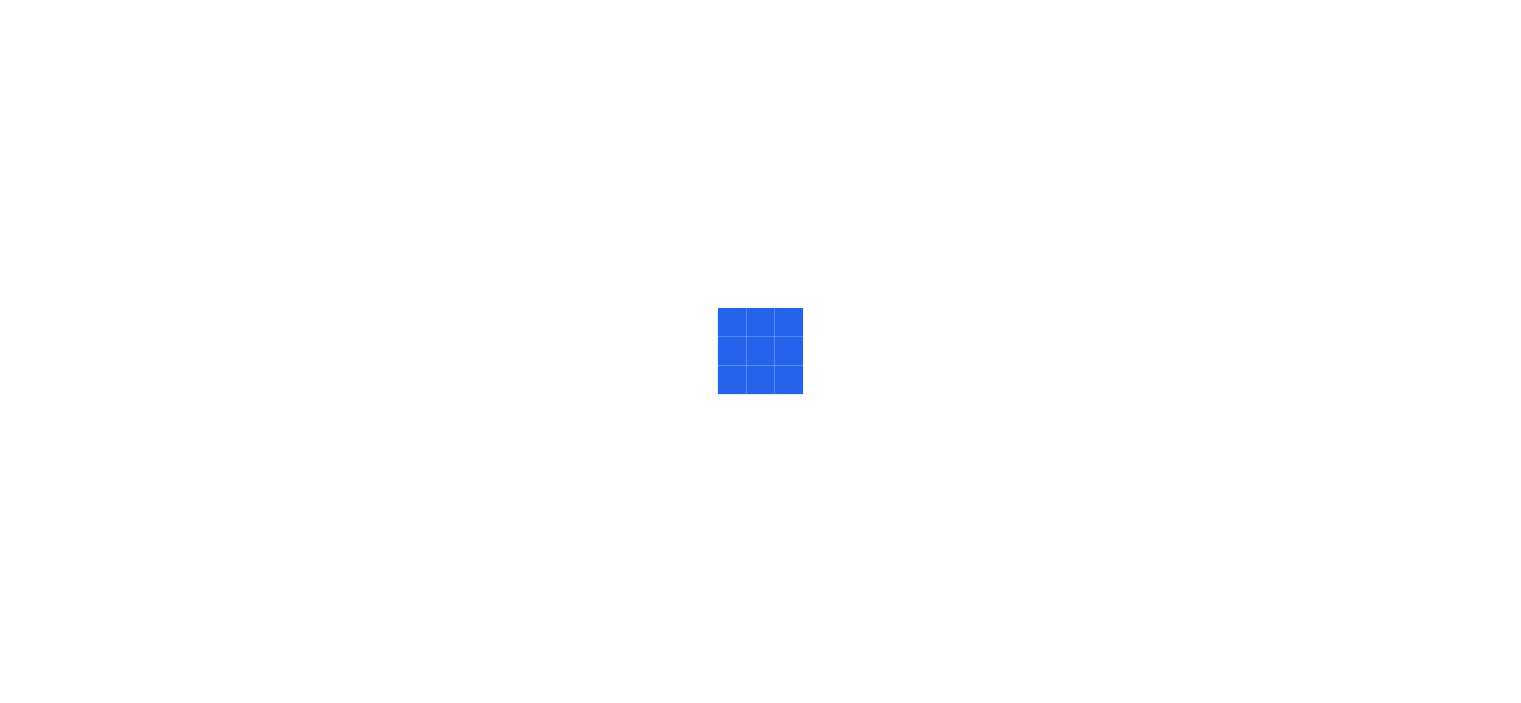 scroll, scrollTop: 0, scrollLeft: 0, axis: both 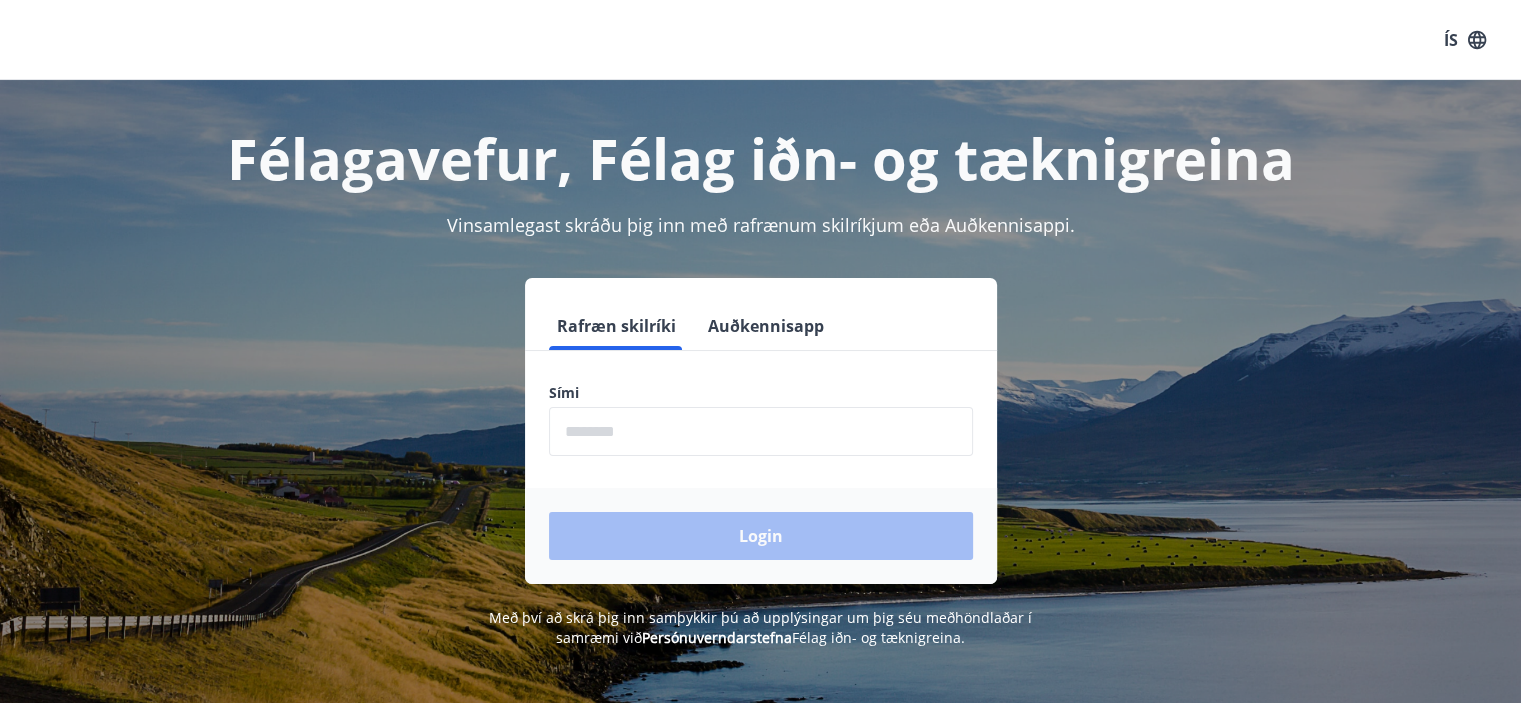 click at bounding box center (761, 431) 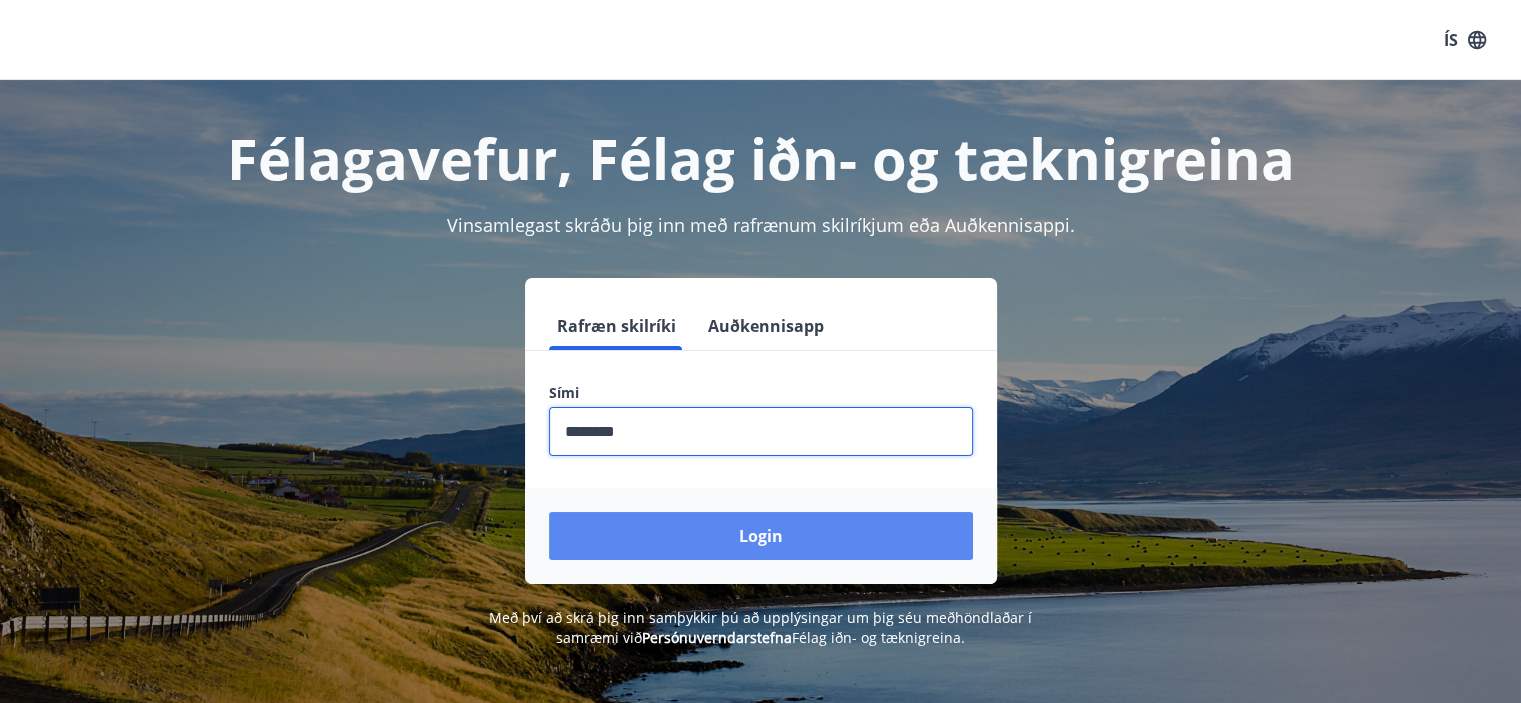 type on "********" 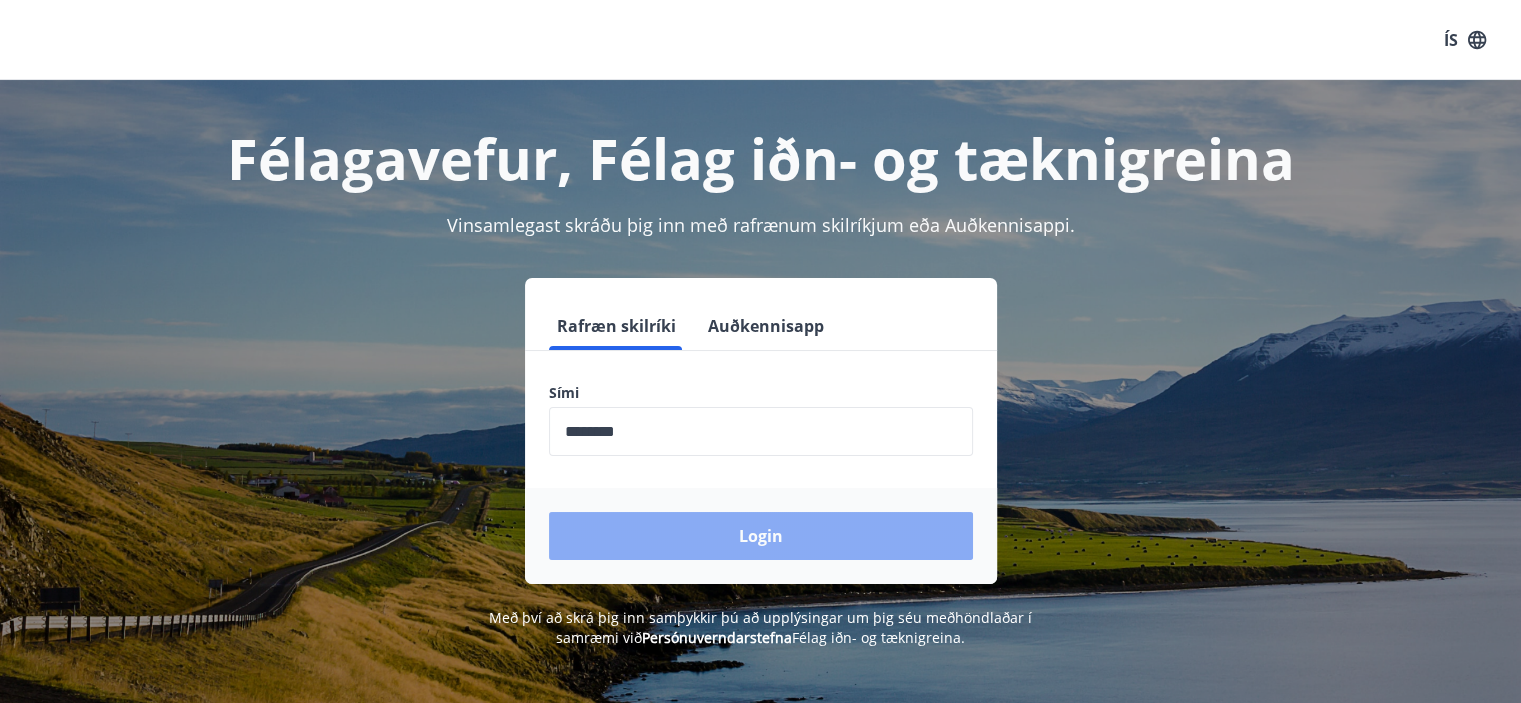 click on "Login" at bounding box center (761, 536) 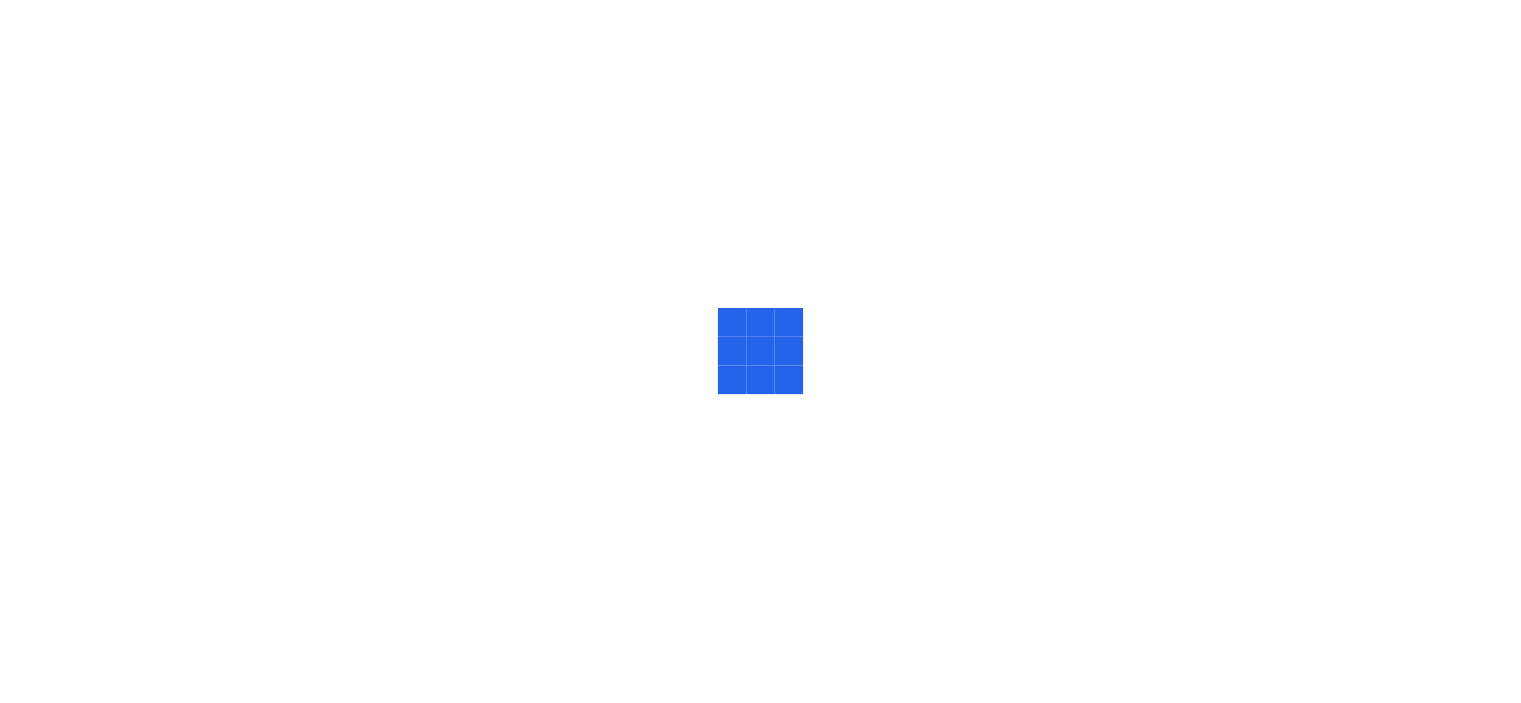 scroll, scrollTop: 0, scrollLeft: 0, axis: both 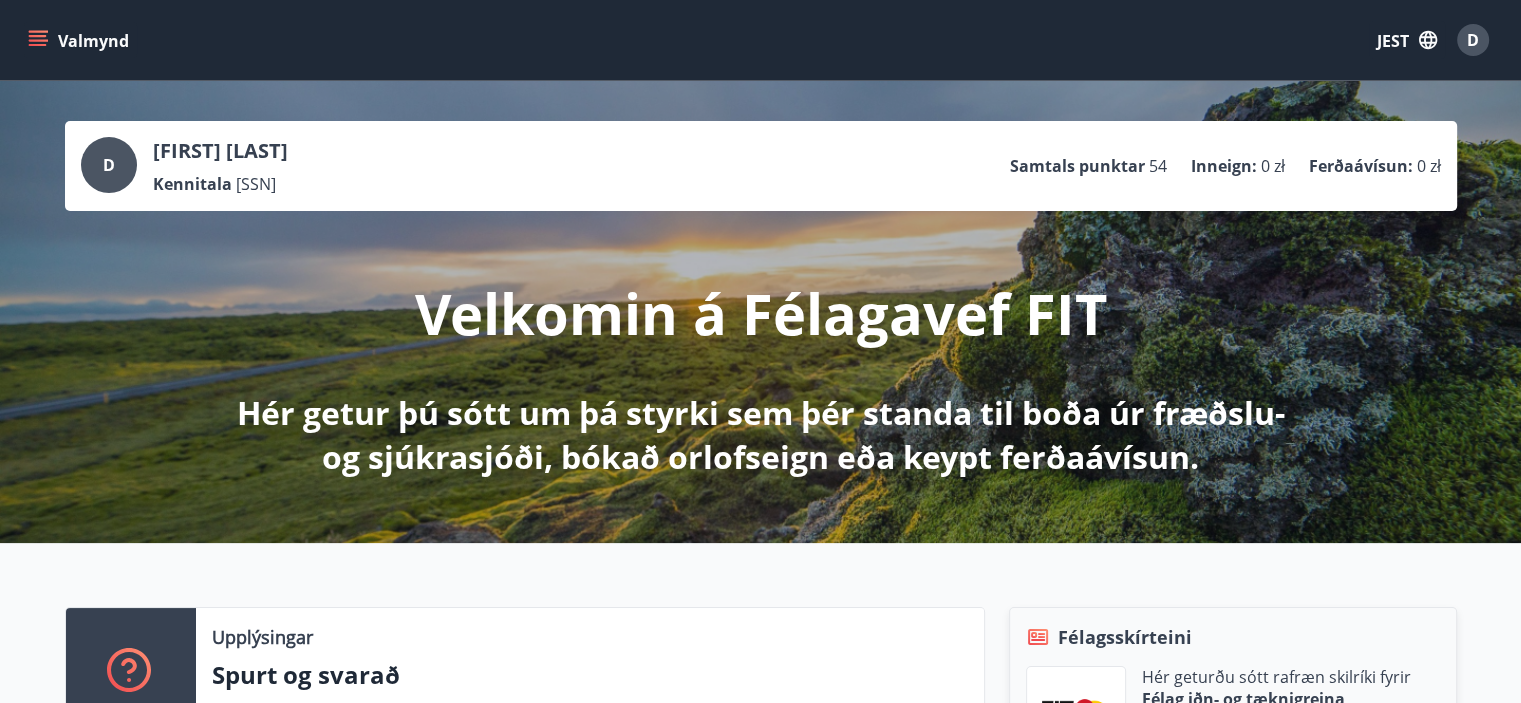 click 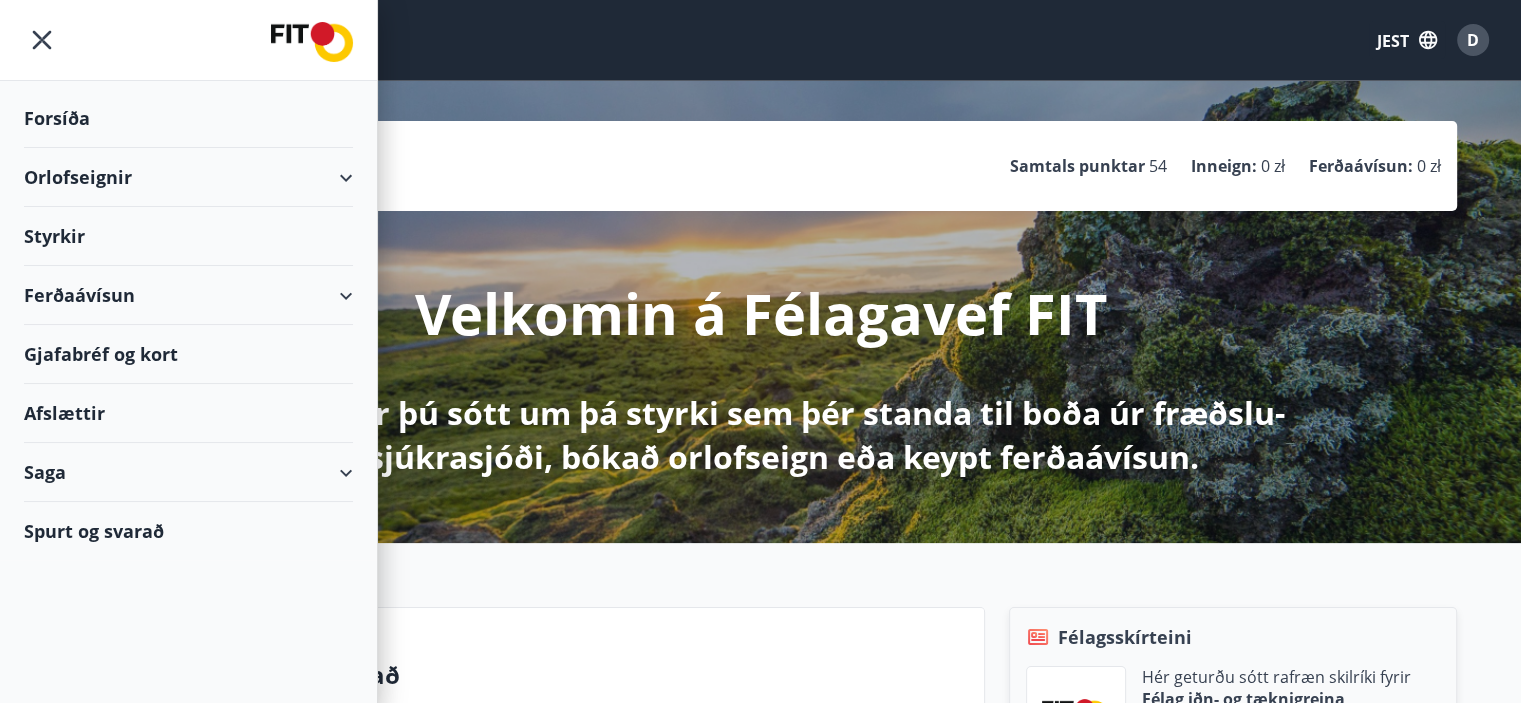 click on "Orlofseignir" at bounding box center (78, 177) 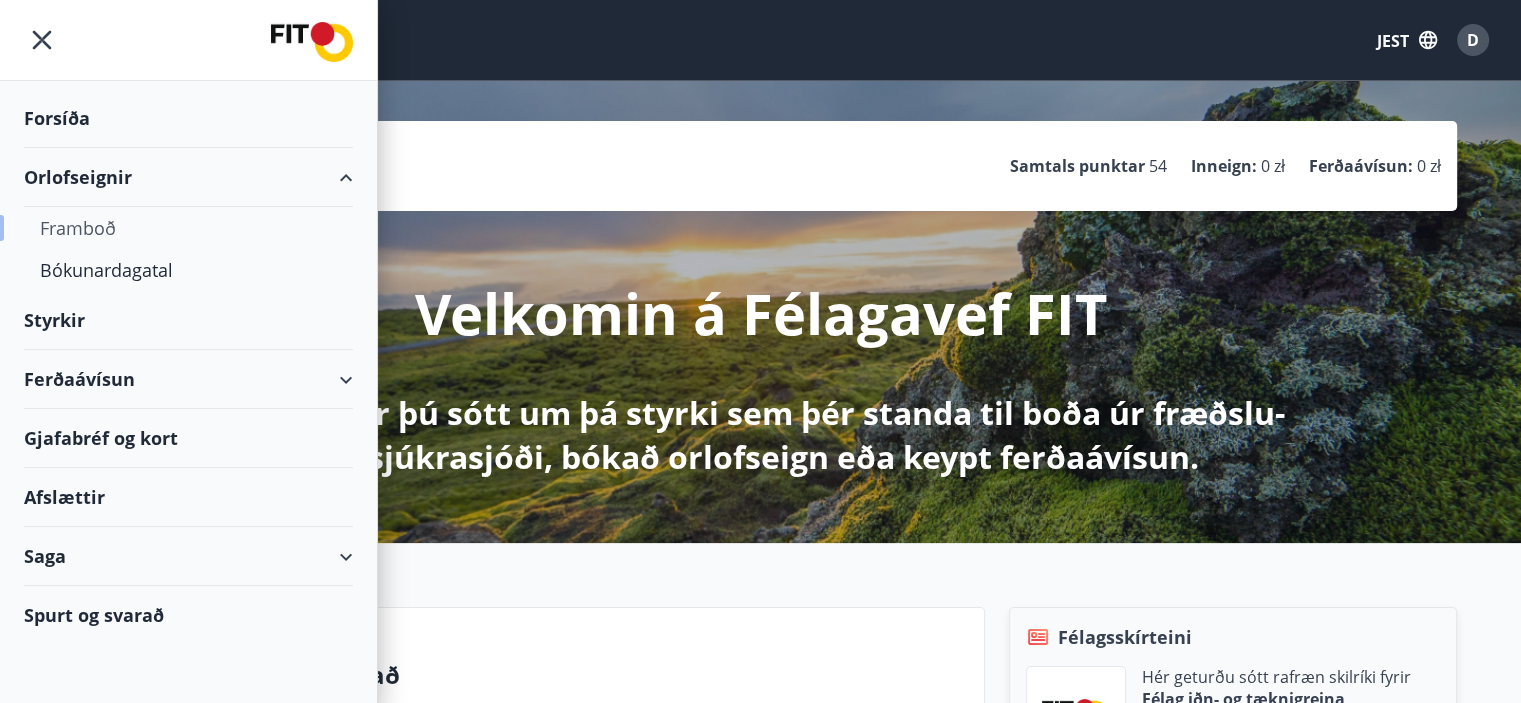 click on "Framboð" at bounding box center [78, 228] 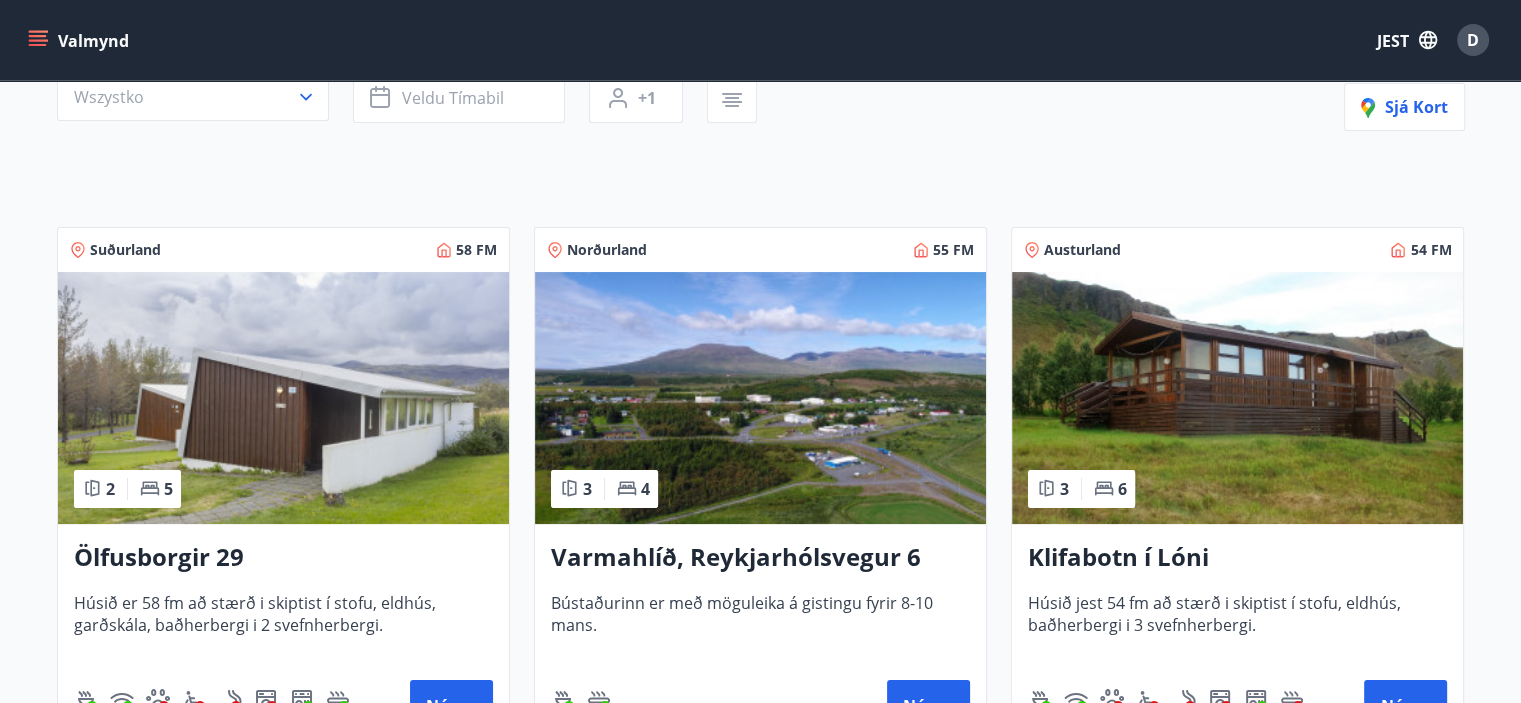 scroll, scrollTop: 19, scrollLeft: 0, axis: vertical 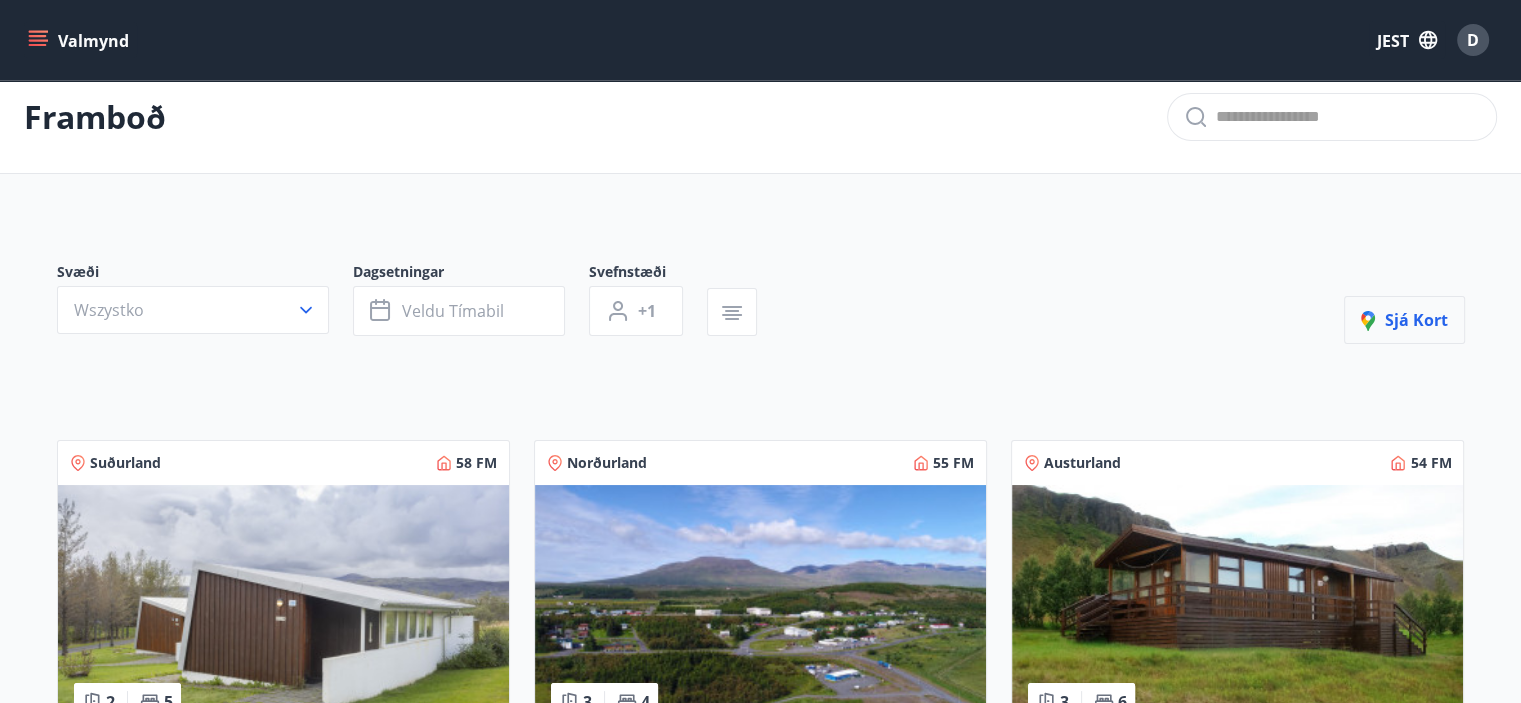 click 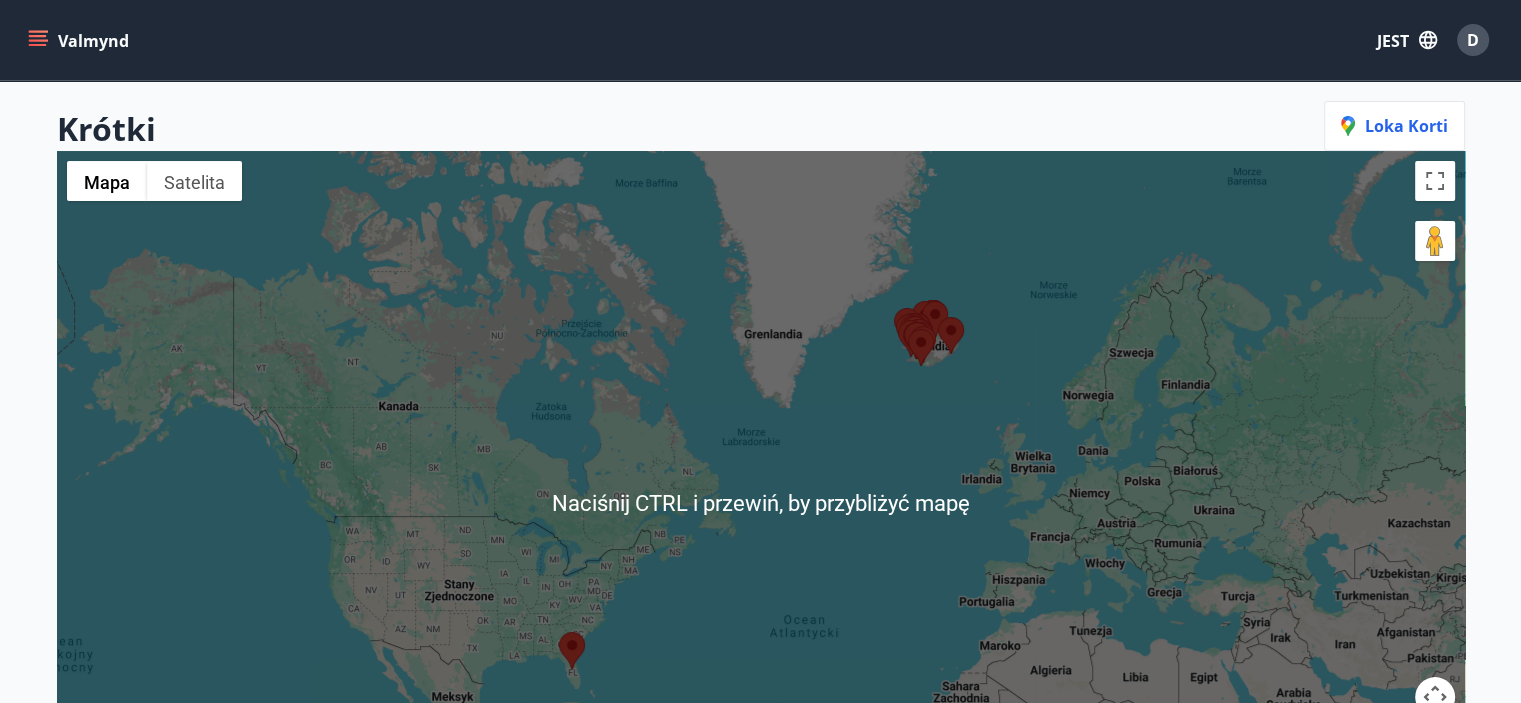 scroll, scrollTop: 200, scrollLeft: 0, axis: vertical 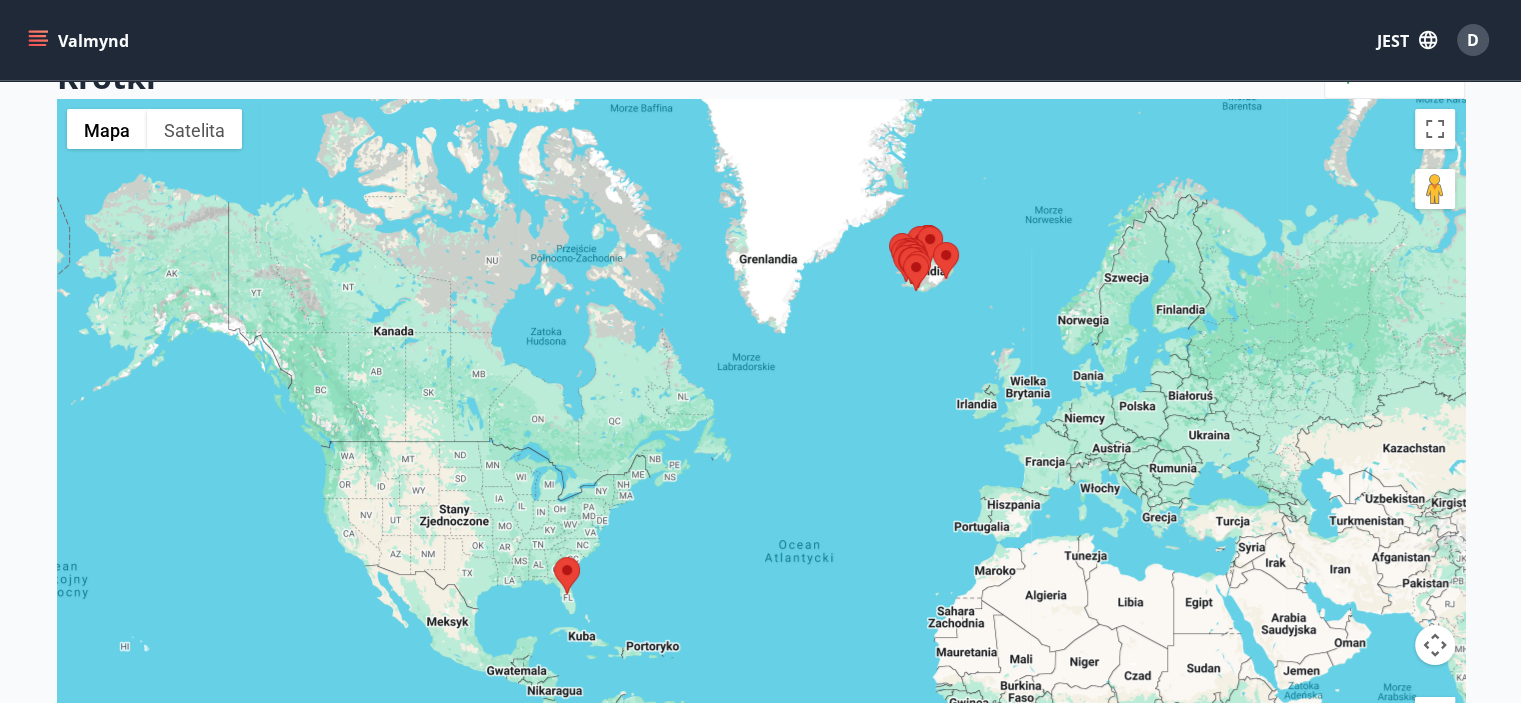 drag, startPoint x: 946, startPoint y: 260, endPoint x: 940, endPoint y: 229, distance: 31.575306 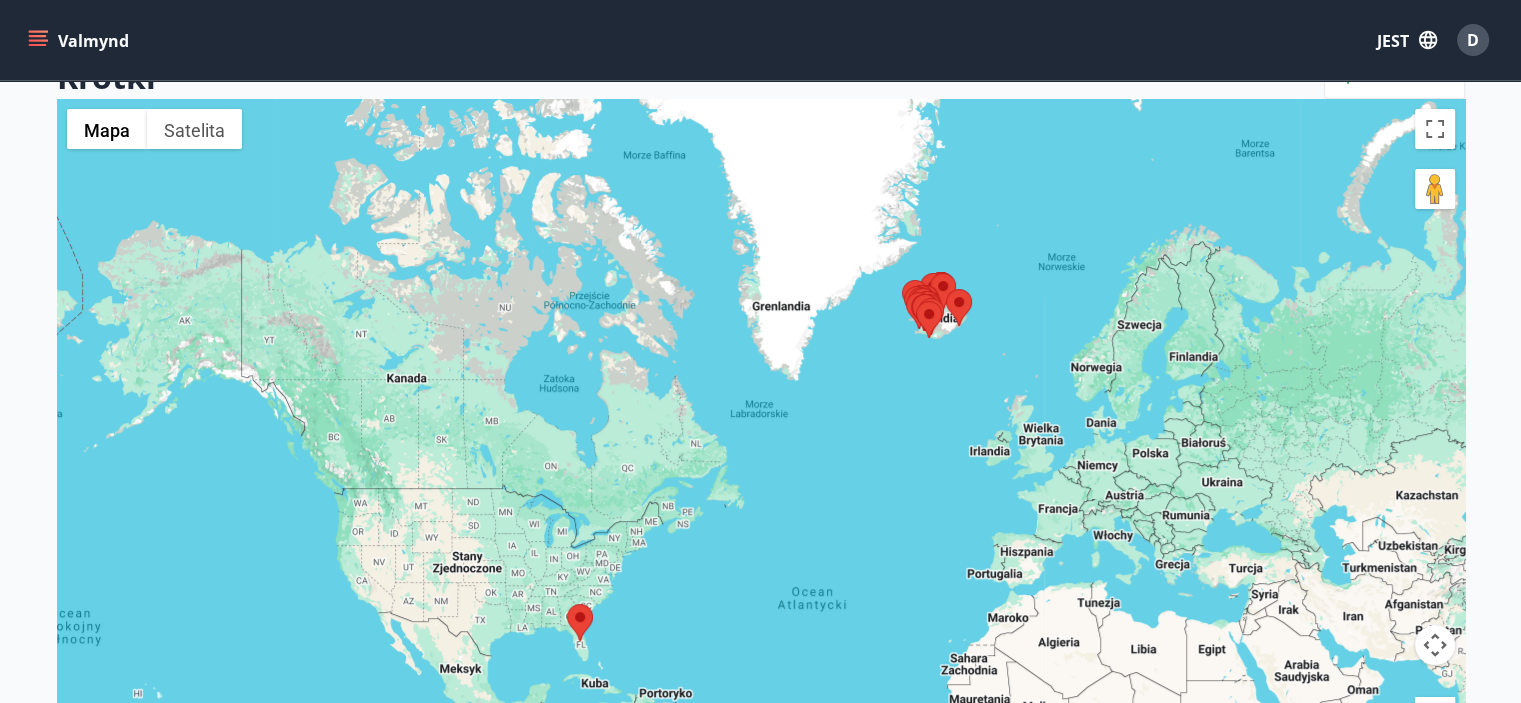 drag, startPoint x: 963, startPoint y: 247, endPoint x: 943, endPoint y: 262, distance: 25 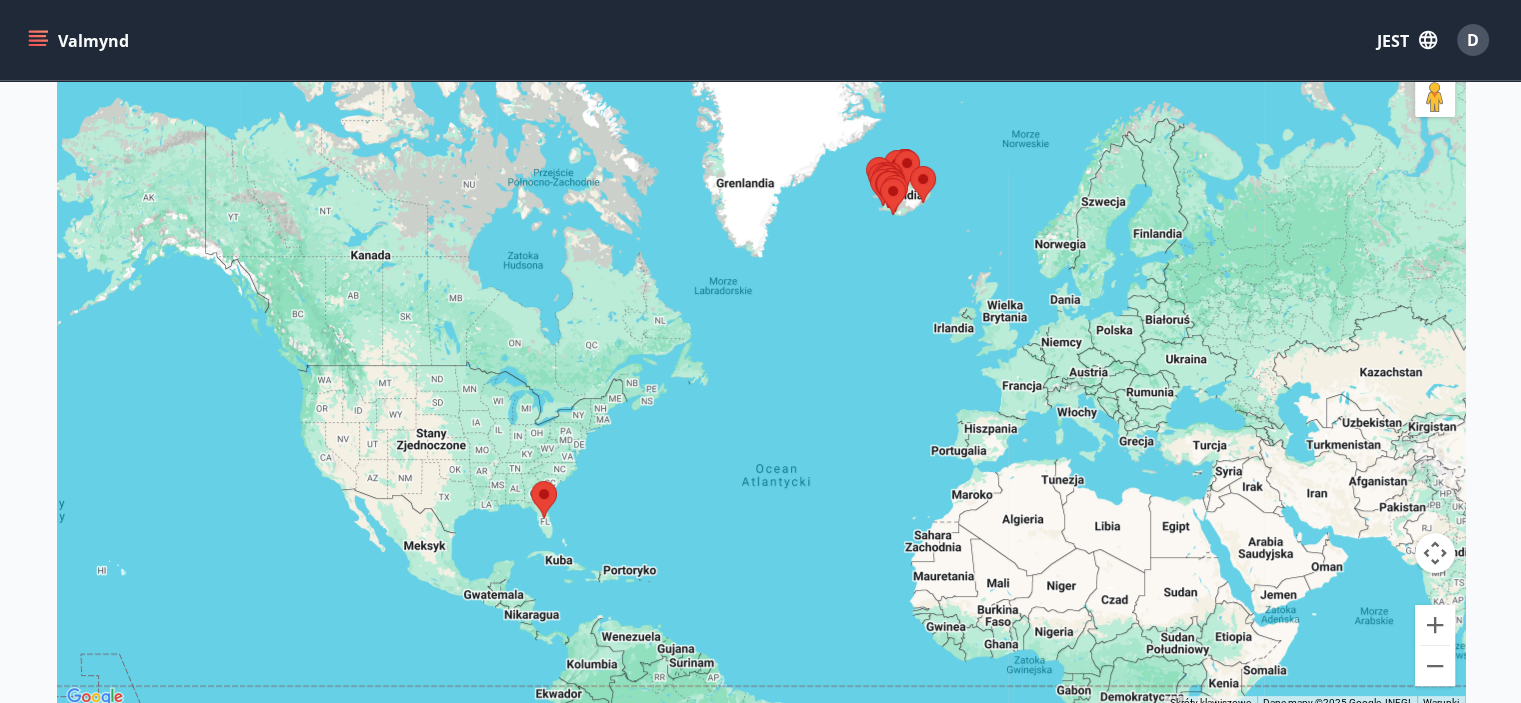 scroll, scrollTop: 400, scrollLeft: 0, axis: vertical 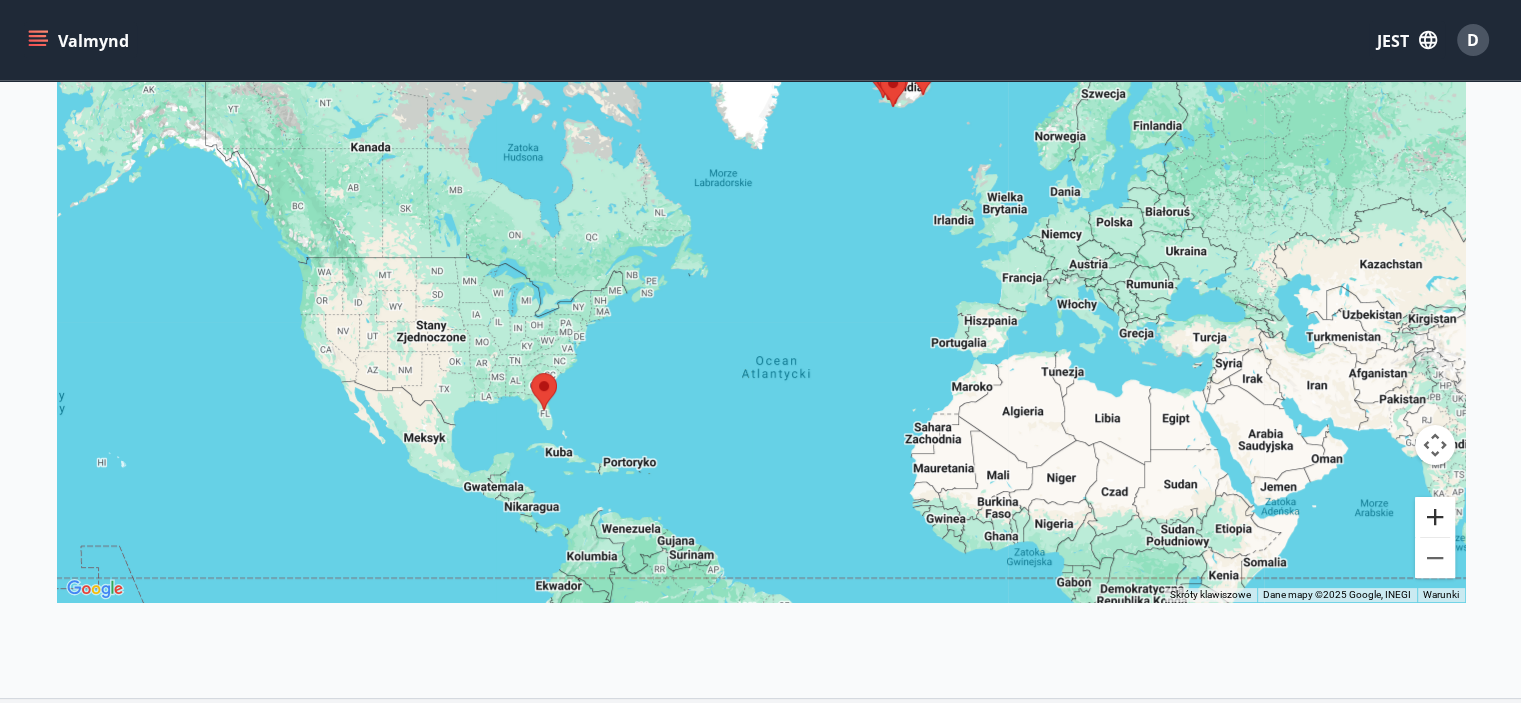 click at bounding box center (1435, 517) 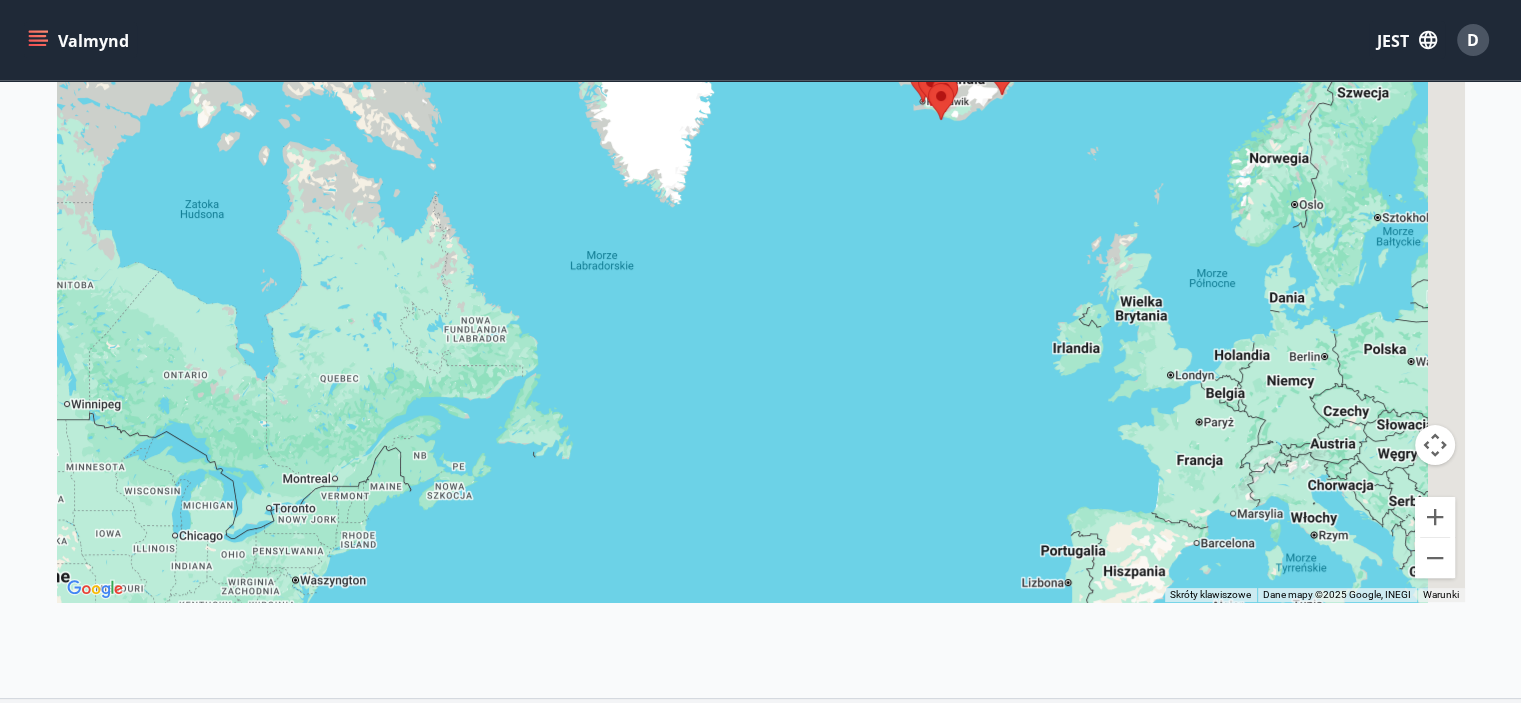 drag, startPoint x: 956, startPoint y: 311, endPoint x: 844, endPoint y: 504, distance: 223.14345 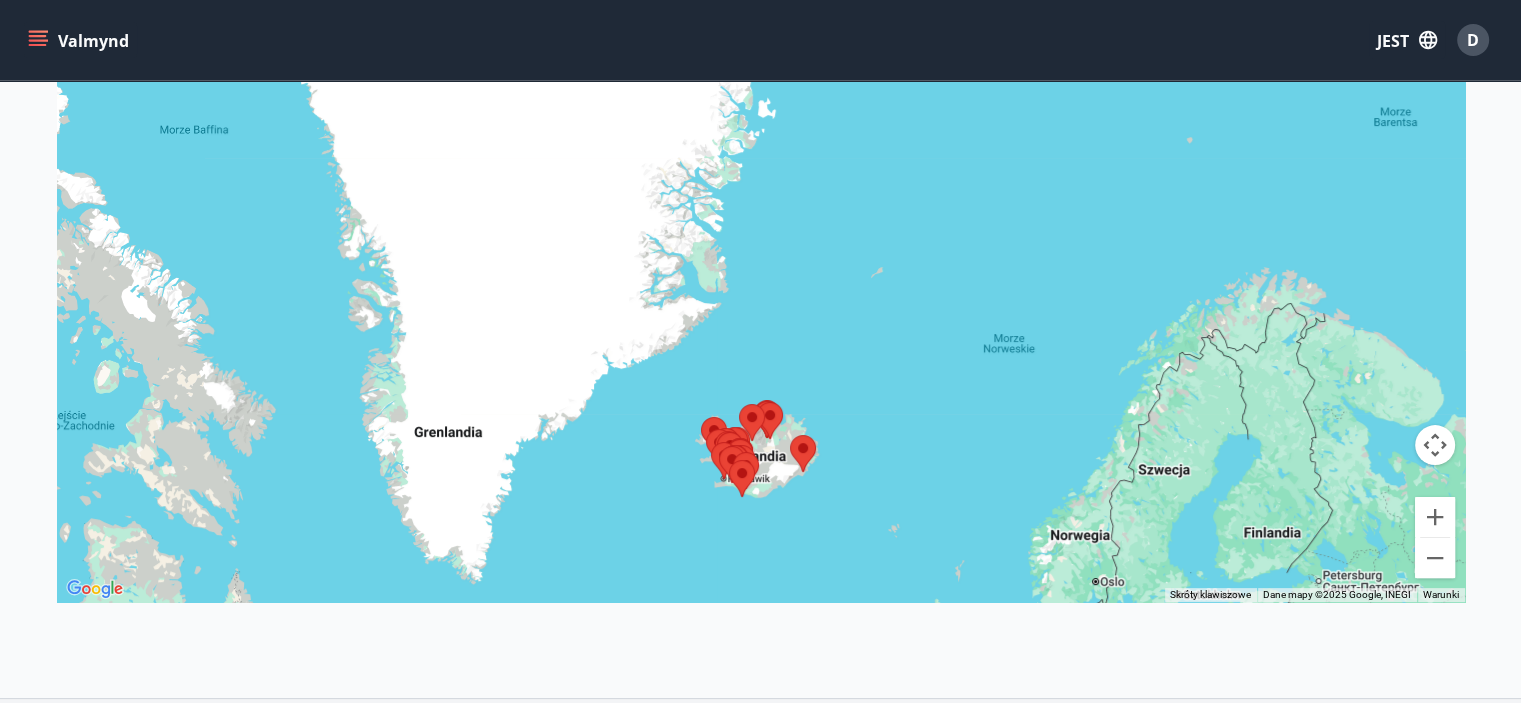 drag, startPoint x: 900, startPoint y: 376, endPoint x: 1072, endPoint y: 363, distance: 172.49059 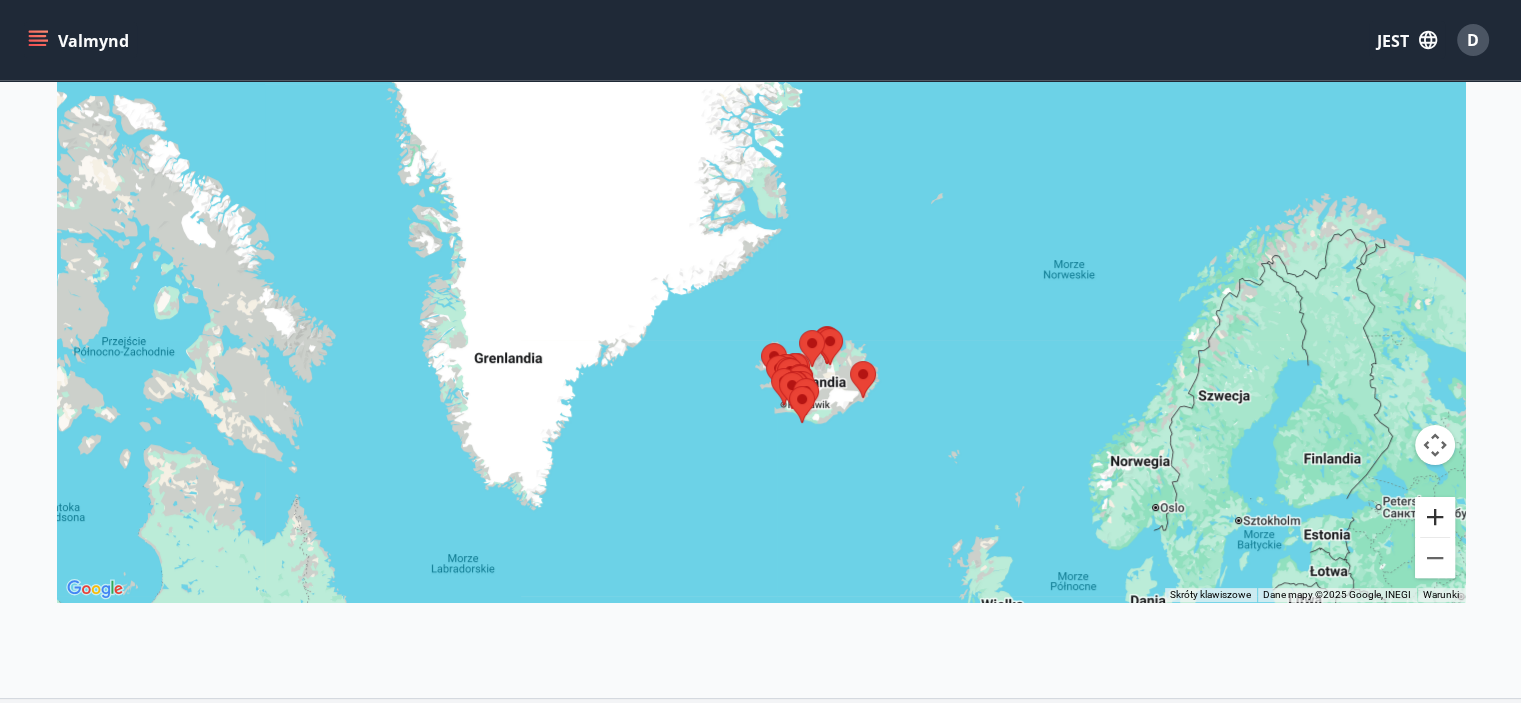 click at bounding box center (1435, 517) 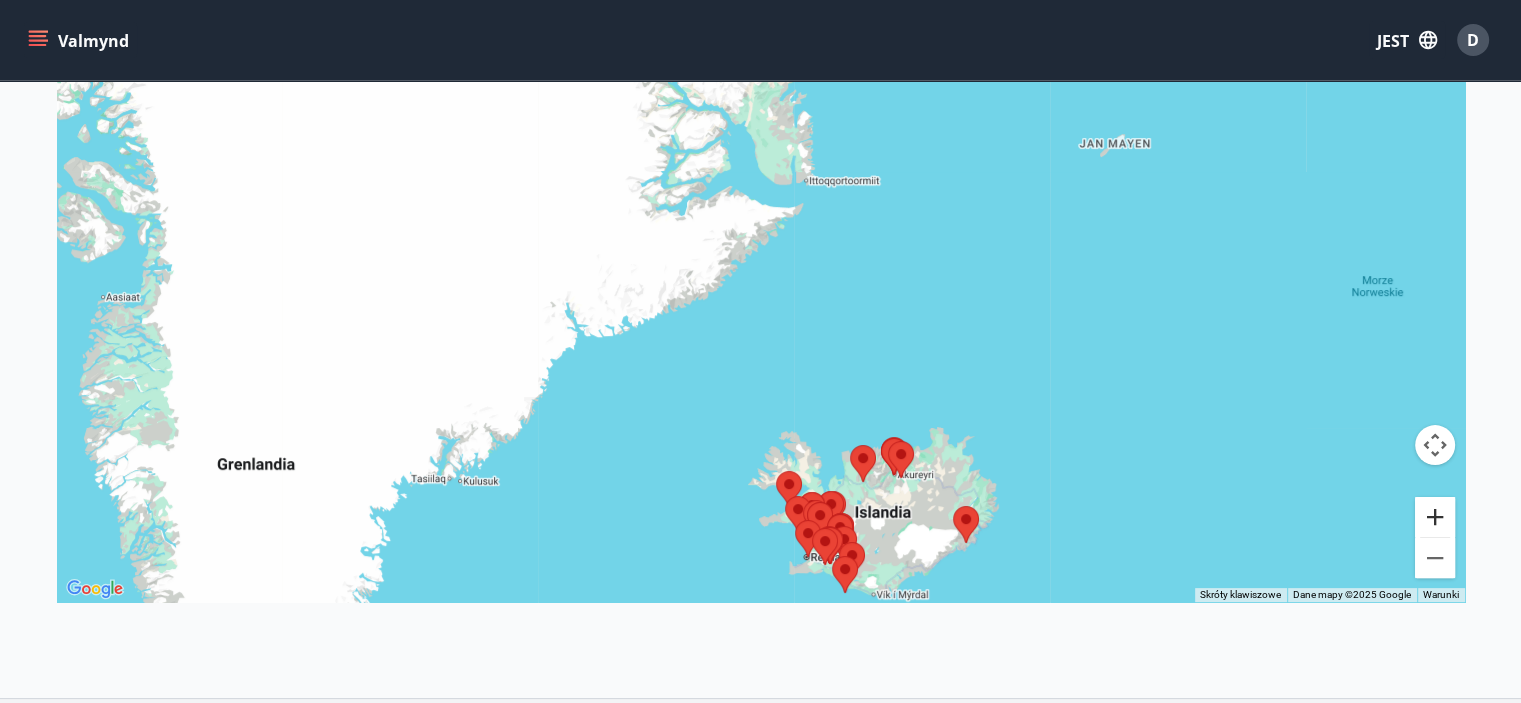 drag, startPoint x: 1435, startPoint y: 517, endPoint x: 1310, endPoint y: 494, distance: 127.09839 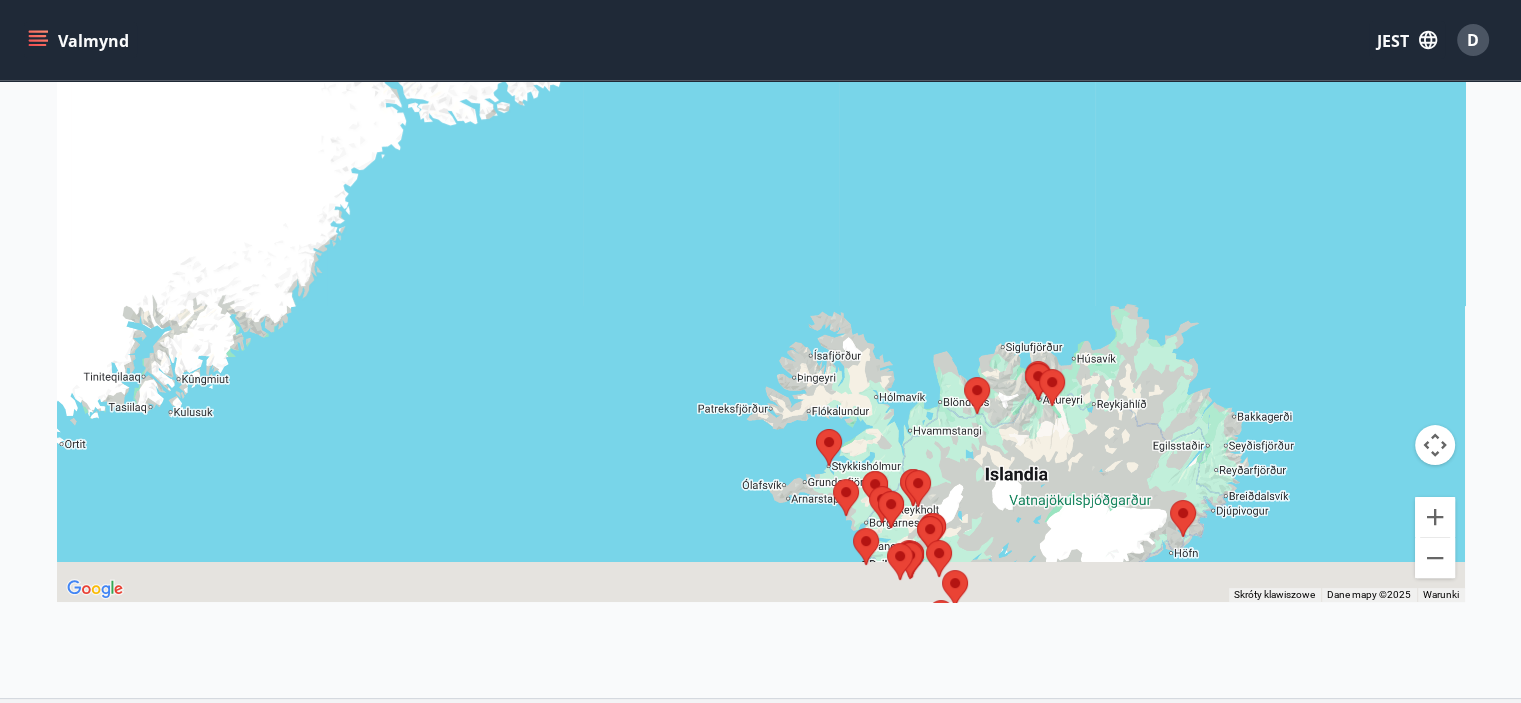 drag, startPoint x: 1114, startPoint y: 408, endPoint x: 1120, endPoint y: 169, distance: 239.0753 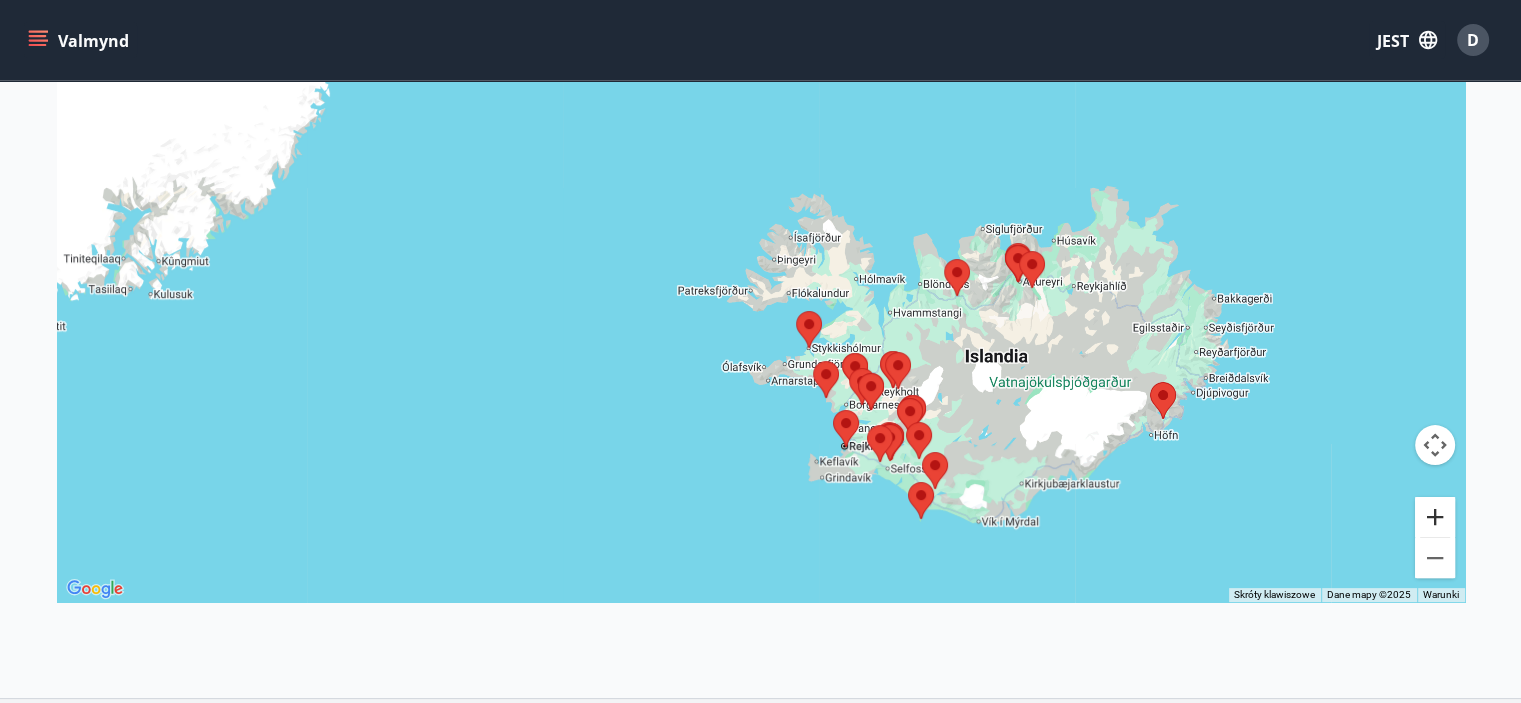 click at bounding box center (1435, 517) 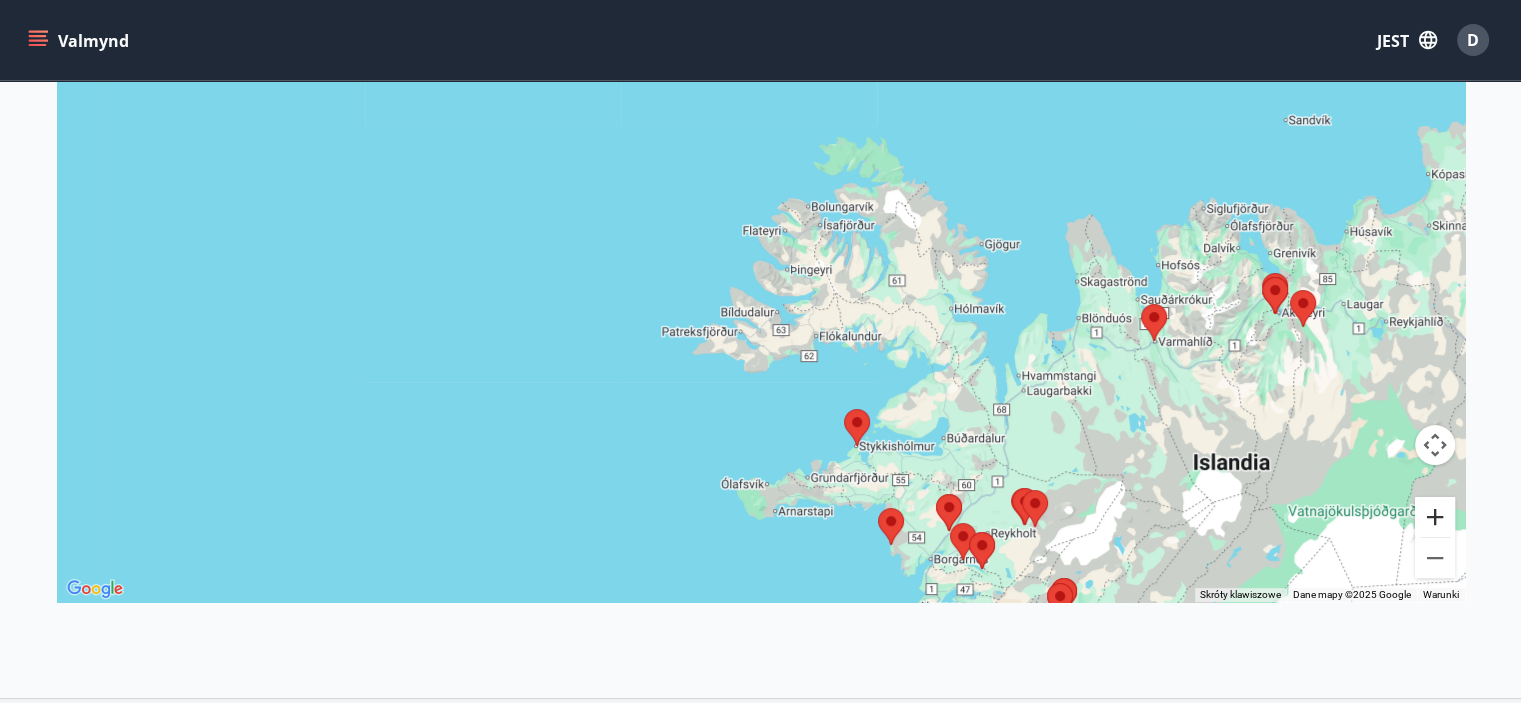 click at bounding box center [1435, 517] 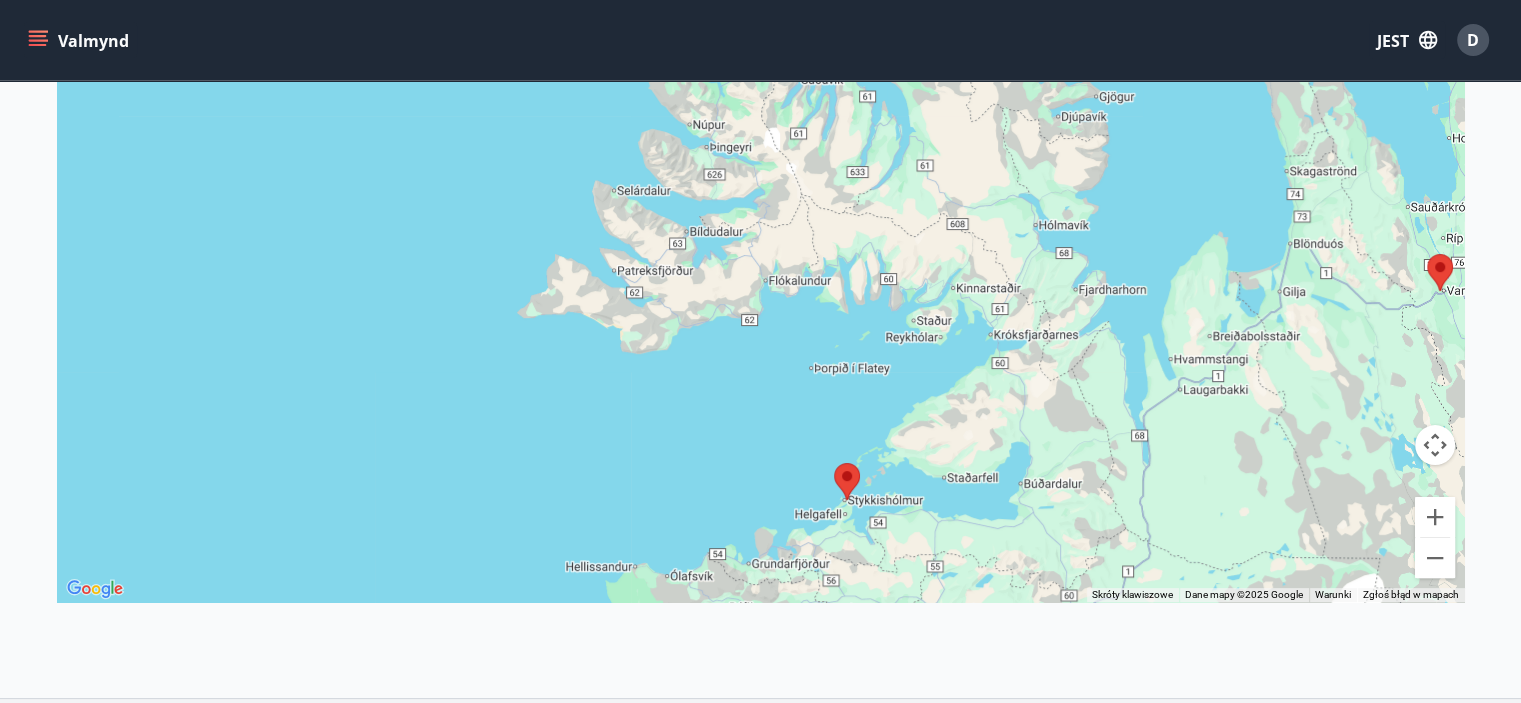 drag, startPoint x: 1159, startPoint y: 477, endPoint x: 1042, endPoint y: 351, distance: 171.94476 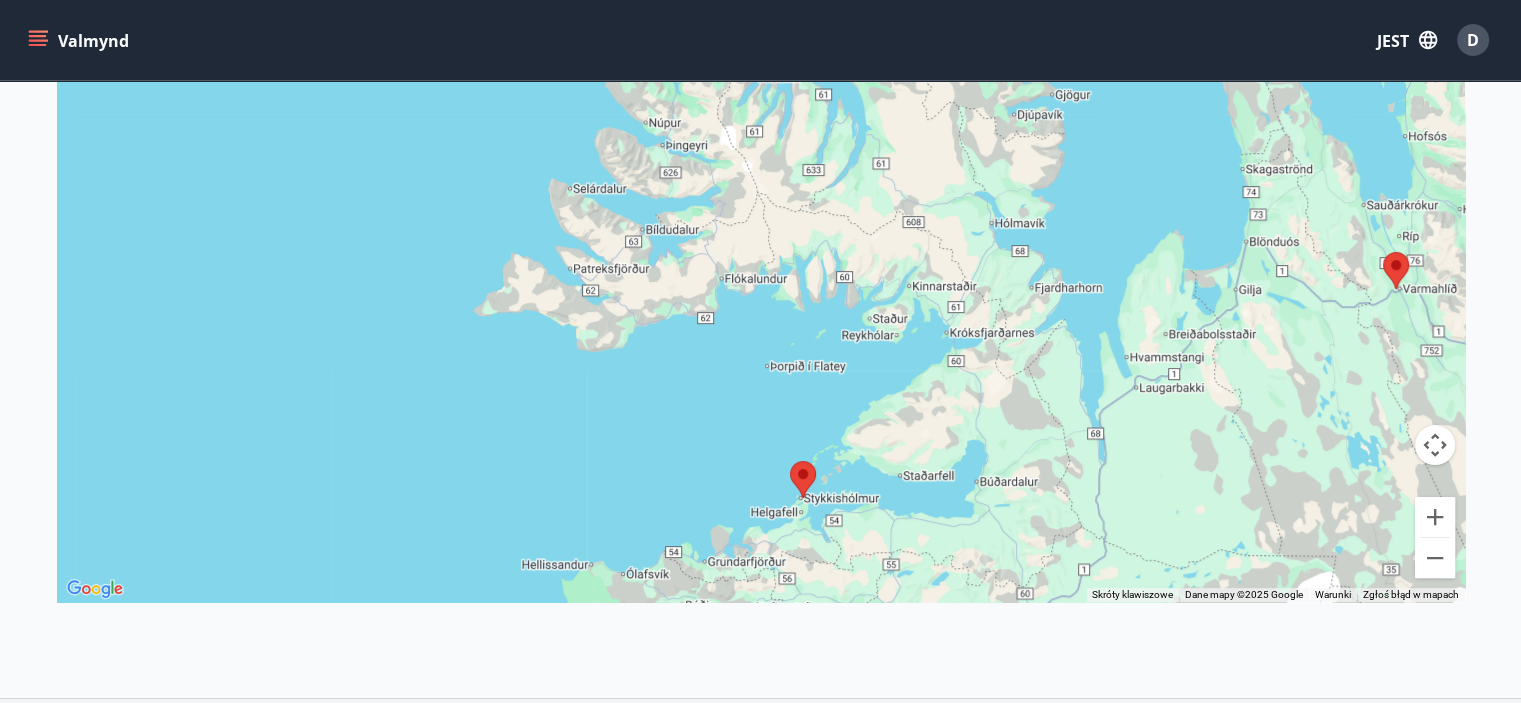 drag, startPoint x: 1040, startPoint y: 355, endPoint x: 1000, endPoint y: 347, distance: 40.792156 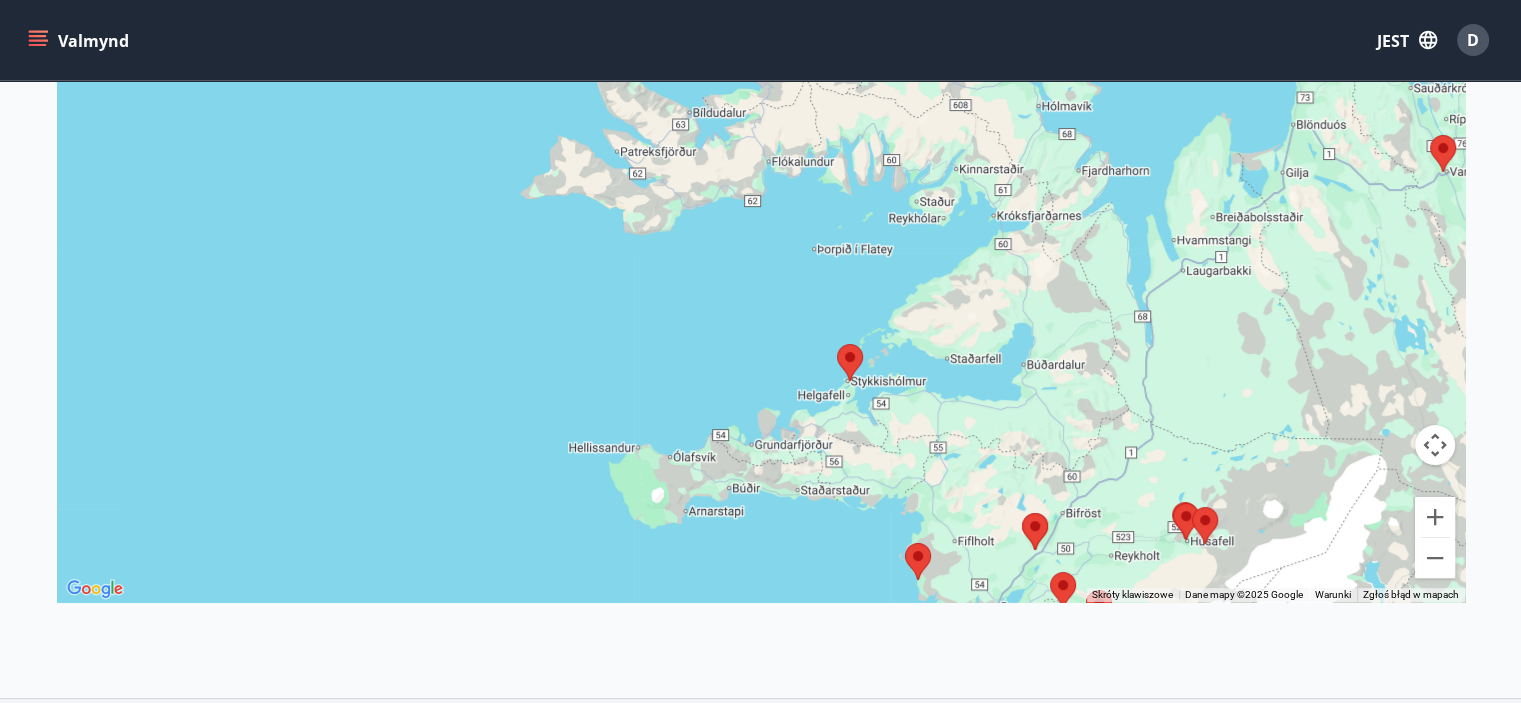 drag, startPoint x: 846, startPoint y: 400, endPoint x: 874, endPoint y: 320, distance: 84.758484 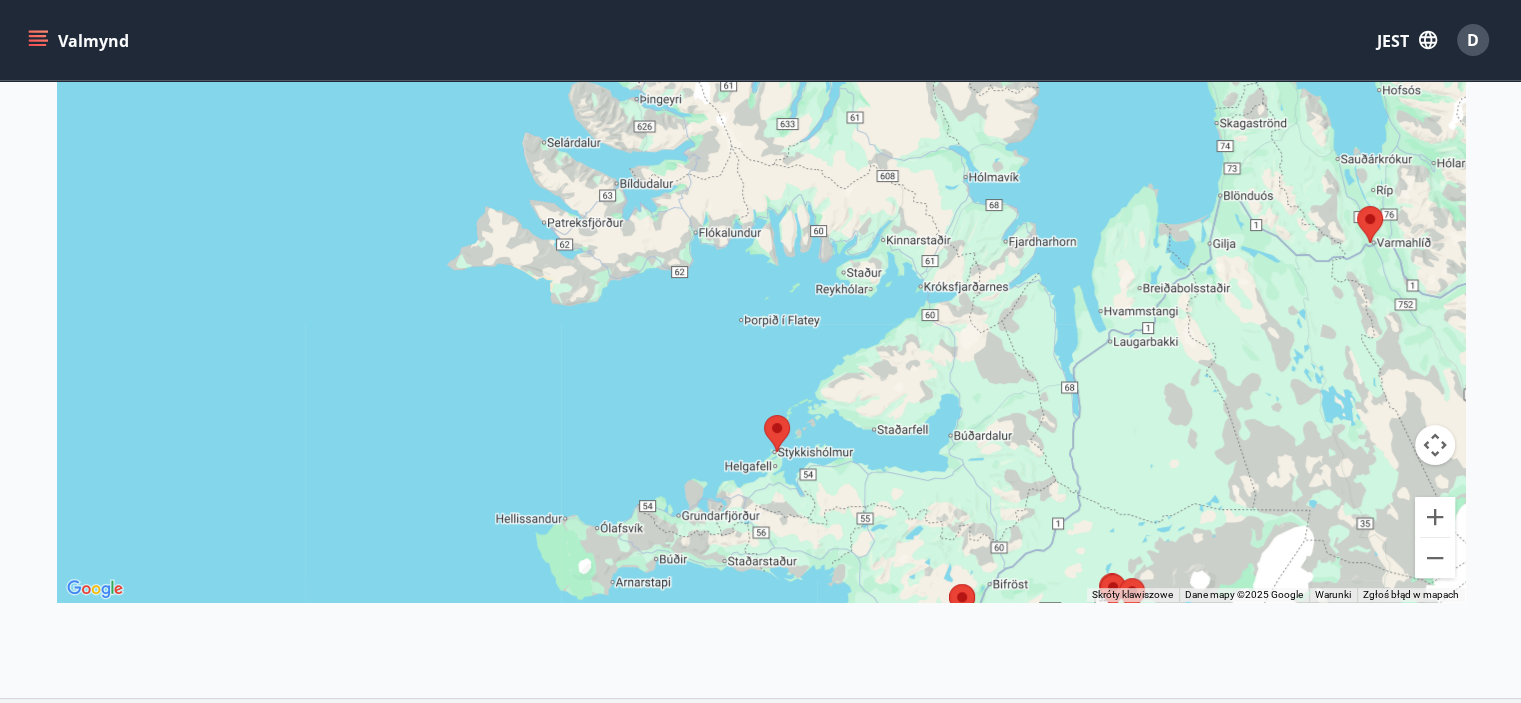 drag, startPoint x: 824, startPoint y: 291, endPoint x: 767, endPoint y: 401, distance: 123.89108 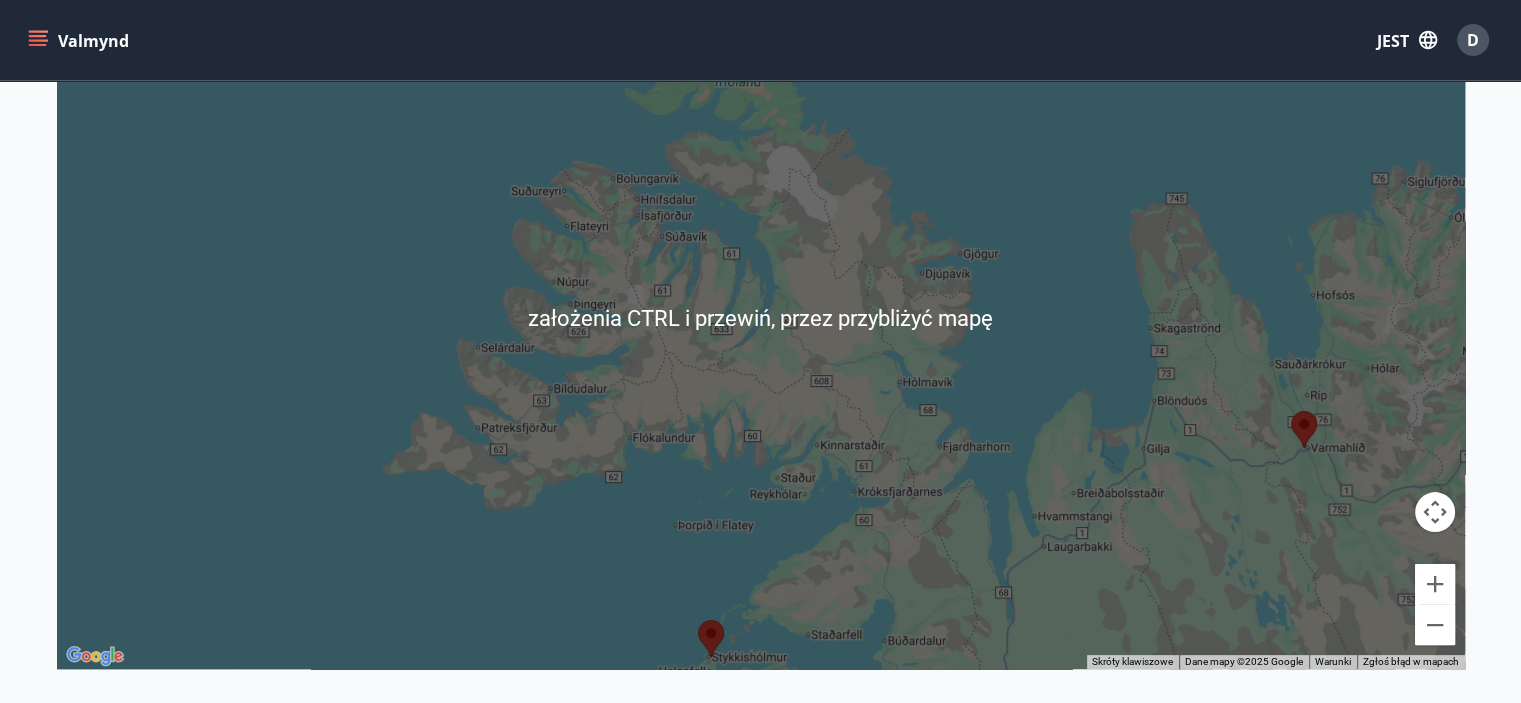scroll, scrollTop: 362, scrollLeft: 0, axis: vertical 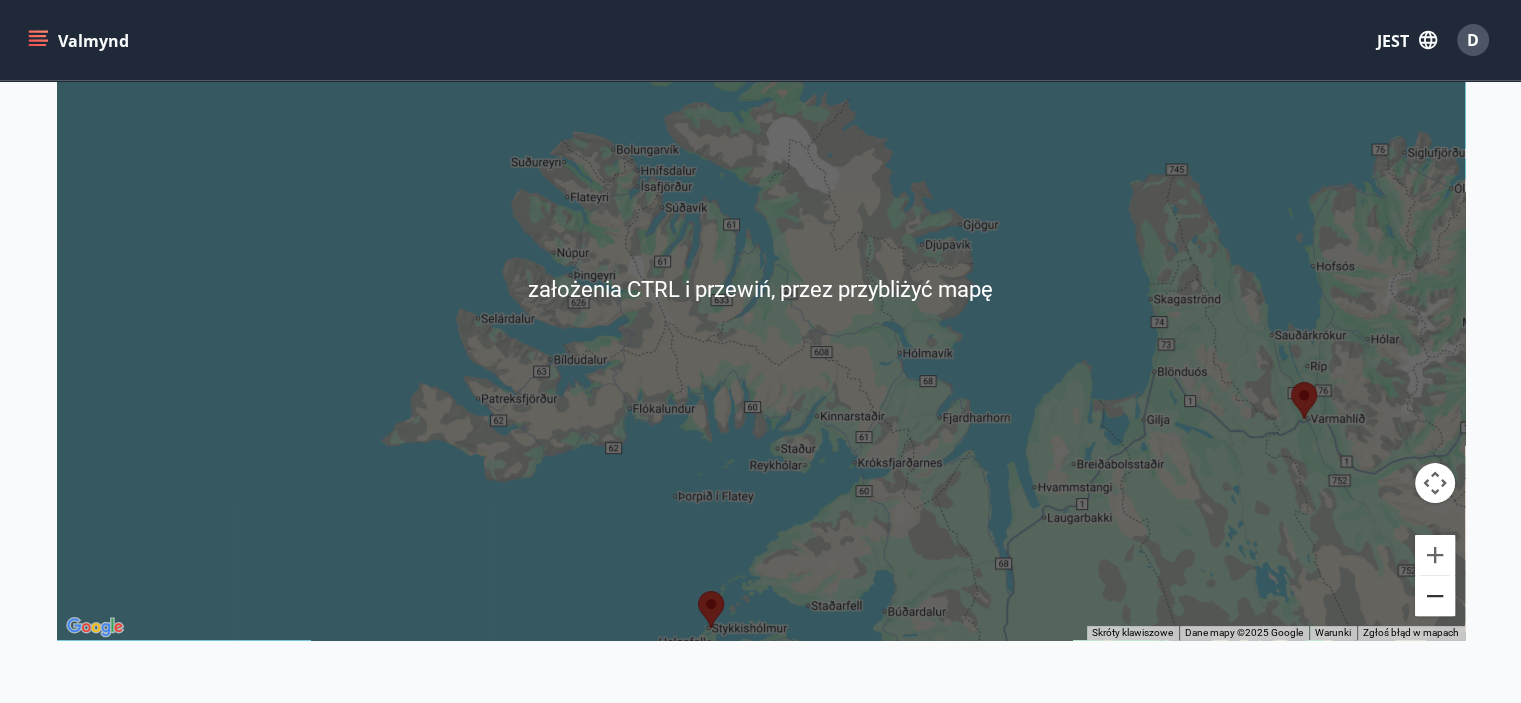 click at bounding box center (1435, 596) 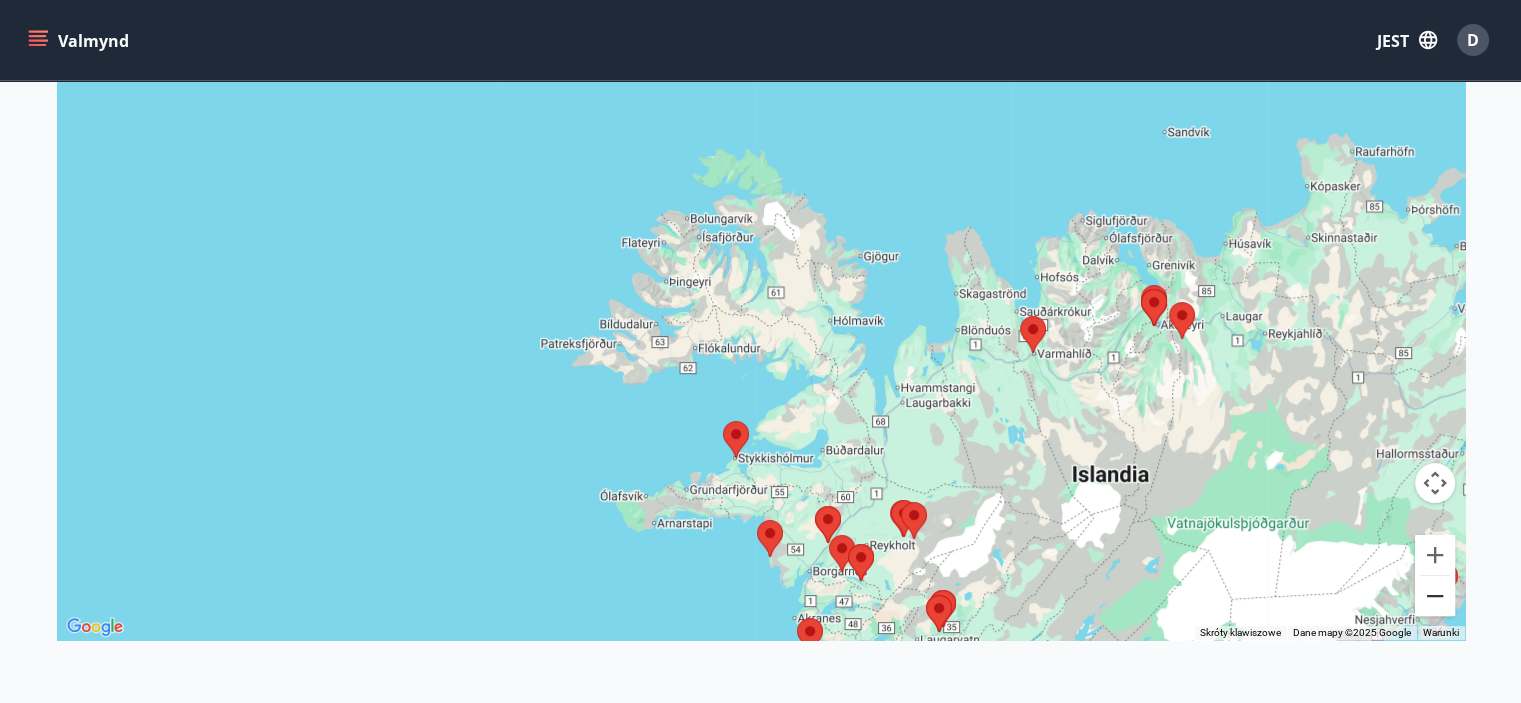 click at bounding box center (1435, 596) 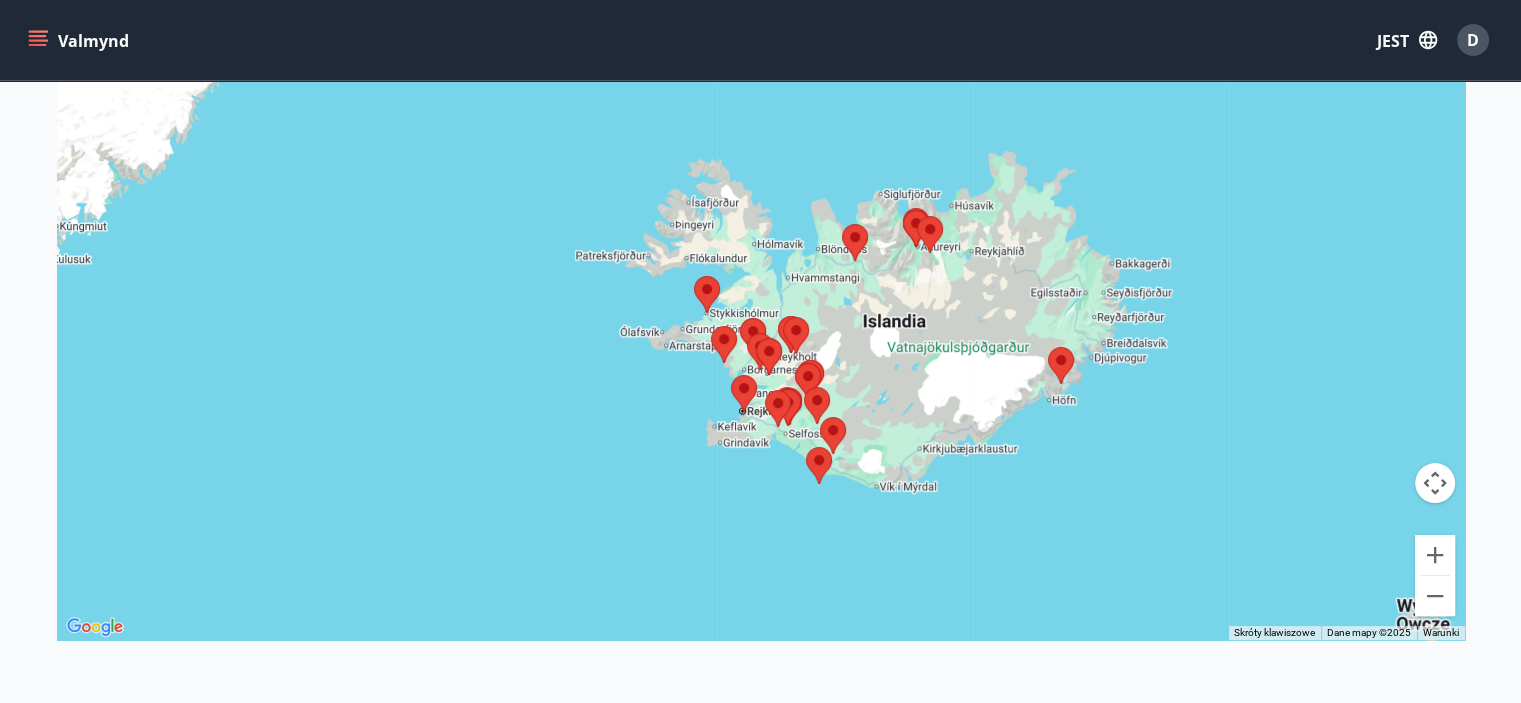 drag, startPoint x: 1107, startPoint y: 415, endPoint x: 1116, endPoint y: 408, distance: 11.401754 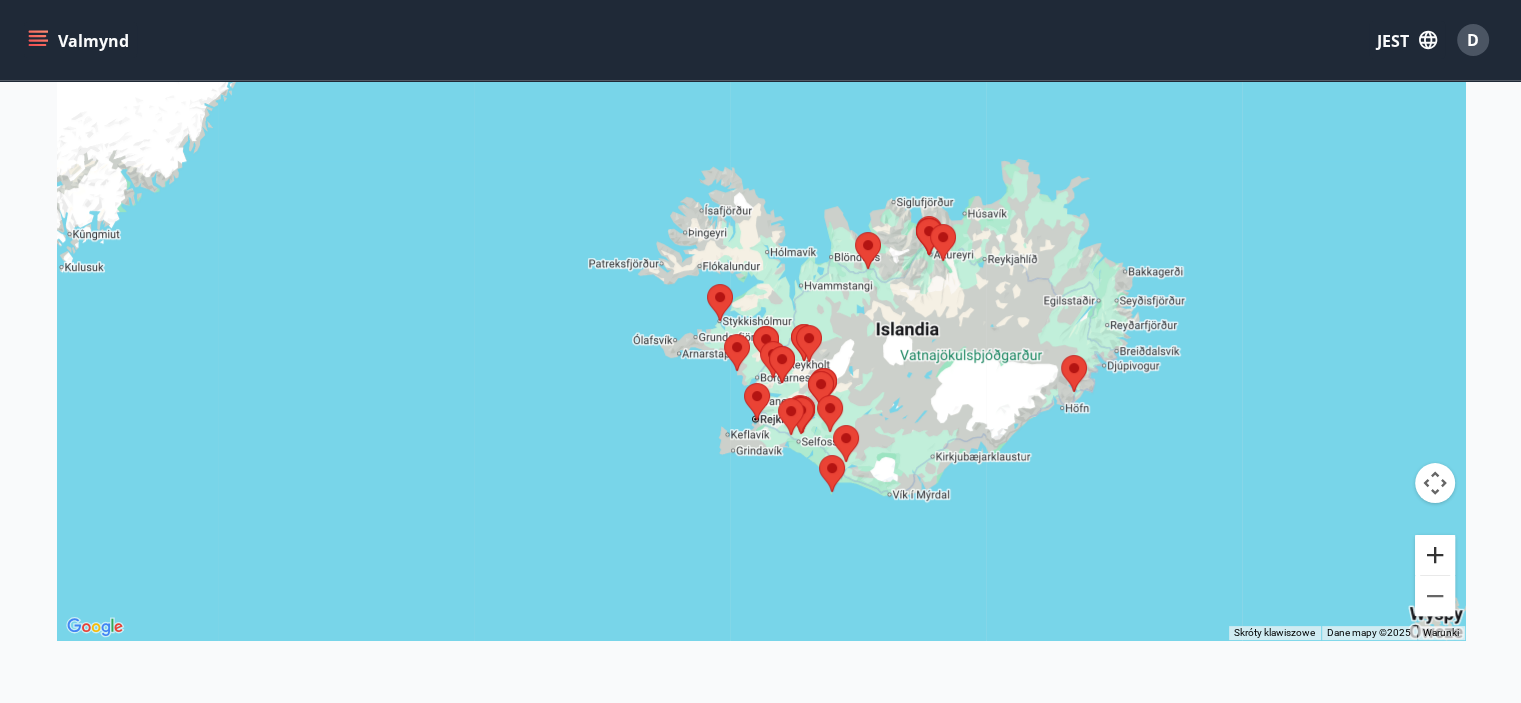 click at bounding box center (1435, 555) 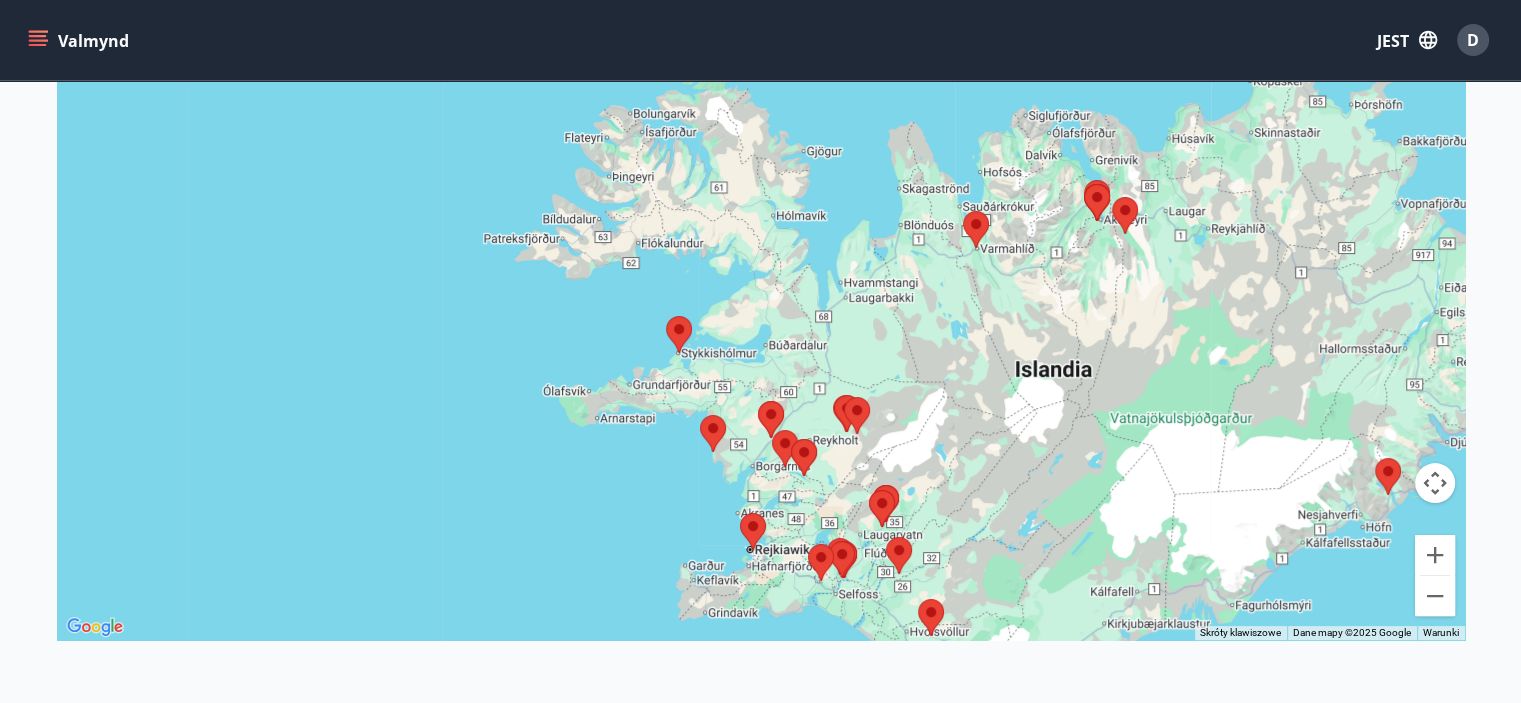 click on "Valmynd" at bounding box center [80, 40] 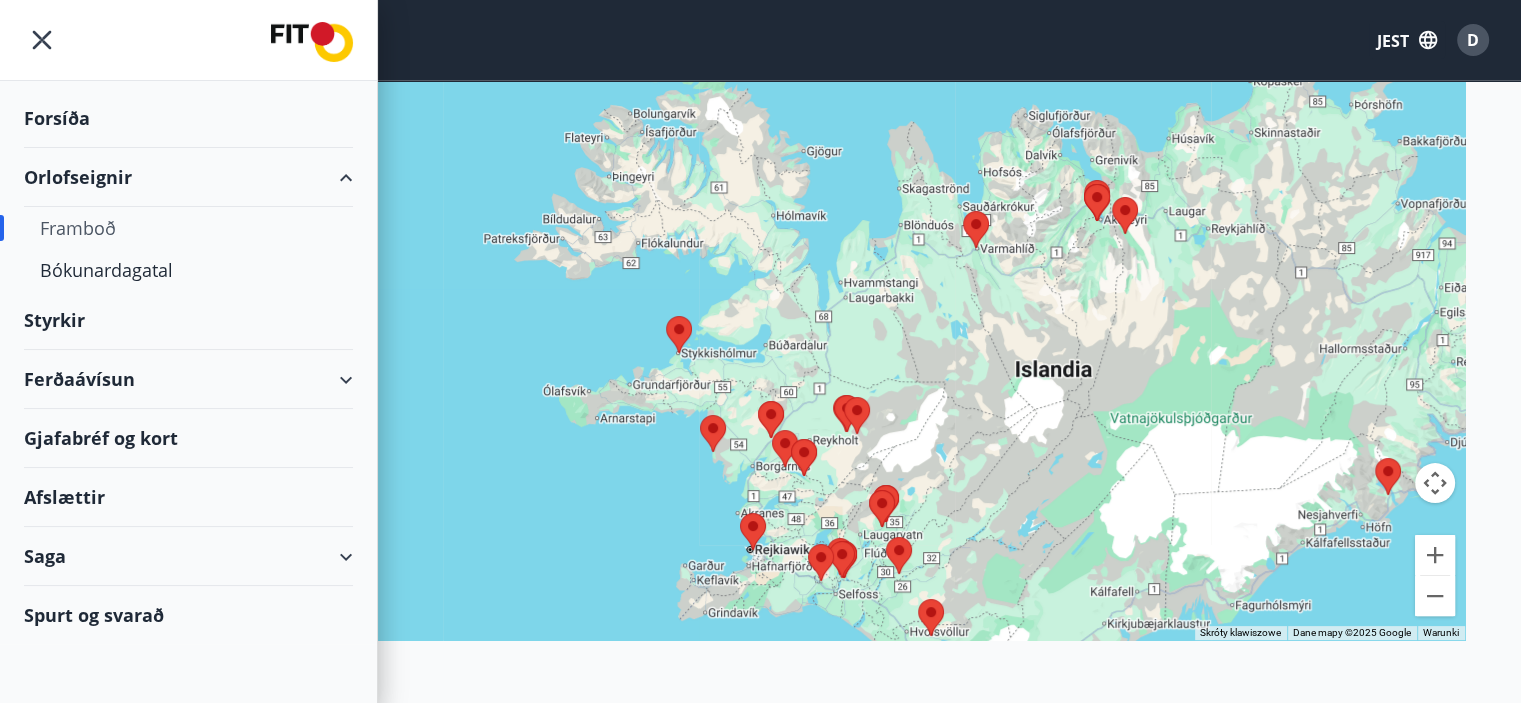 click on "Ferðaávísun" at bounding box center [188, 379] 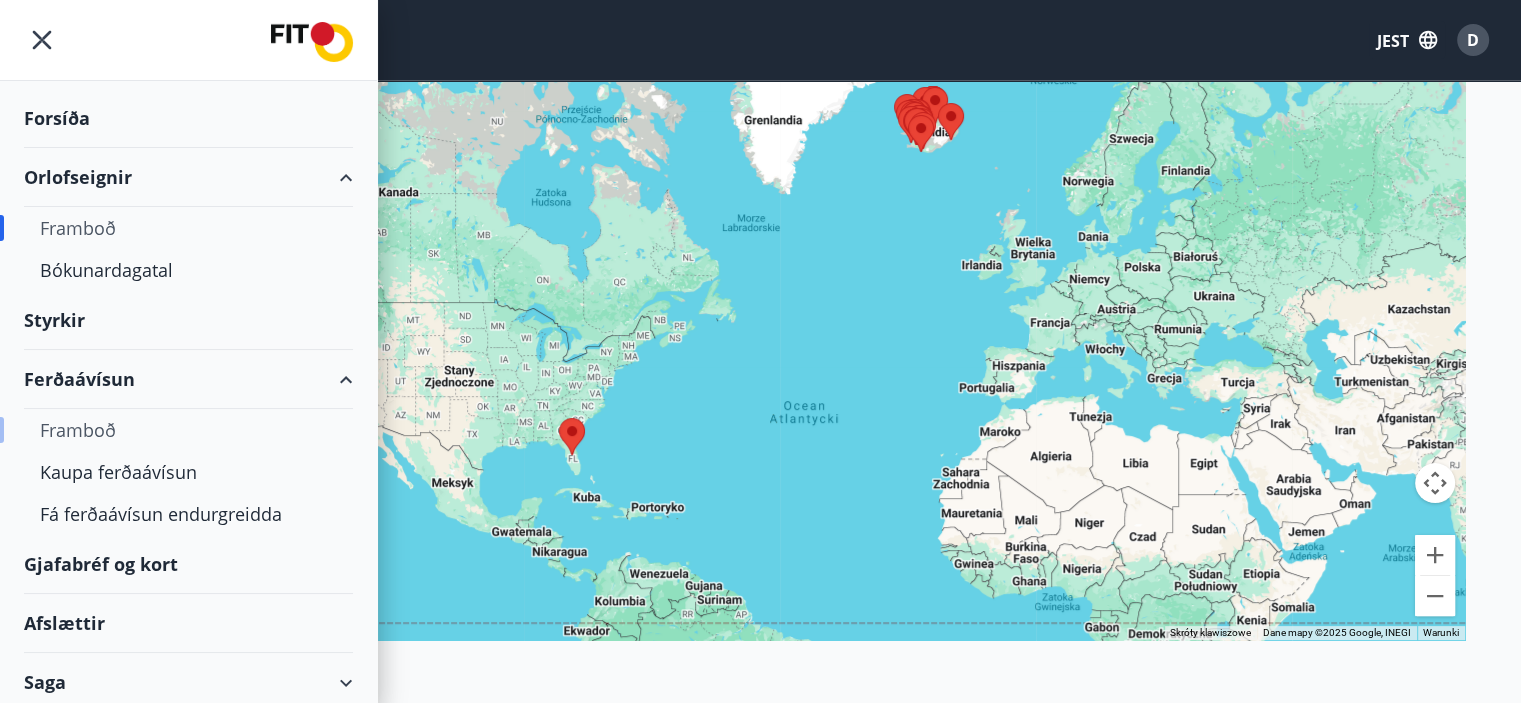 click on "Framboð" at bounding box center [78, 430] 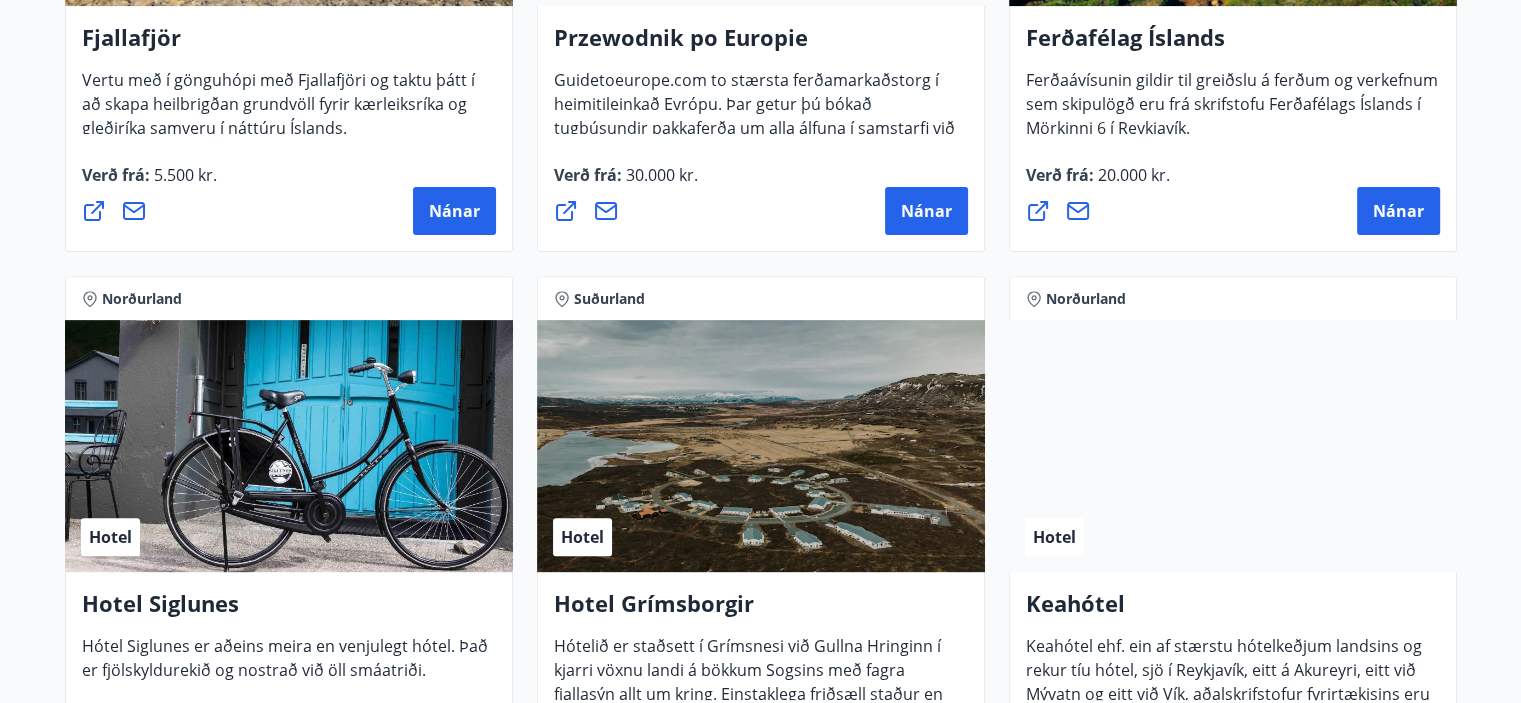 scroll, scrollTop: 802, scrollLeft: 0, axis: vertical 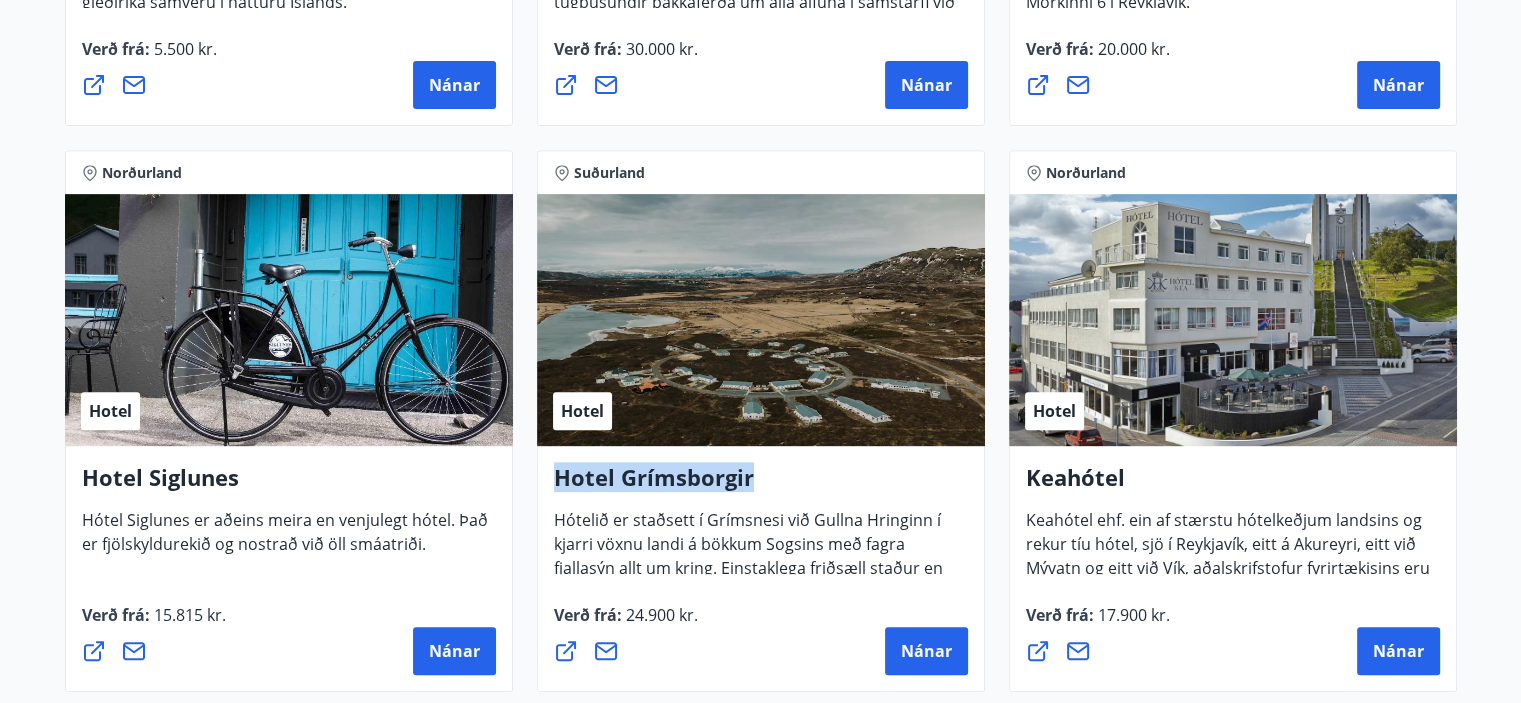 drag, startPoint x: 750, startPoint y: 485, endPoint x: 549, endPoint y: 471, distance: 201.48697 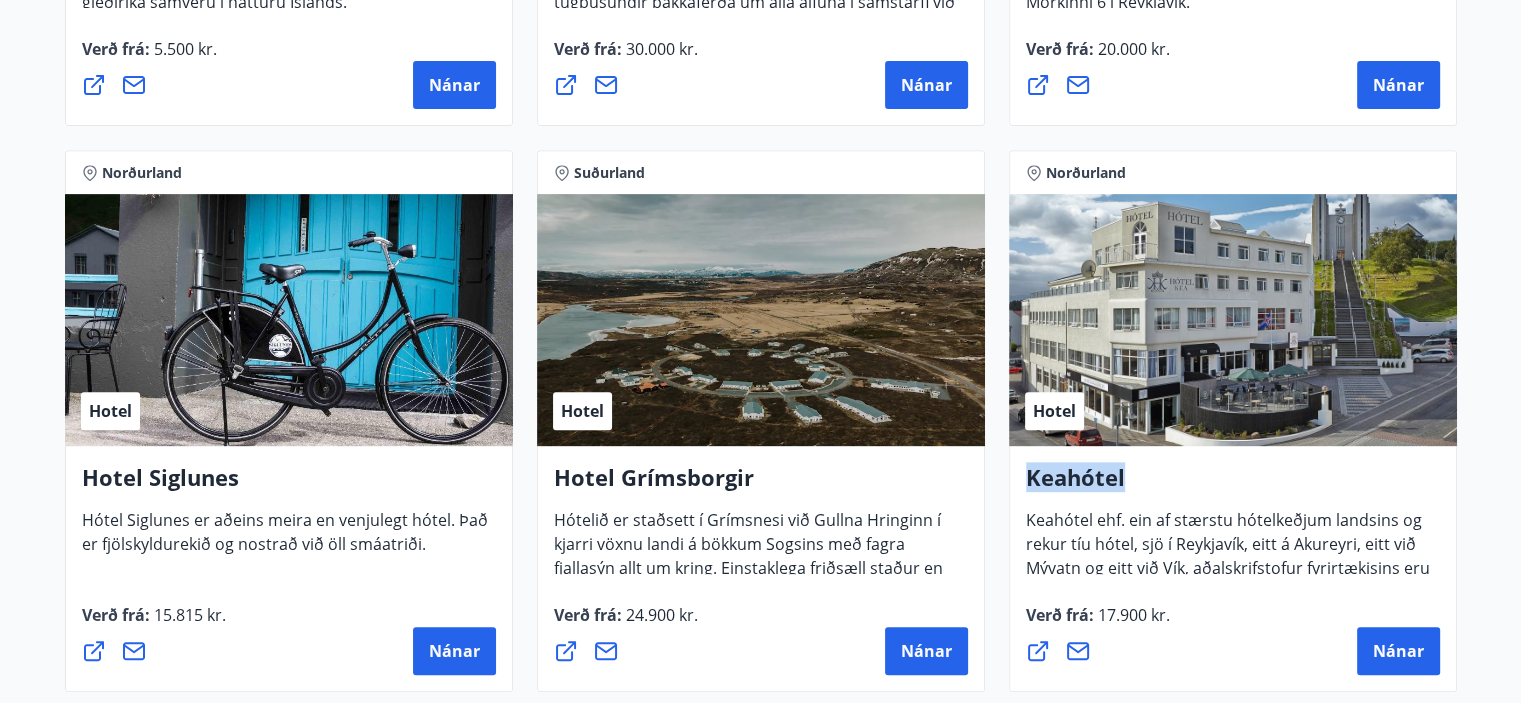 drag, startPoint x: 1162, startPoint y: 475, endPoint x: 1032, endPoint y: 480, distance: 130.09612 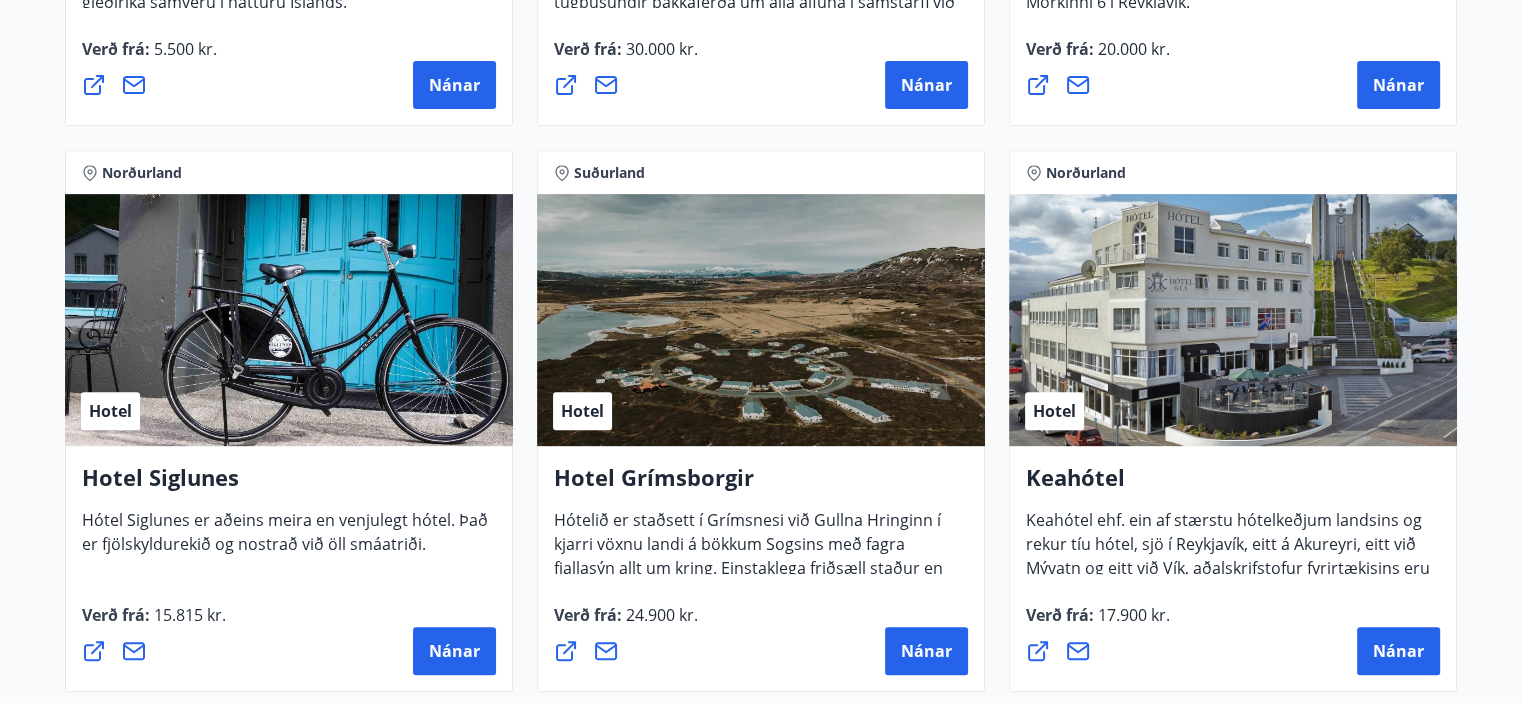 click on "Norðurland Hotel Keahótel Keahótel ehf. ein af stærstu hótelkeðjum landsins og rekur tíu hótel, sjö í Reykjavík, eitt á Akureyri, eitt við Mývatn og eitt við Vík, aðalskrifstofur fyrirtækisins eru á Akureyri. Verð frá  :  17.900 kr. Nánar" at bounding box center (1233, 421) 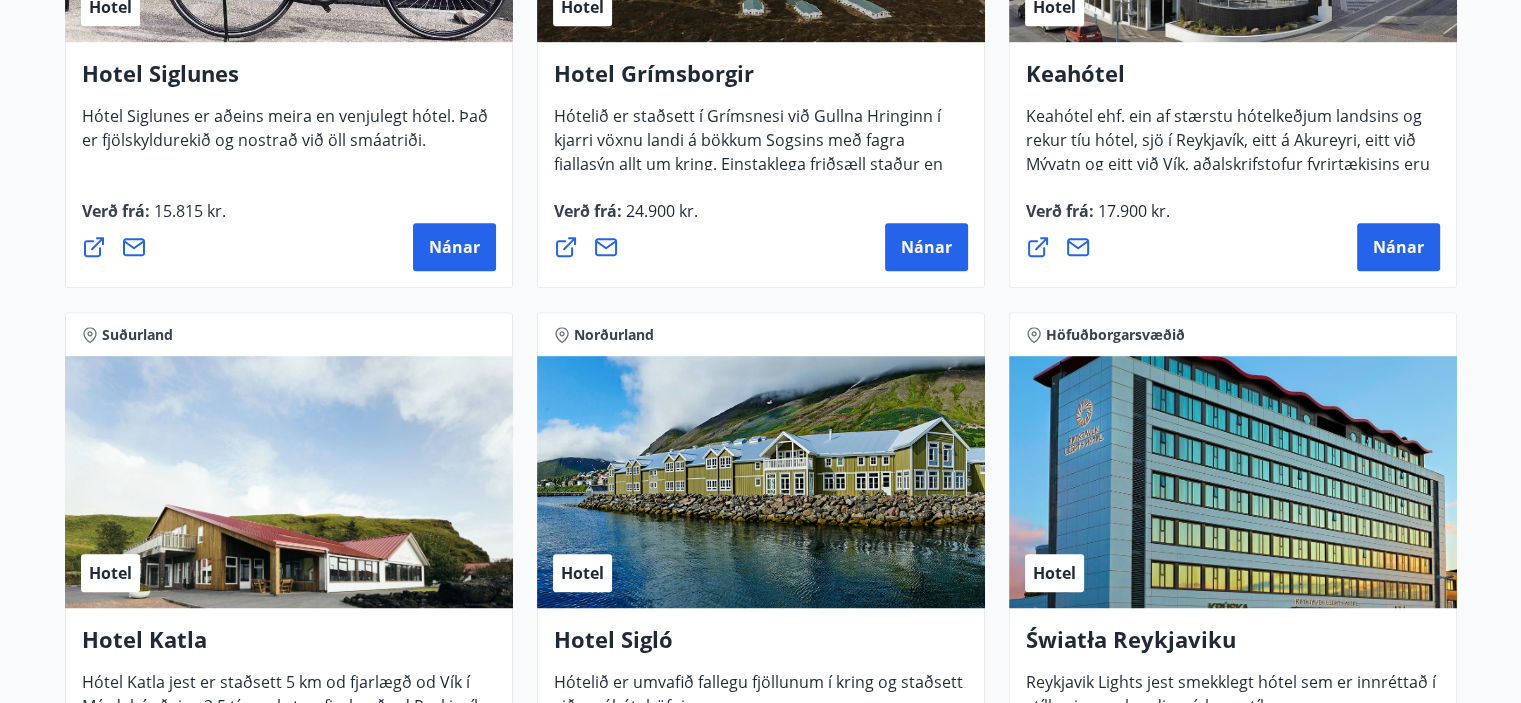 scroll, scrollTop: 1302, scrollLeft: 0, axis: vertical 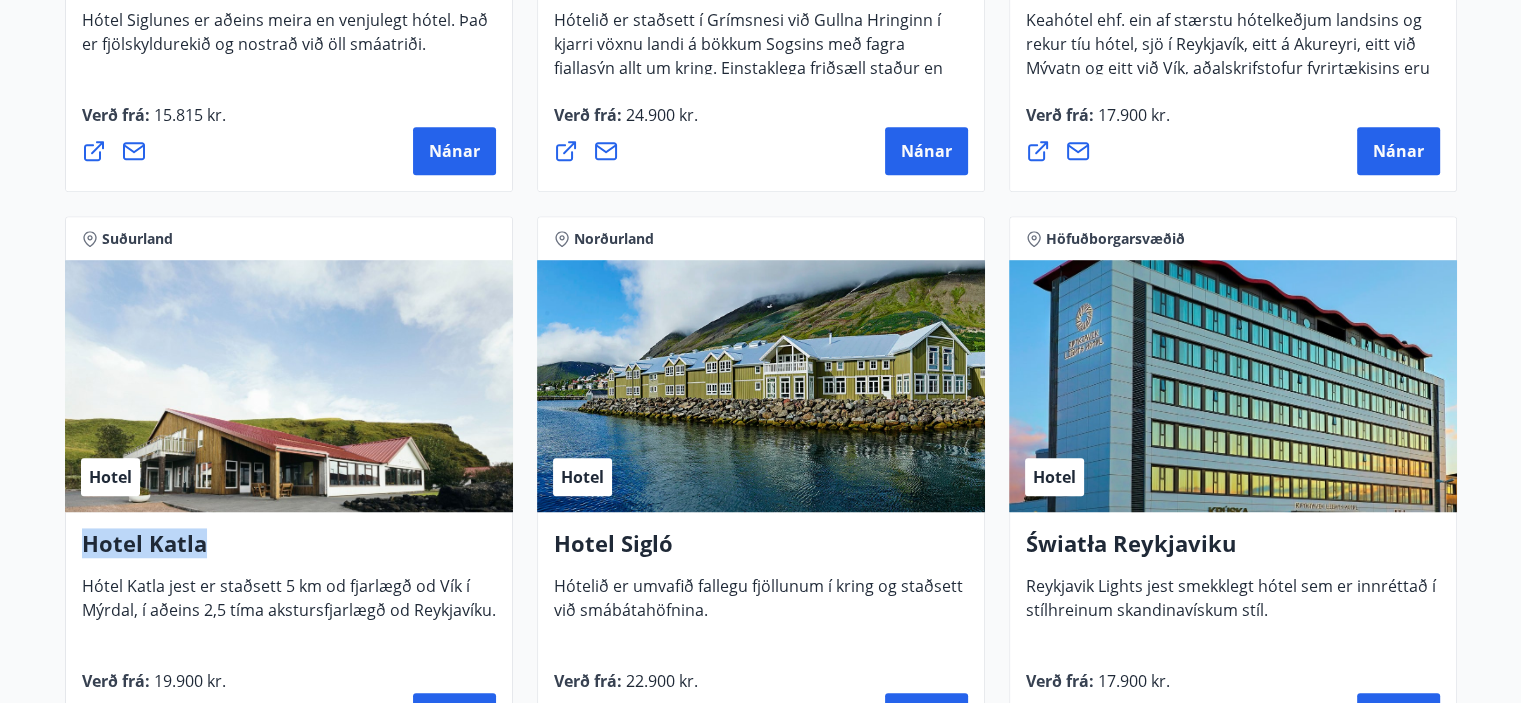 drag, startPoint x: 167, startPoint y: 525, endPoint x: 40, endPoint y: 515, distance: 127.39309 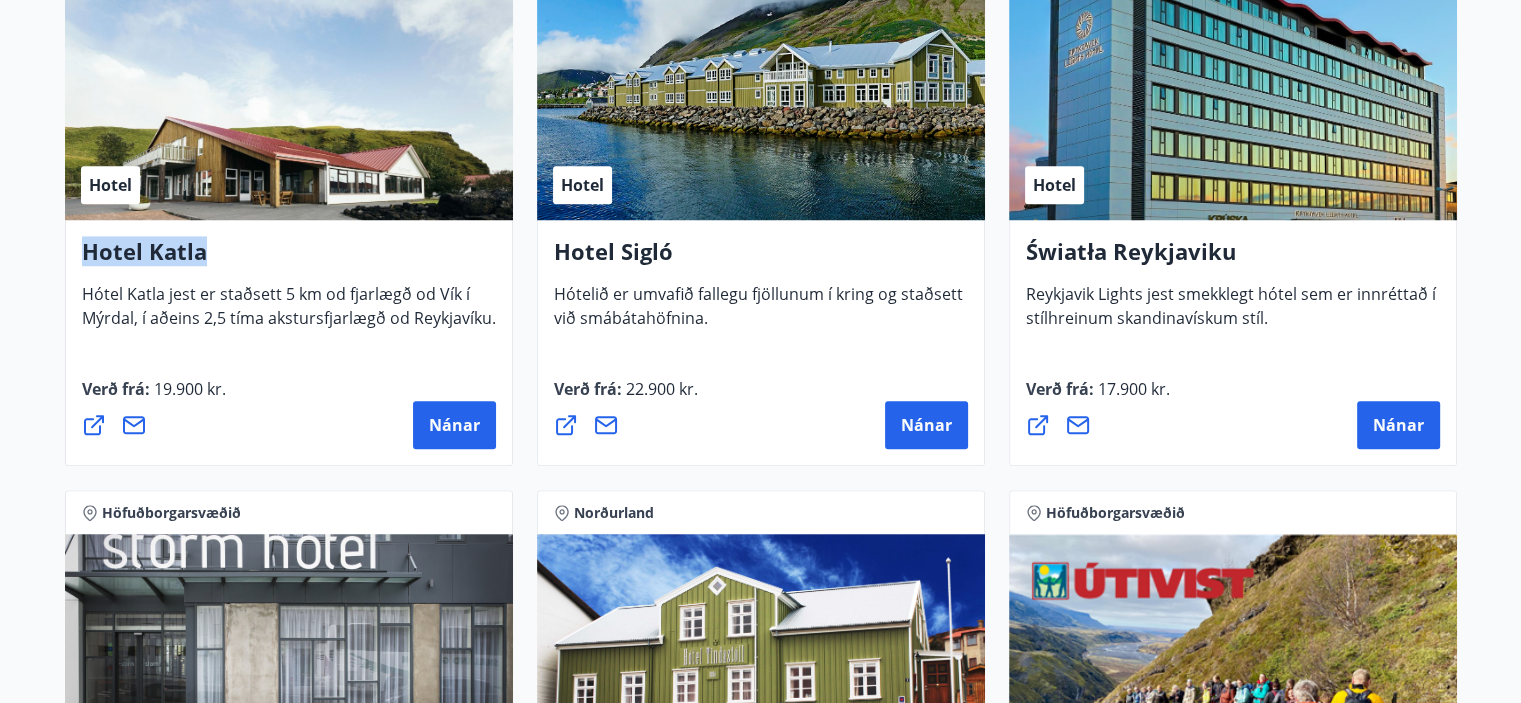 scroll, scrollTop: 1602, scrollLeft: 0, axis: vertical 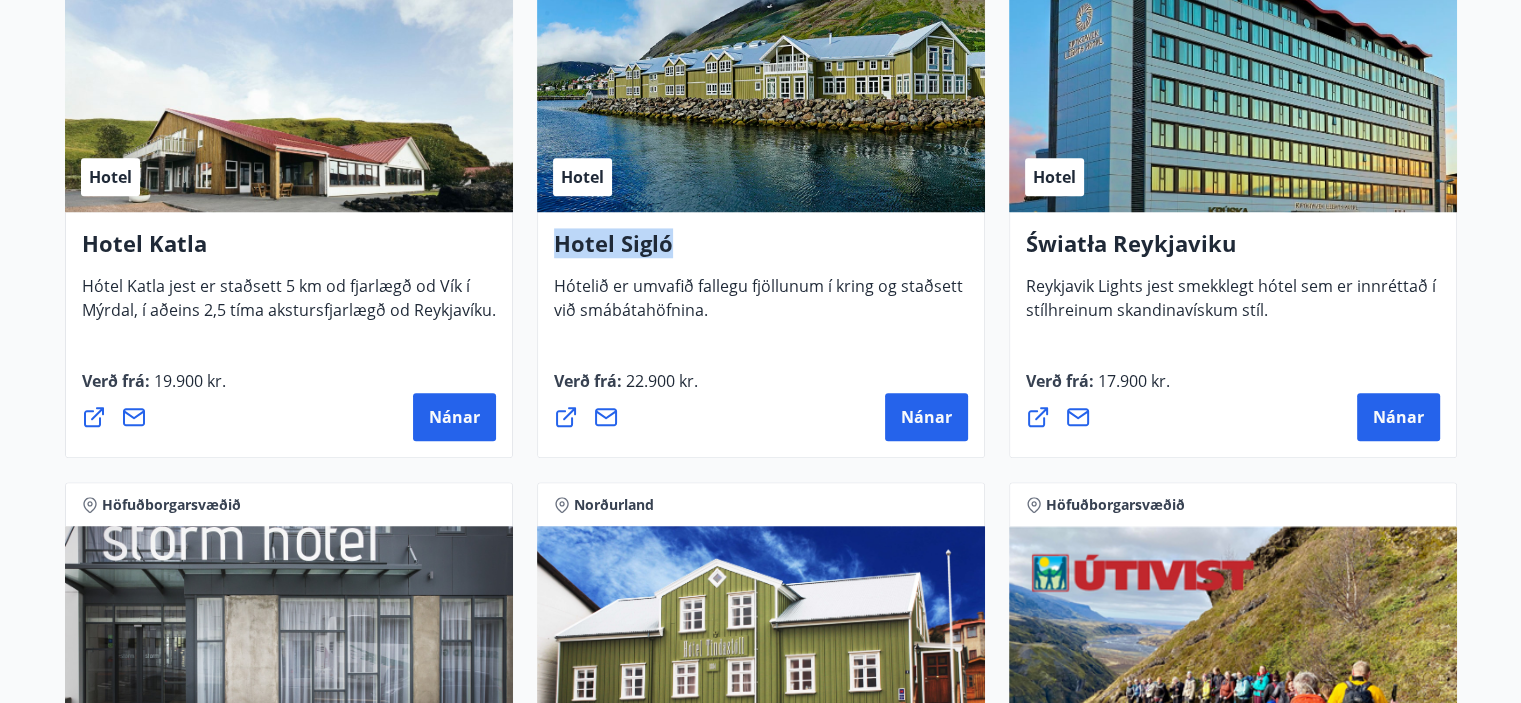 drag, startPoint x: 643, startPoint y: 241, endPoint x: 548, endPoint y: 247, distance: 95.189285 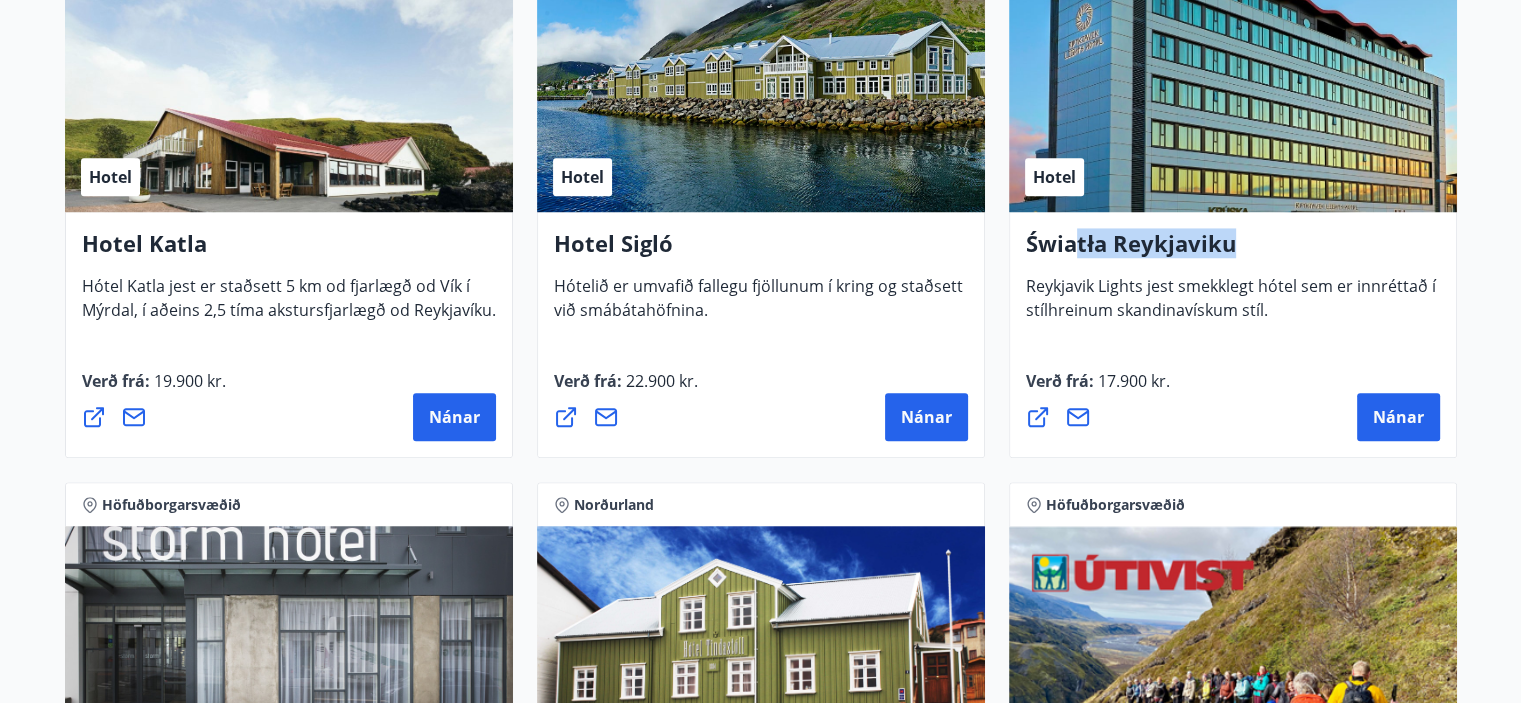 drag, startPoint x: 1262, startPoint y: 245, endPoint x: 1141, endPoint y: 241, distance: 121.0661 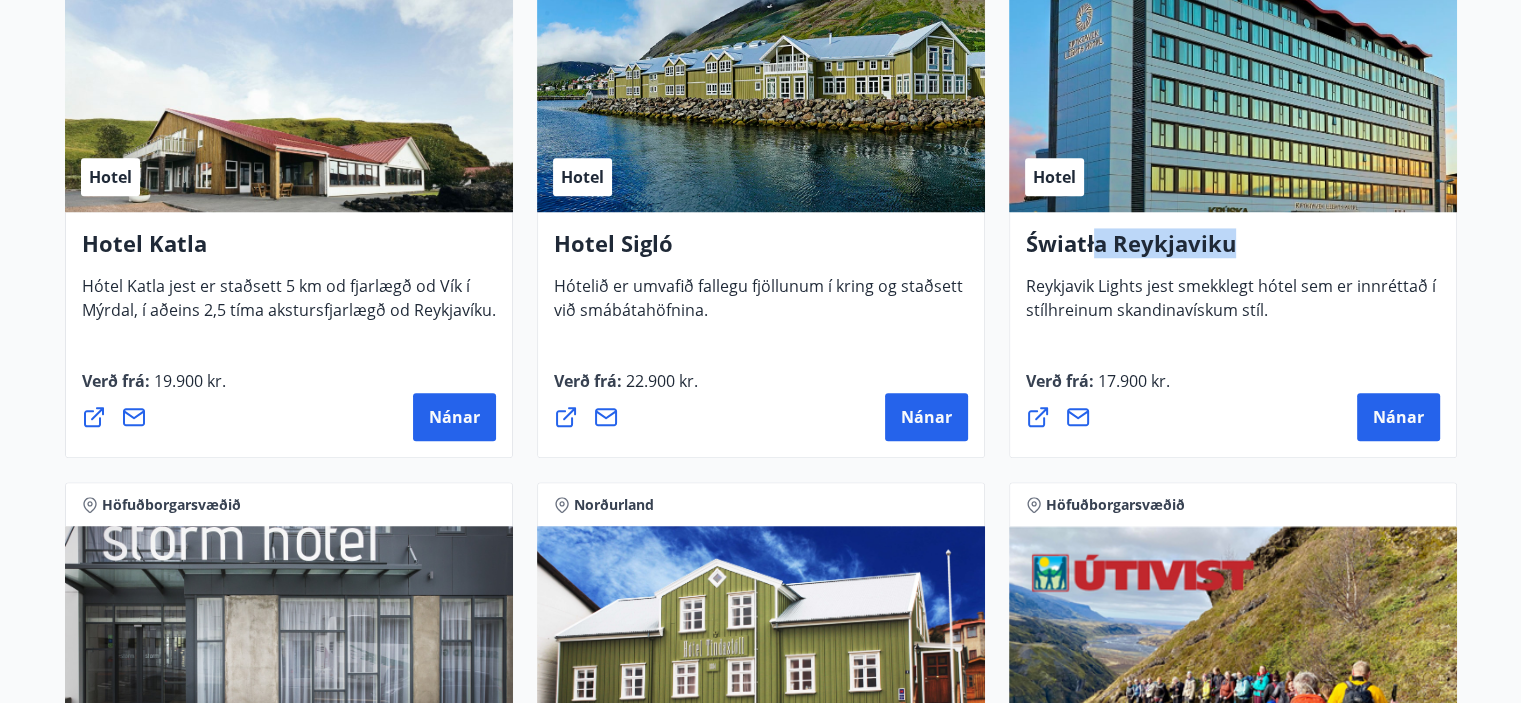 click on "Światła Reykjaviku" at bounding box center [1233, 251] 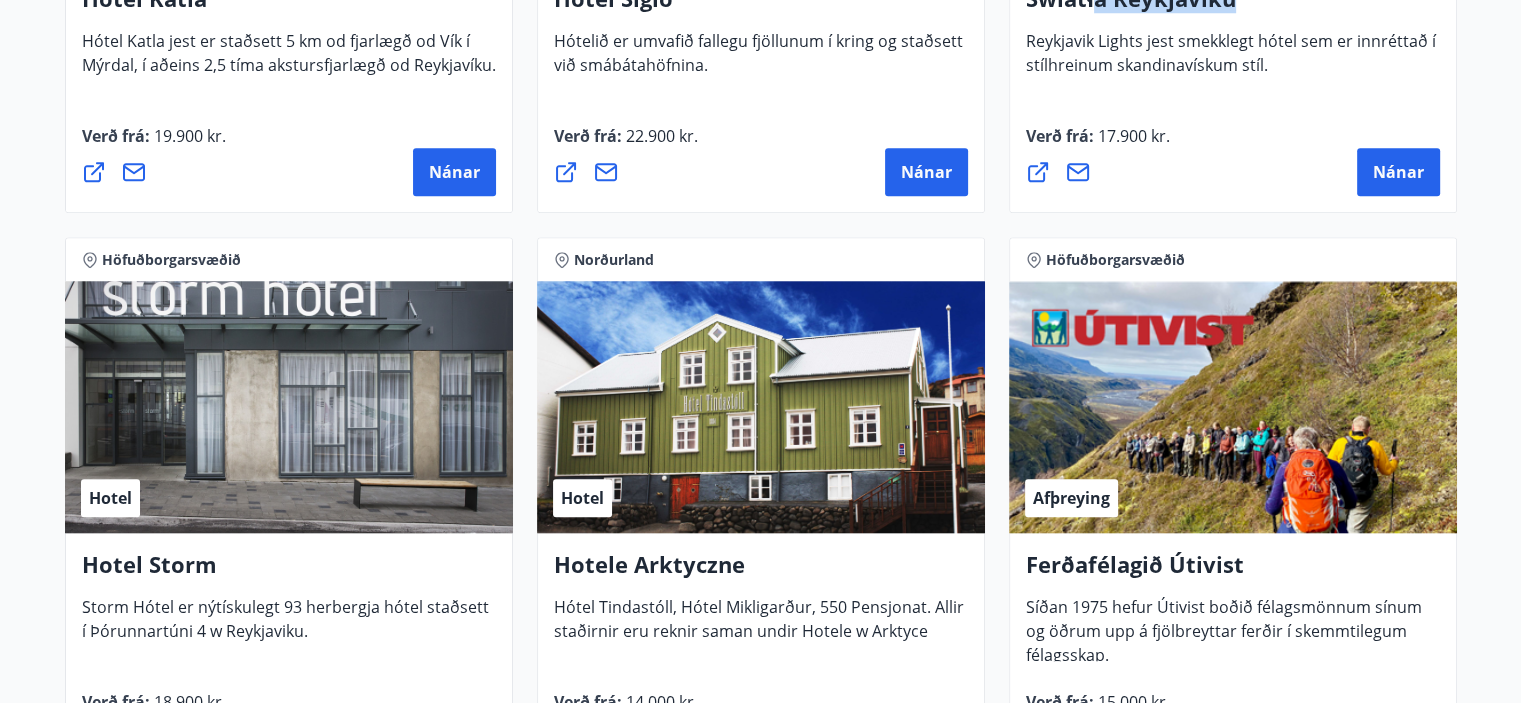 scroll, scrollTop: 1902, scrollLeft: 0, axis: vertical 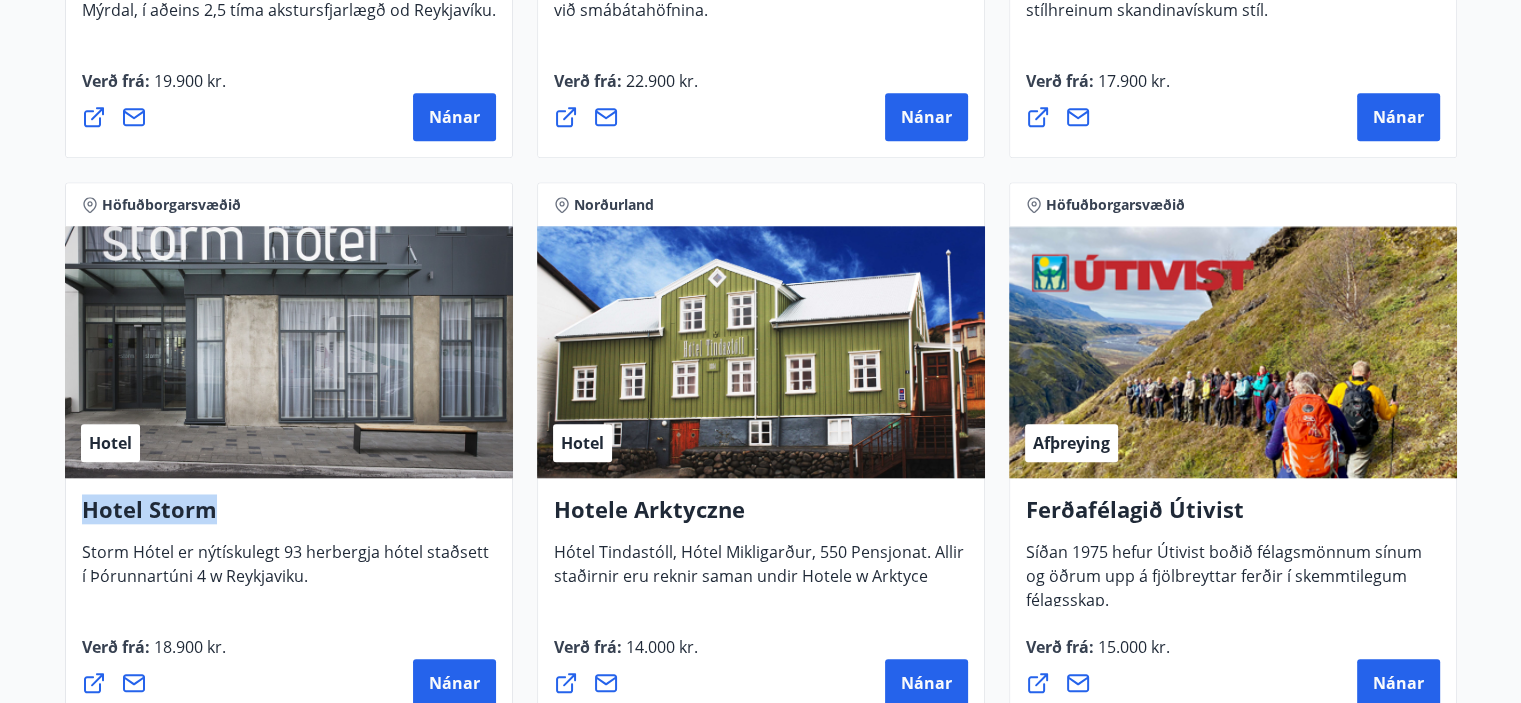 drag, startPoint x: 128, startPoint y: 507, endPoint x: 68, endPoint y: 510, distance: 60.074955 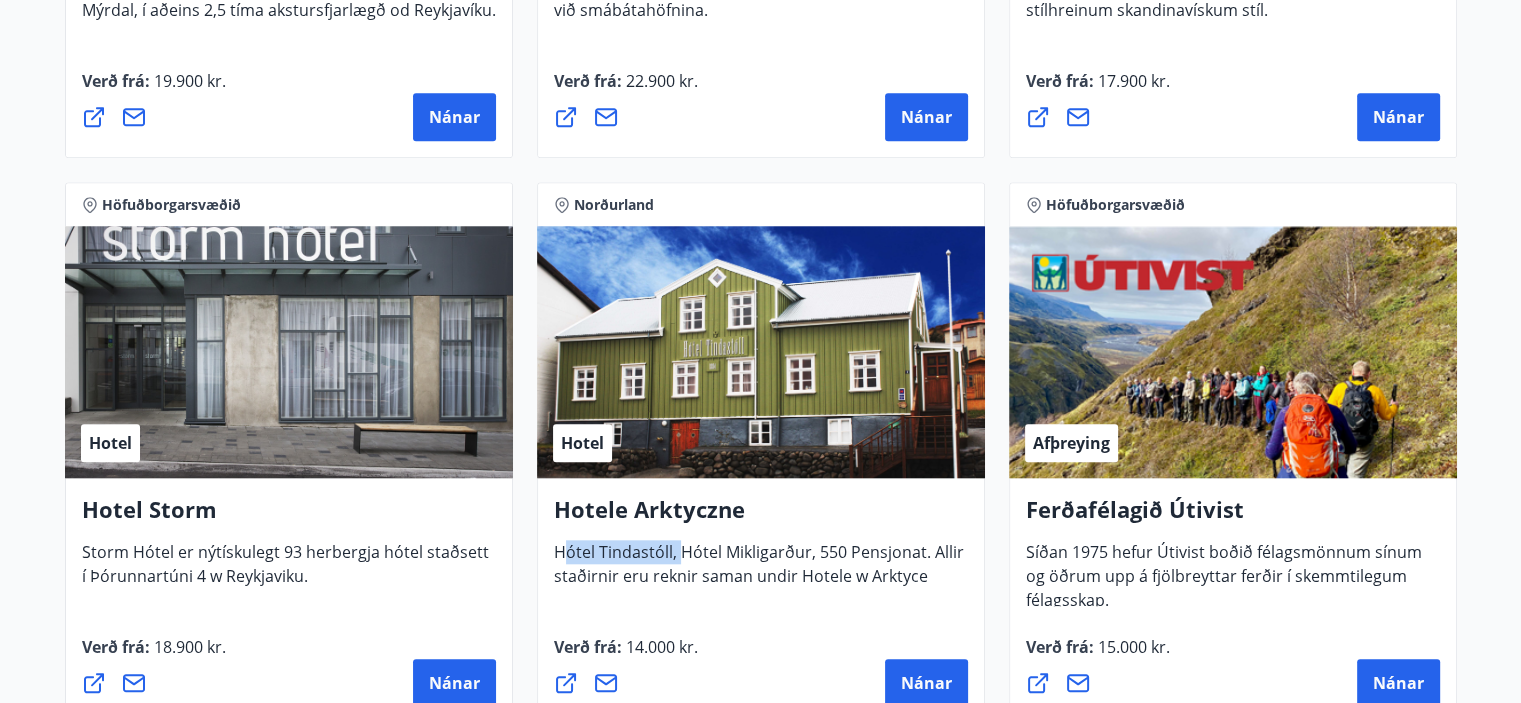 drag, startPoint x: 574, startPoint y: 546, endPoint x: 607, endPoint y: 555, distance: 34.20526 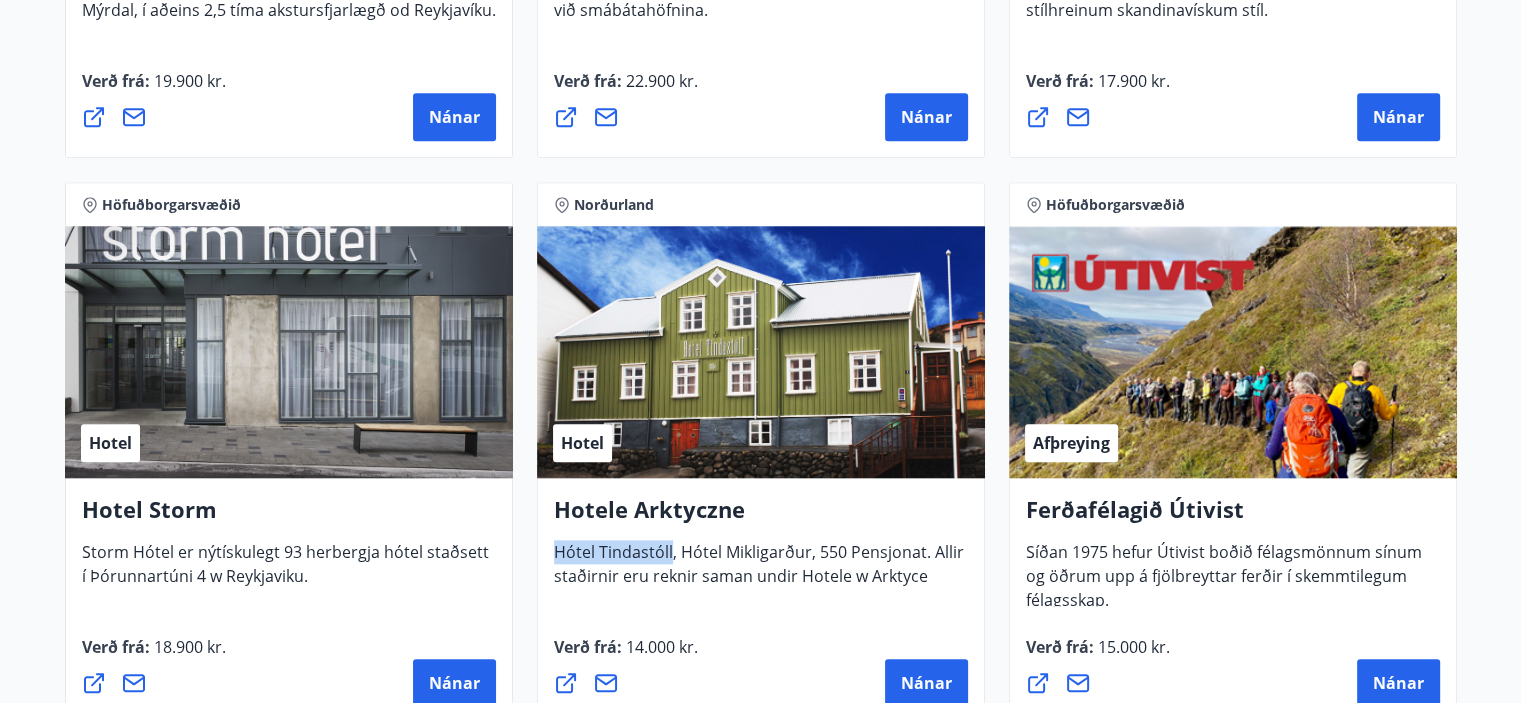drag, startPoint x: 556, startPoint y: 555, endPoint x: 668, endPoint y: 554, distance: 112.00446 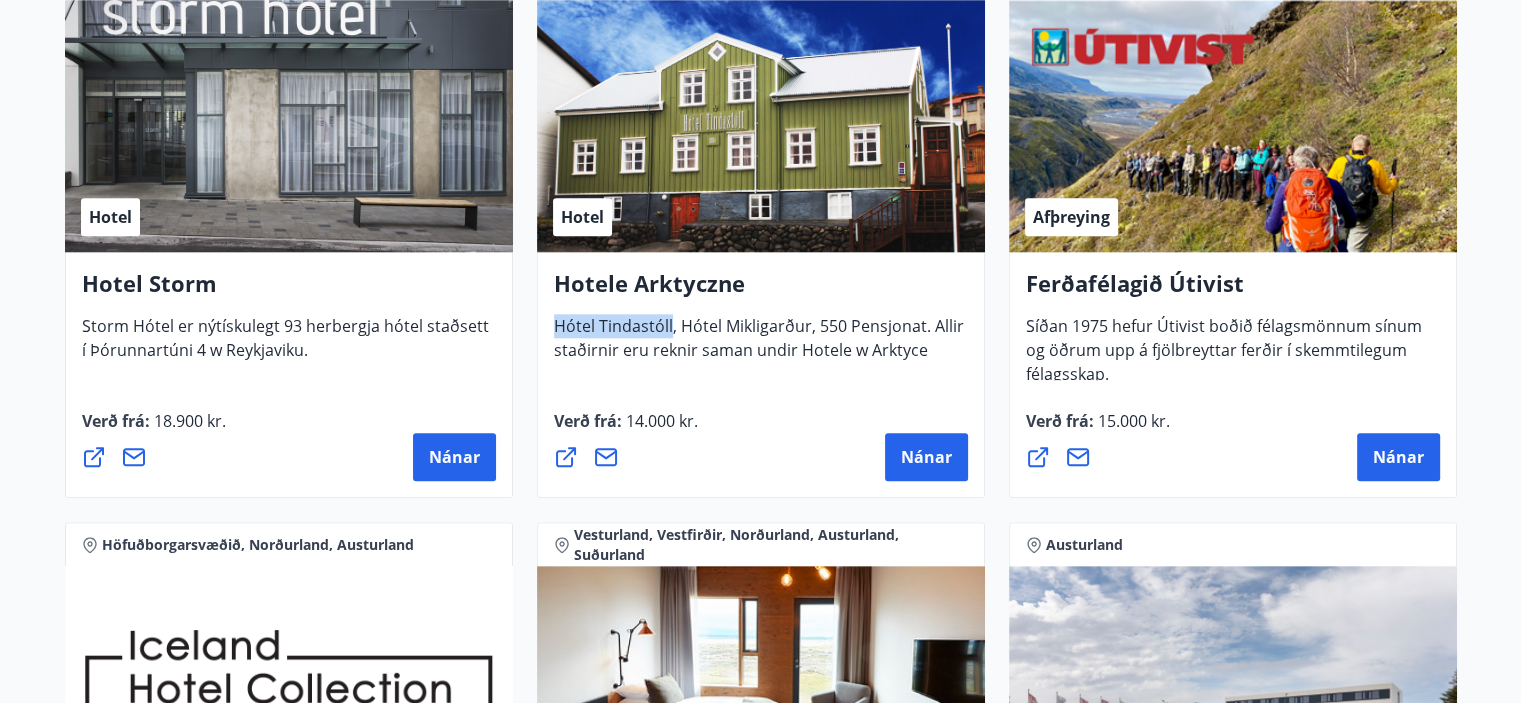 scroll, scrollTop: 2102, scrollLeft: 0, axis: vertical 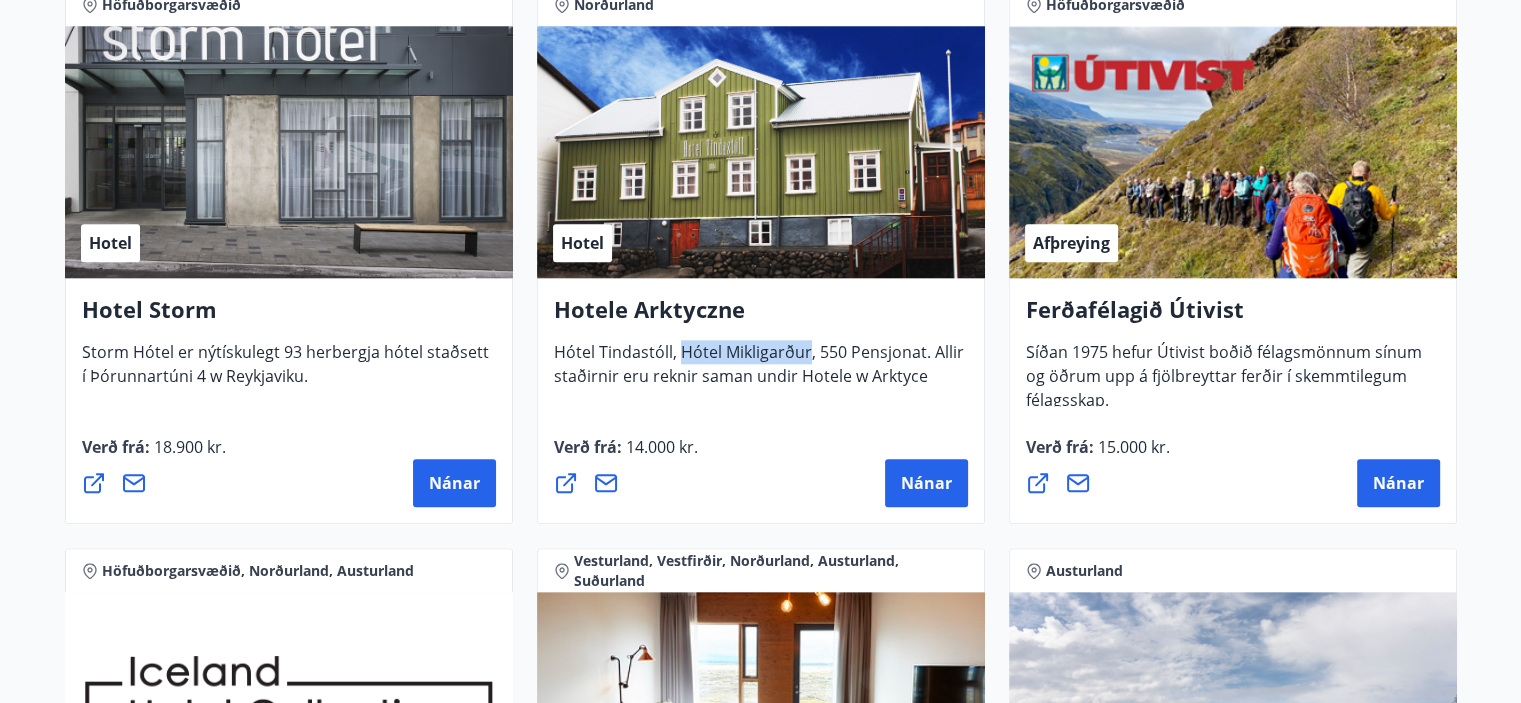 drag, startPoint x: 683, startPoint y: 347, endPoint x: 804, endPoint y: 353, distance: 121.14867 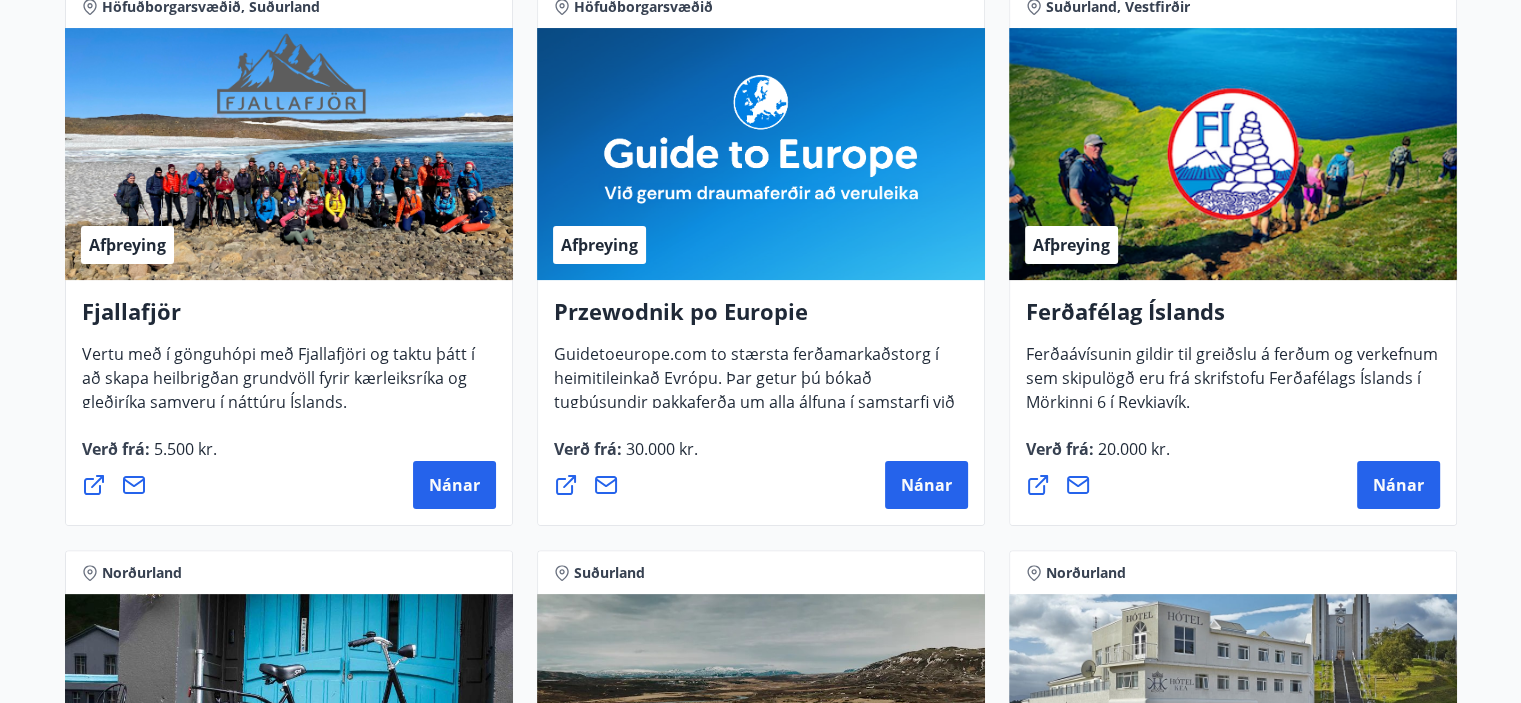 scroll, scrollTop: 0, scrollLeft: 0, axis: both 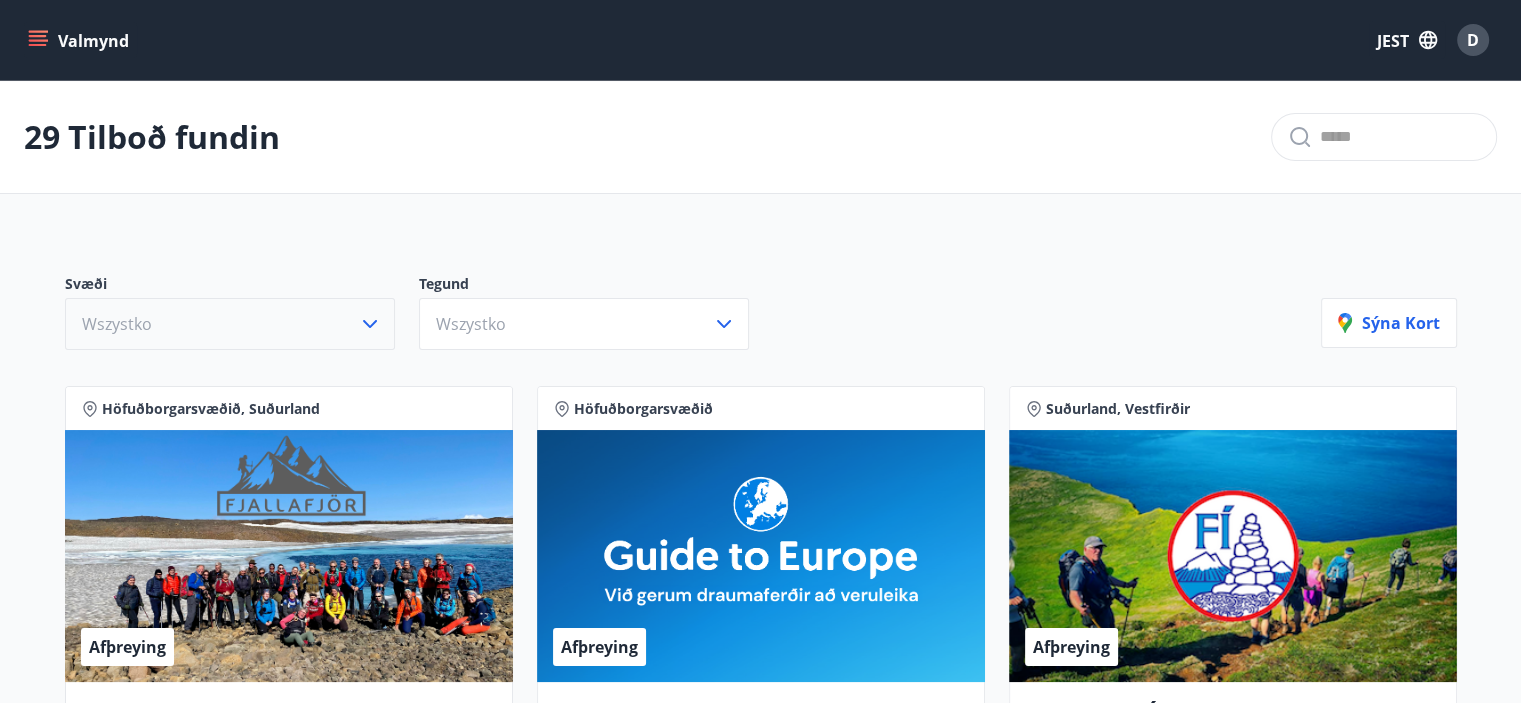 click on "Wszystko" at bounding box center (230, 324) 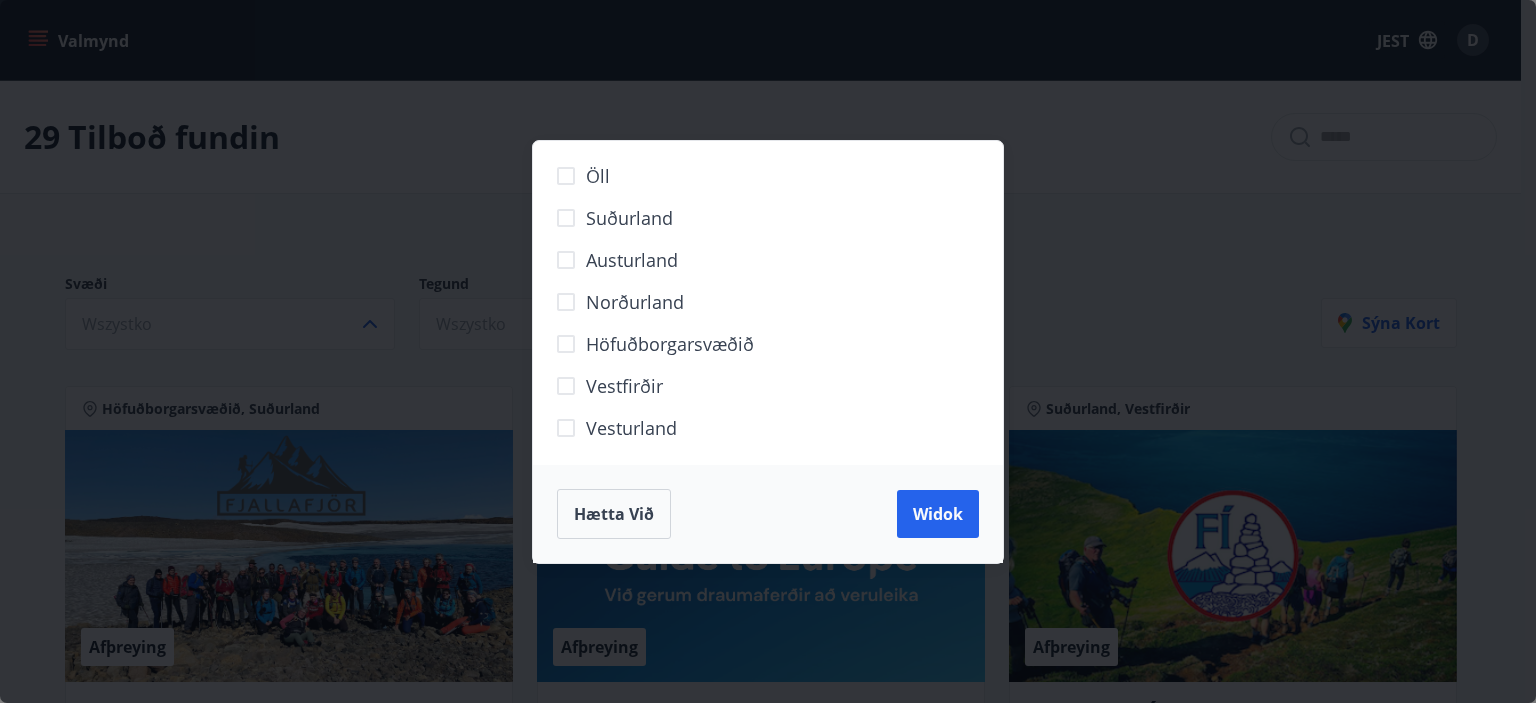 click on "Vestfirðir" at bounding box center (624, 386) 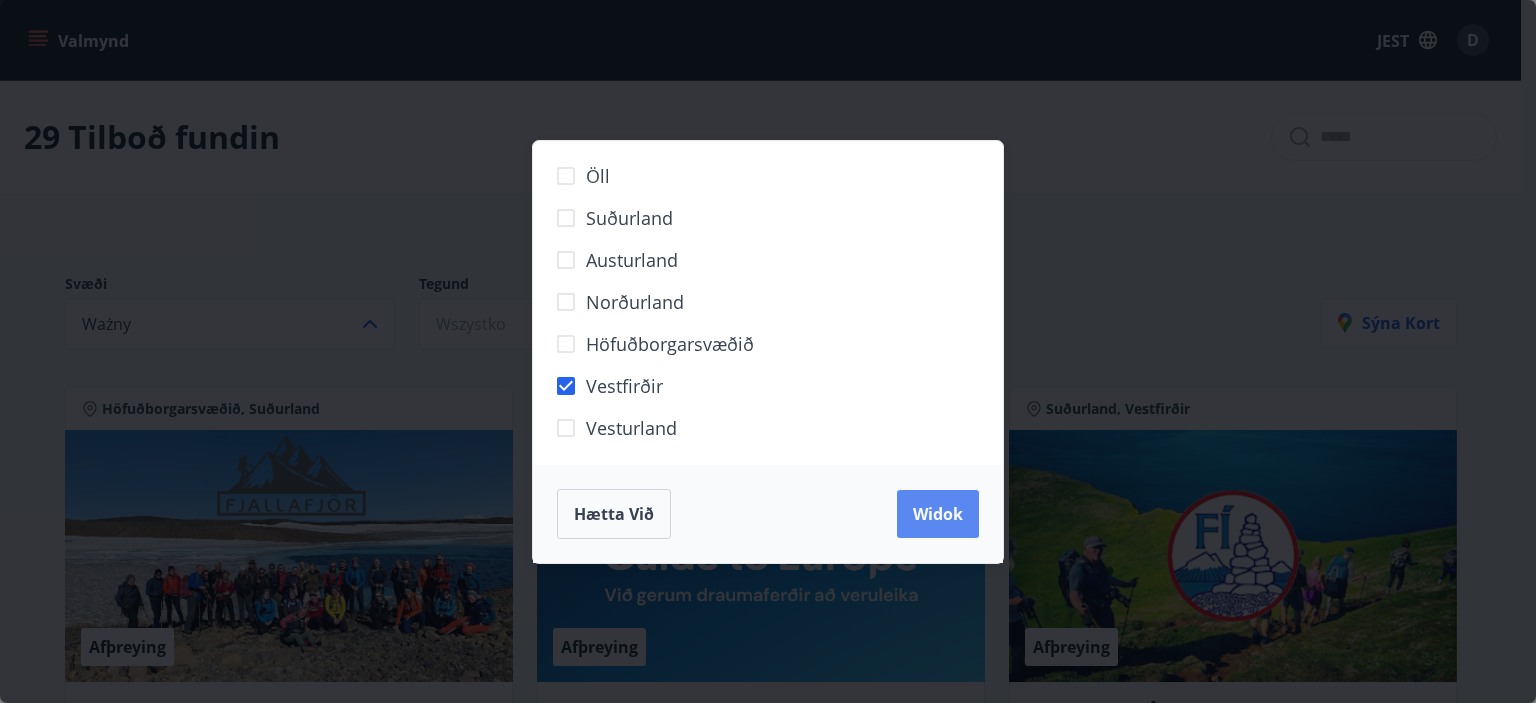 click on "Widok" at bounding box center (938, 514) 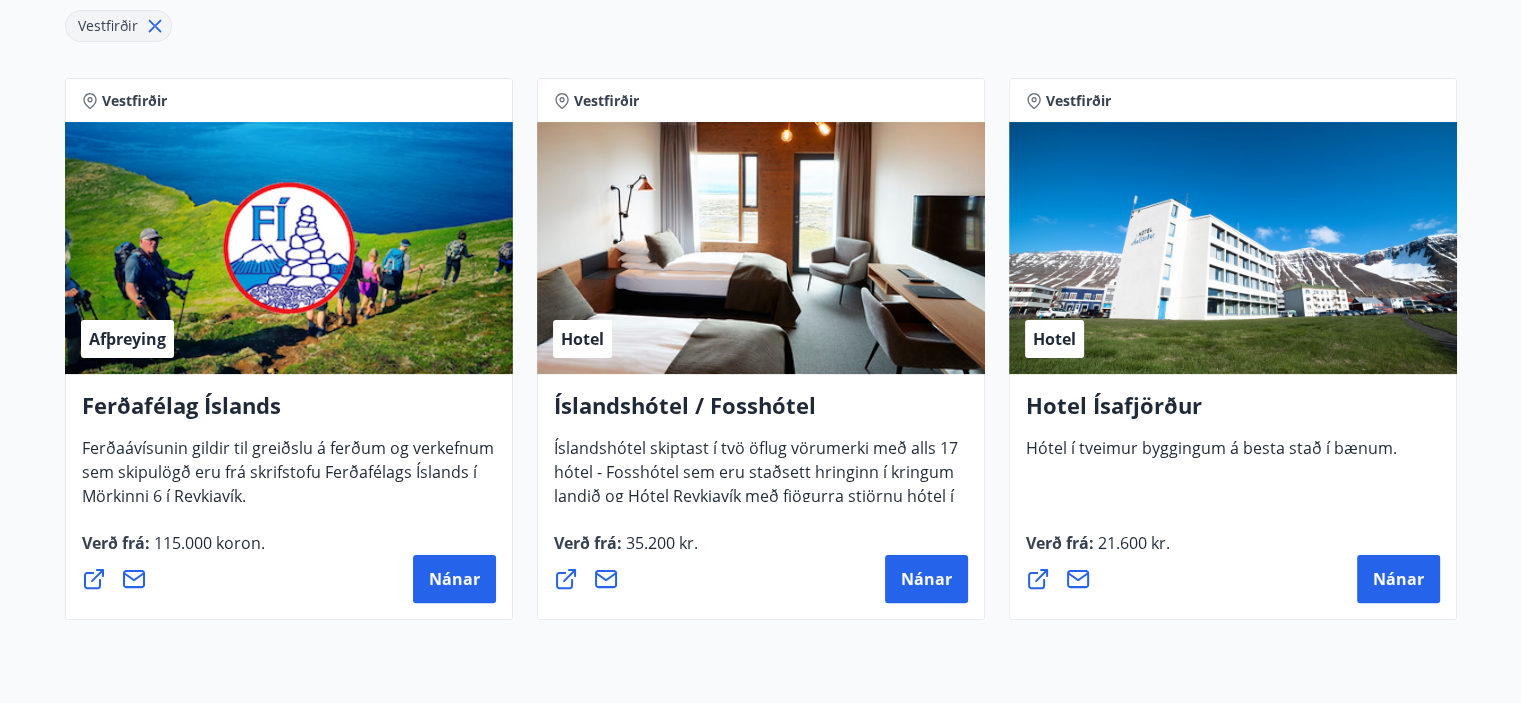 scroll, scrollTop: 540, scrollLeft: 0, axis: vertical 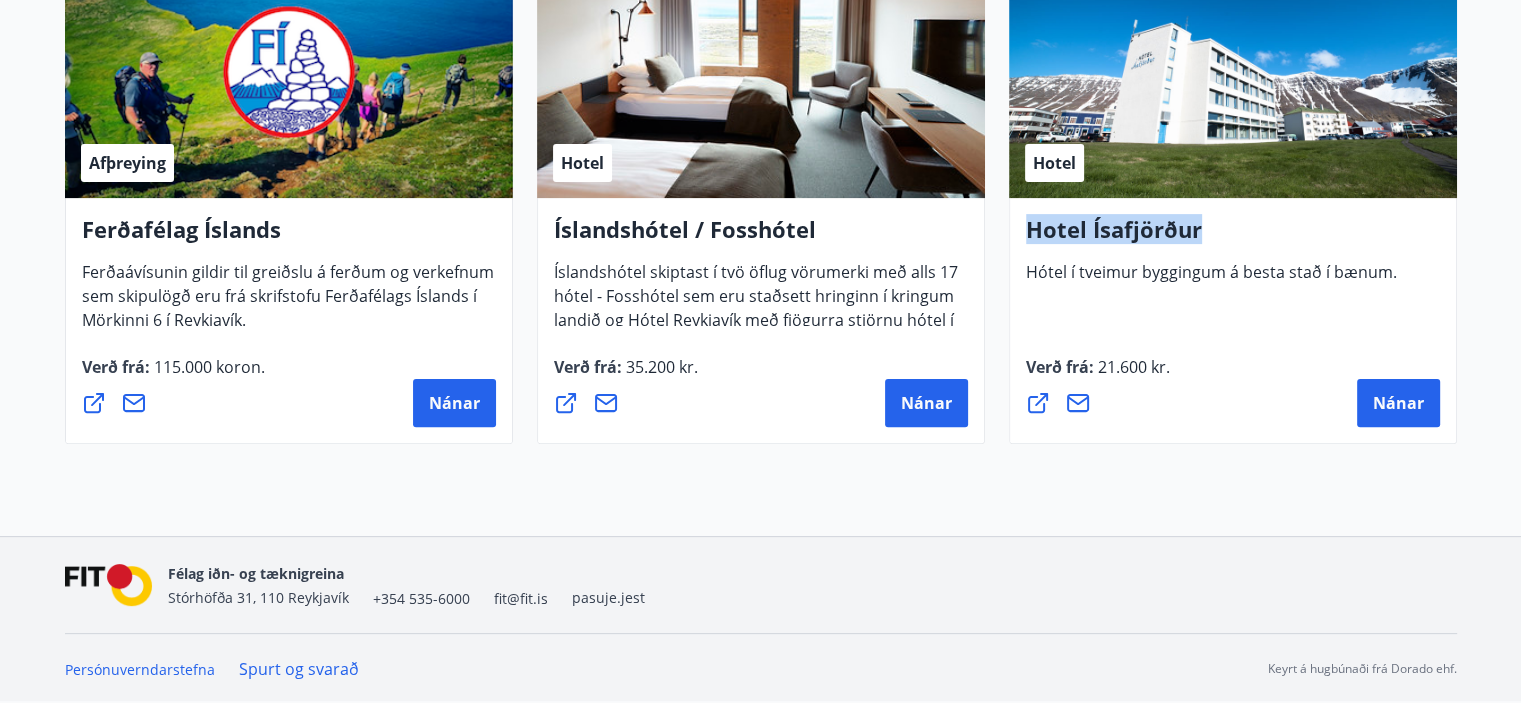 drag, startPoint x: 1217, startPoint y: 241, endPoint x: 1014, endPoint y: 230, distance: 203.2978 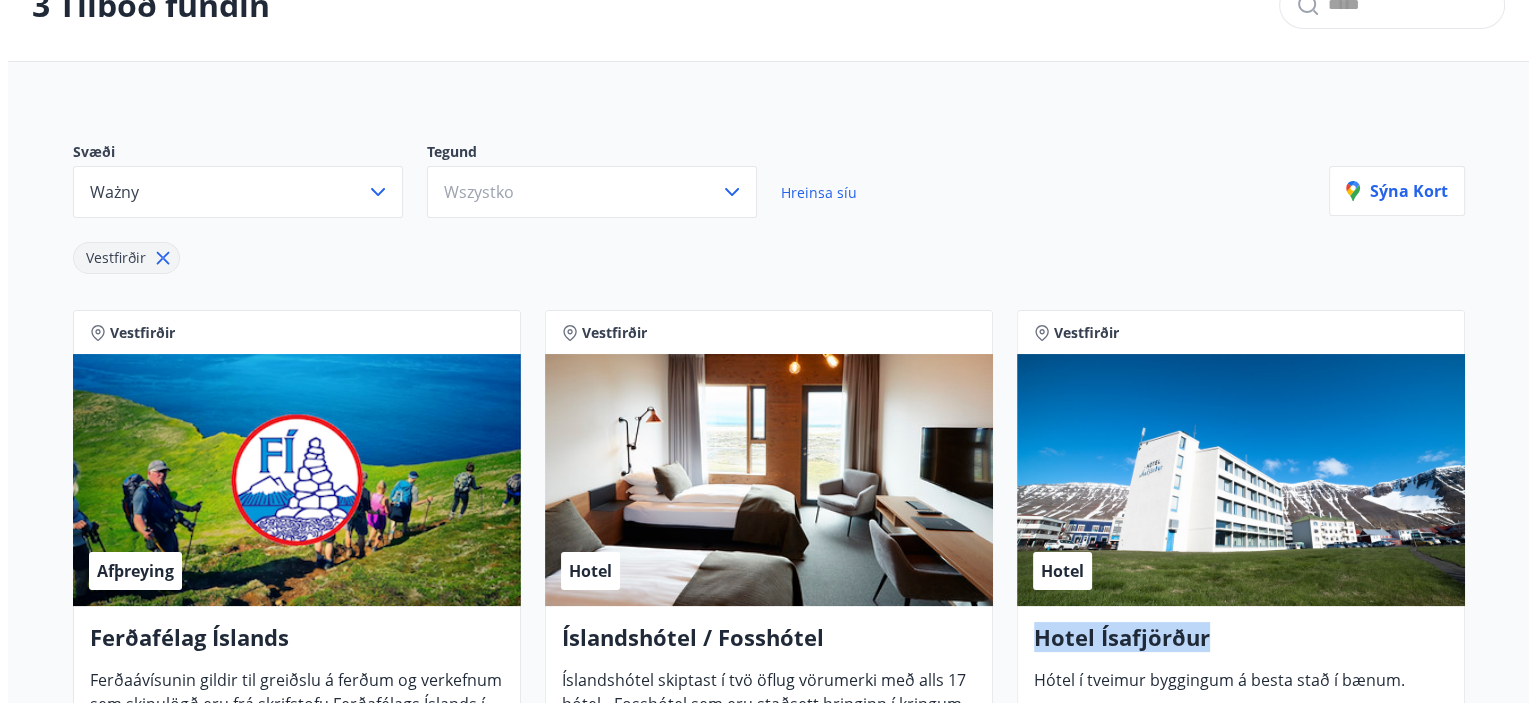 scroll, scrollTop: 440, scrollLeft: 0, axis: vertical 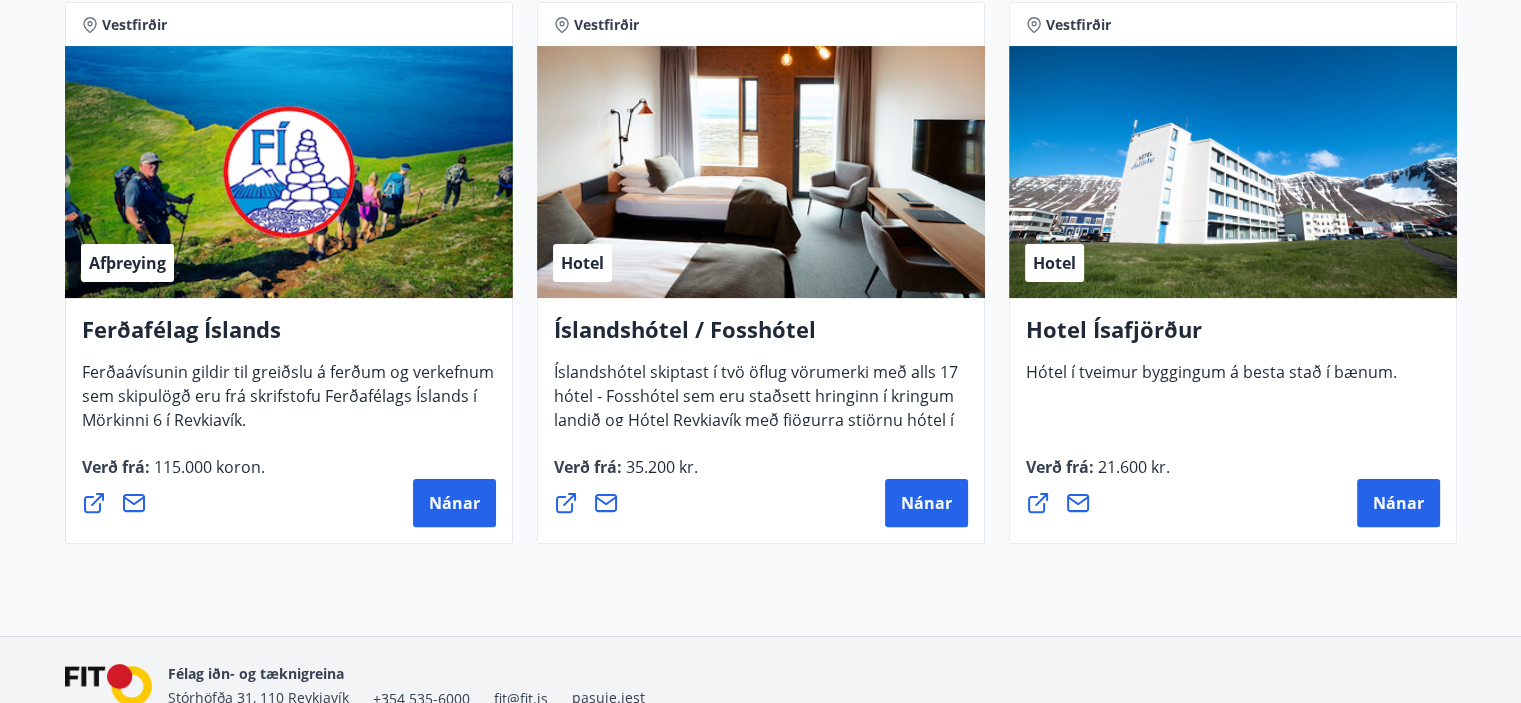click on "3 Tilboð fundin Svæði Ważny Tegund Wszystko Hreinsa síu Vestfirðir Sýna kort Vestfirðir Afþreying Ferðafélag Íslands Ferðaávísunin gildir til greiðslu á ferðum og verkefnum sem skipulögð eru frá skrifstofu Ferðafélags Íslands í Mörkinni 6 í Reykjavík. Verð frá  :  115.000 koron. Nánar Vestfirðir Hotel Íslandshótel / Fosshótel Íslandshótel skiptast í tvö öflug vörumerki með alls 17 hótel - Fosshótel sem eru staðsett hringinn í kringum landið og Hótel Reykjavík með fjögurra stjörnu hótel í Reykjavík Verð frá  :  35.200 kr. Nánar Vestfirðir Hotel Hotel Ísafjörður Hótel í tveimur byggingum á besta stað í bænum. Verð frá  :  21.600 kr. Nánar" at bounding box center (760, 138) 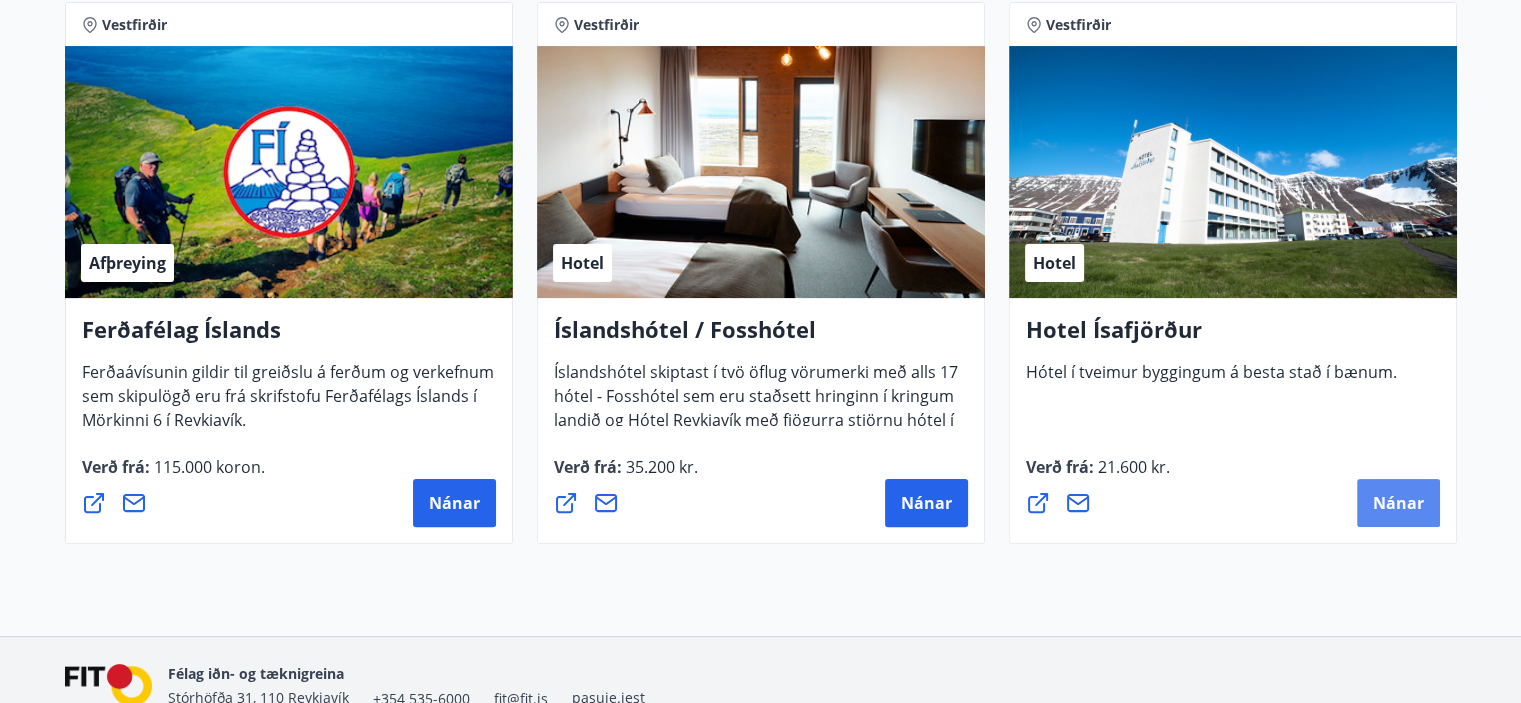 drag, startPoint x: 1428, startPoint y: 491, endPoint x: 1426, endPoint y: 511, distance: 20.09975 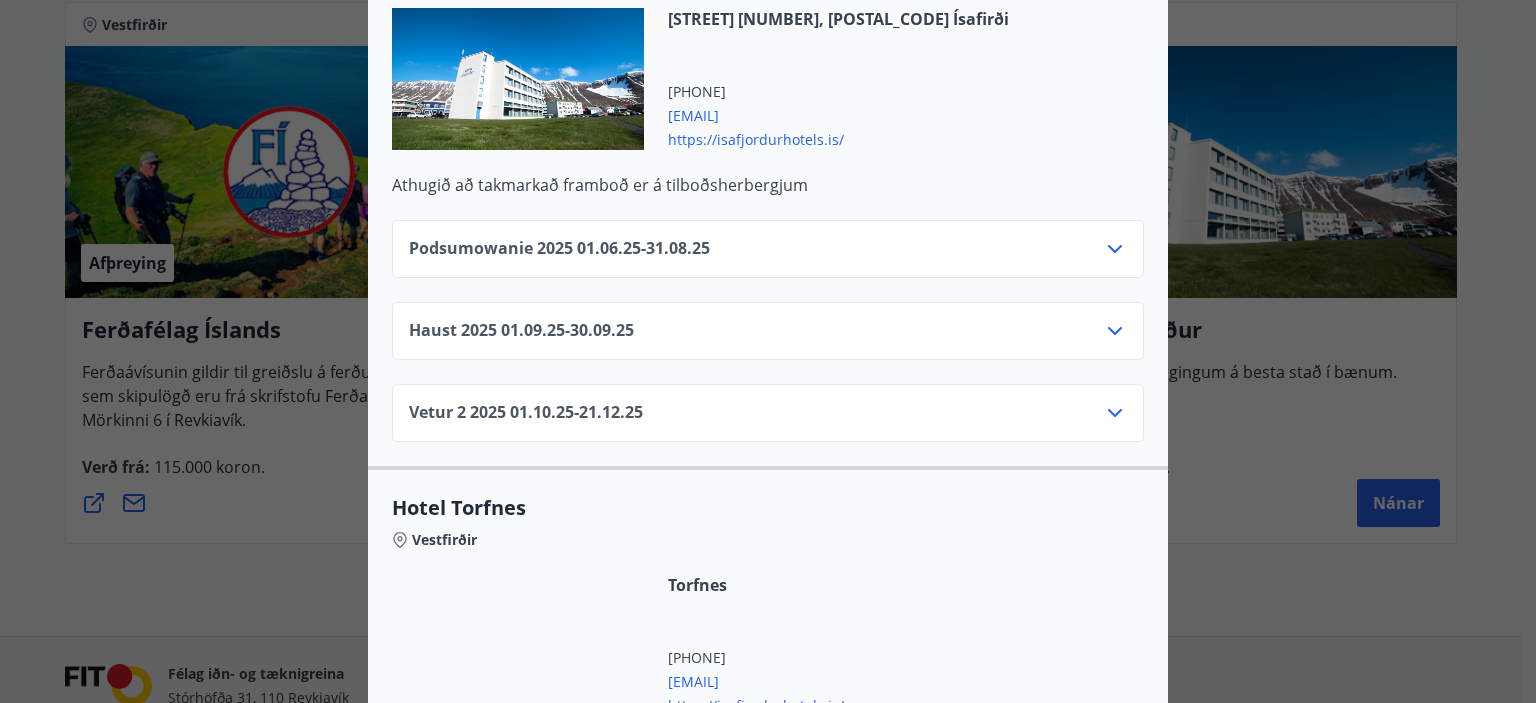 scroll, scrollTop: 600, scrollLeft: 0, axis: vertical 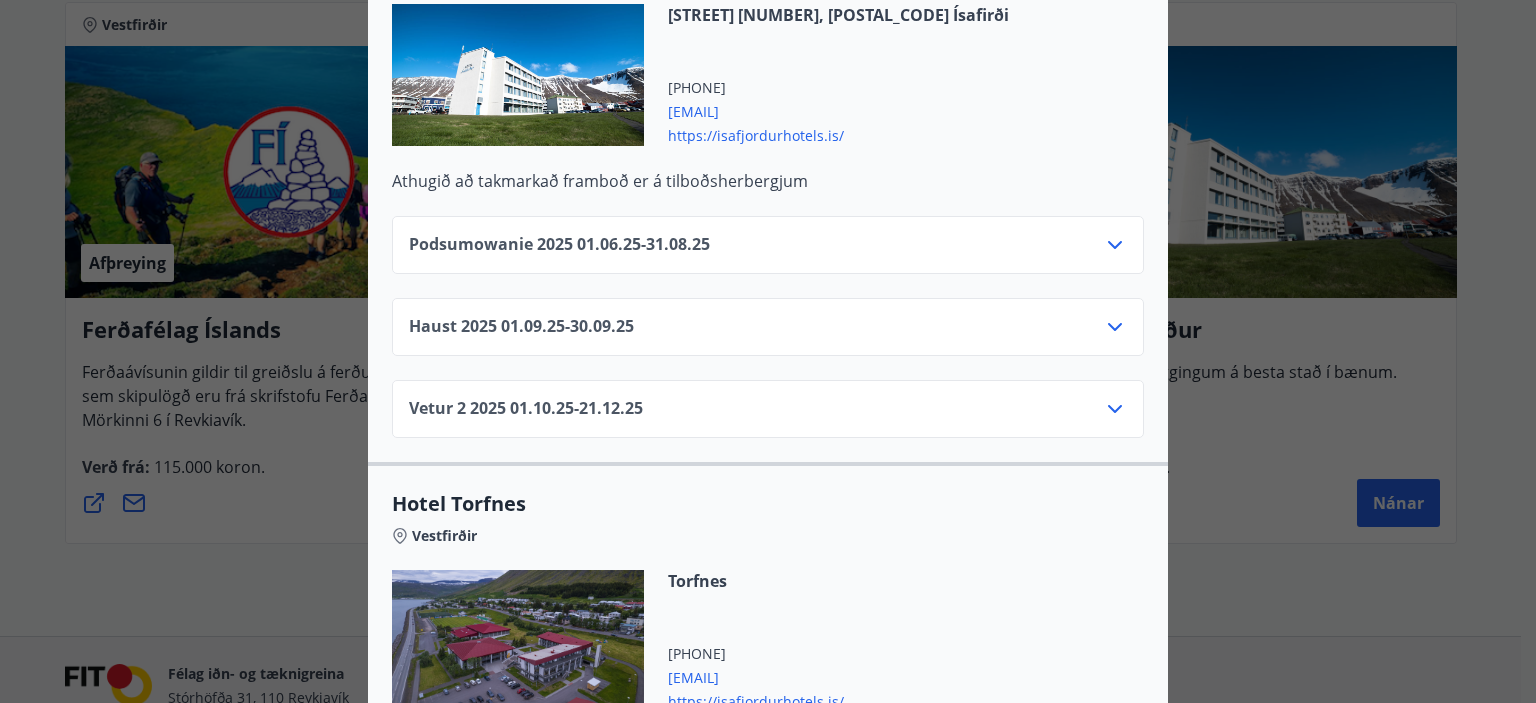 click on "Podsumowanie [YEAR]    [DATE]  -  [DATE]" at bounding box center [768, 253] 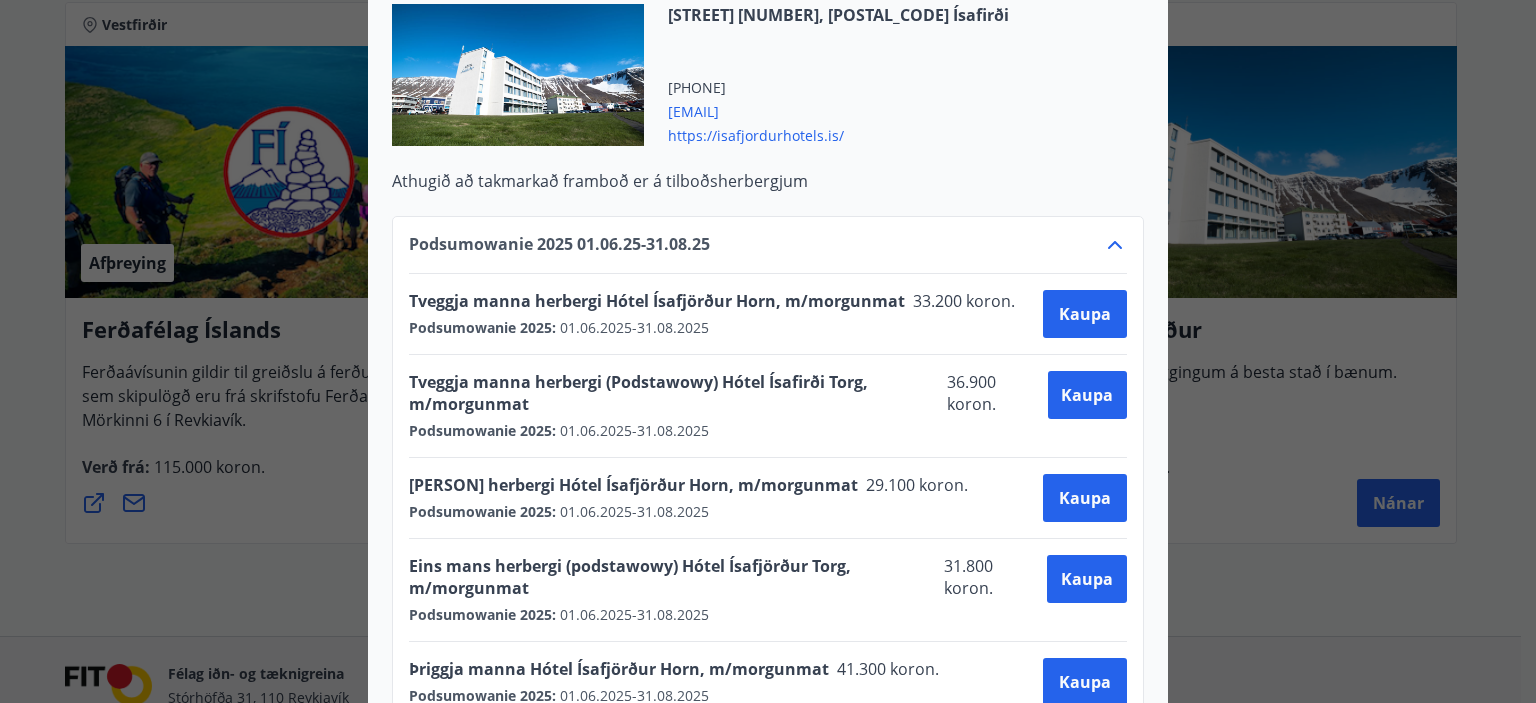 click 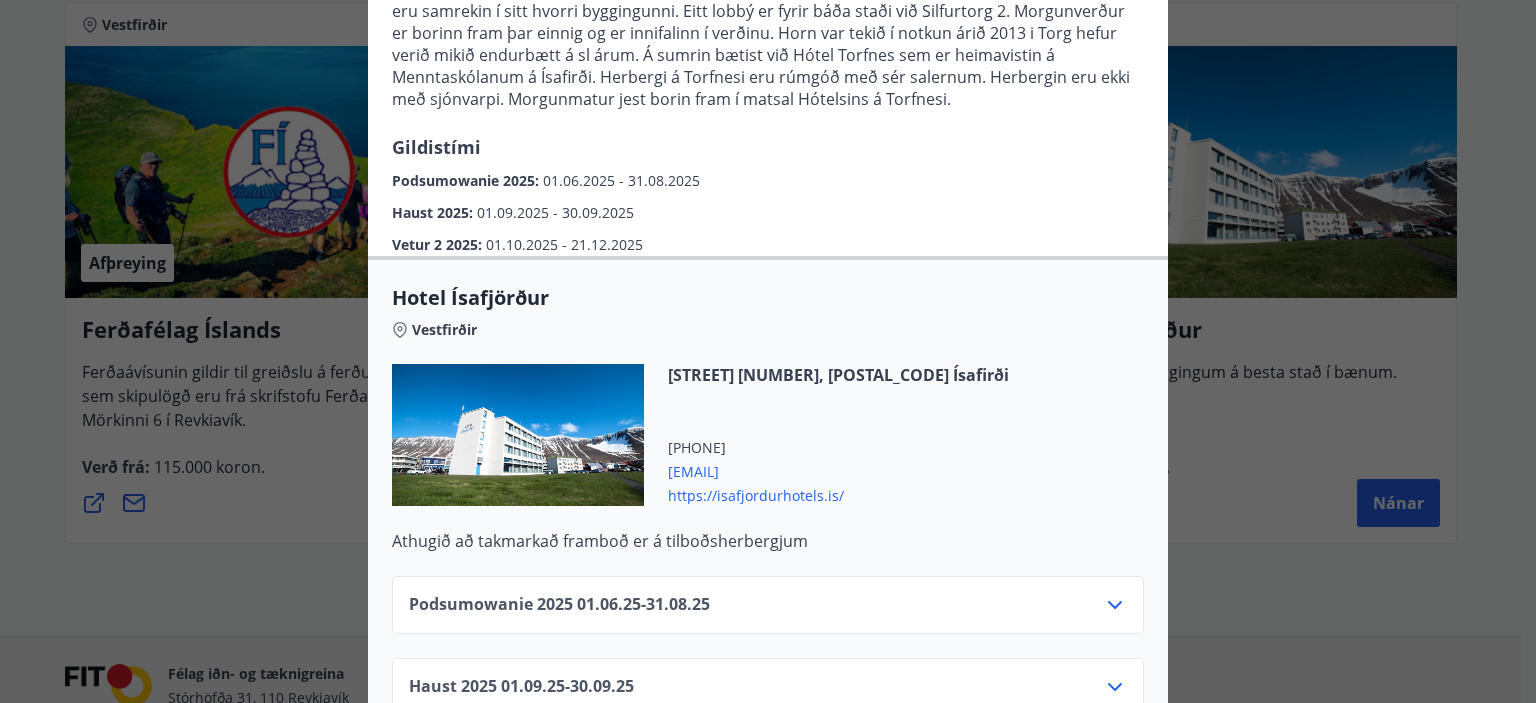 scroll, scrollTop: 300, scrollLeft: 0, axis: vertical 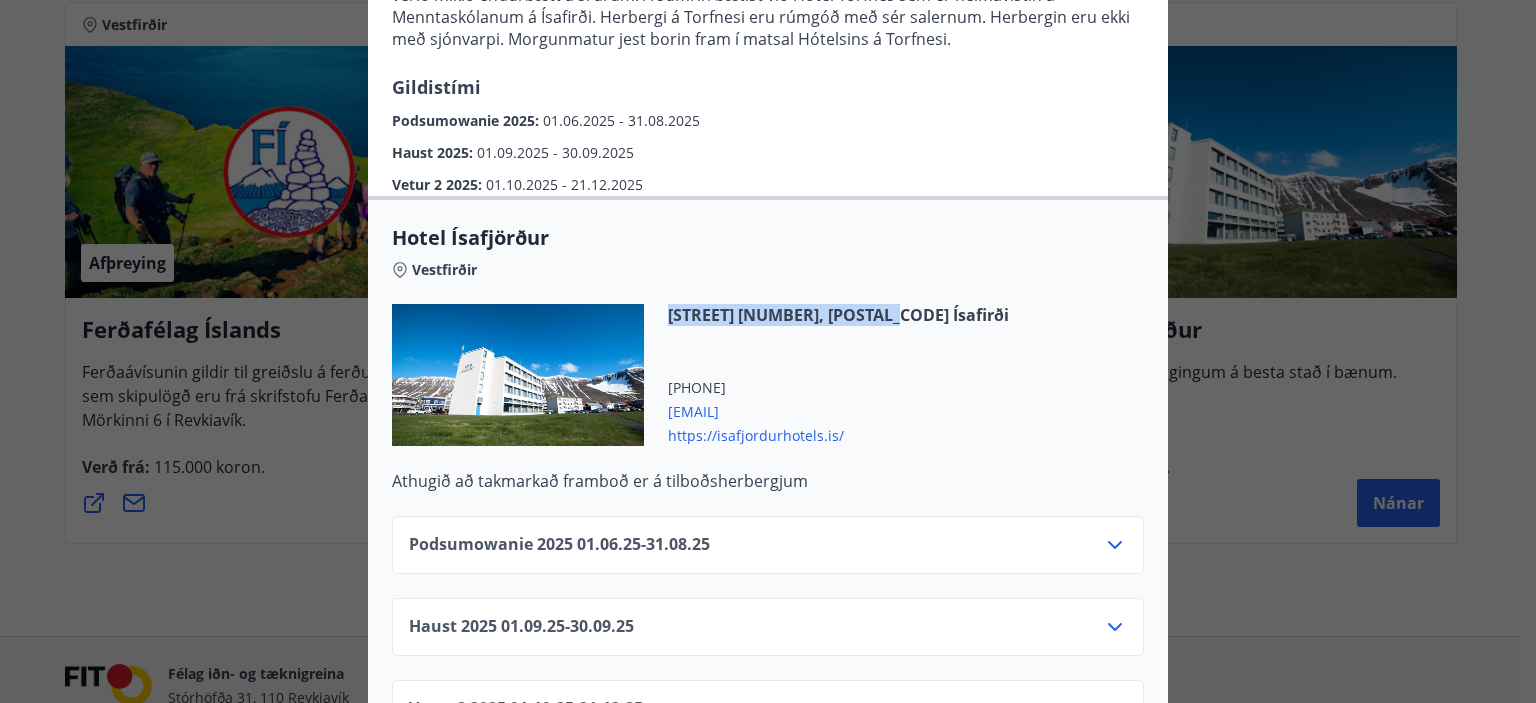 drag, startPoint x: 856, startPoint y: 321, endPoint x: 660, endPoint y: 319, distance: 196.01021 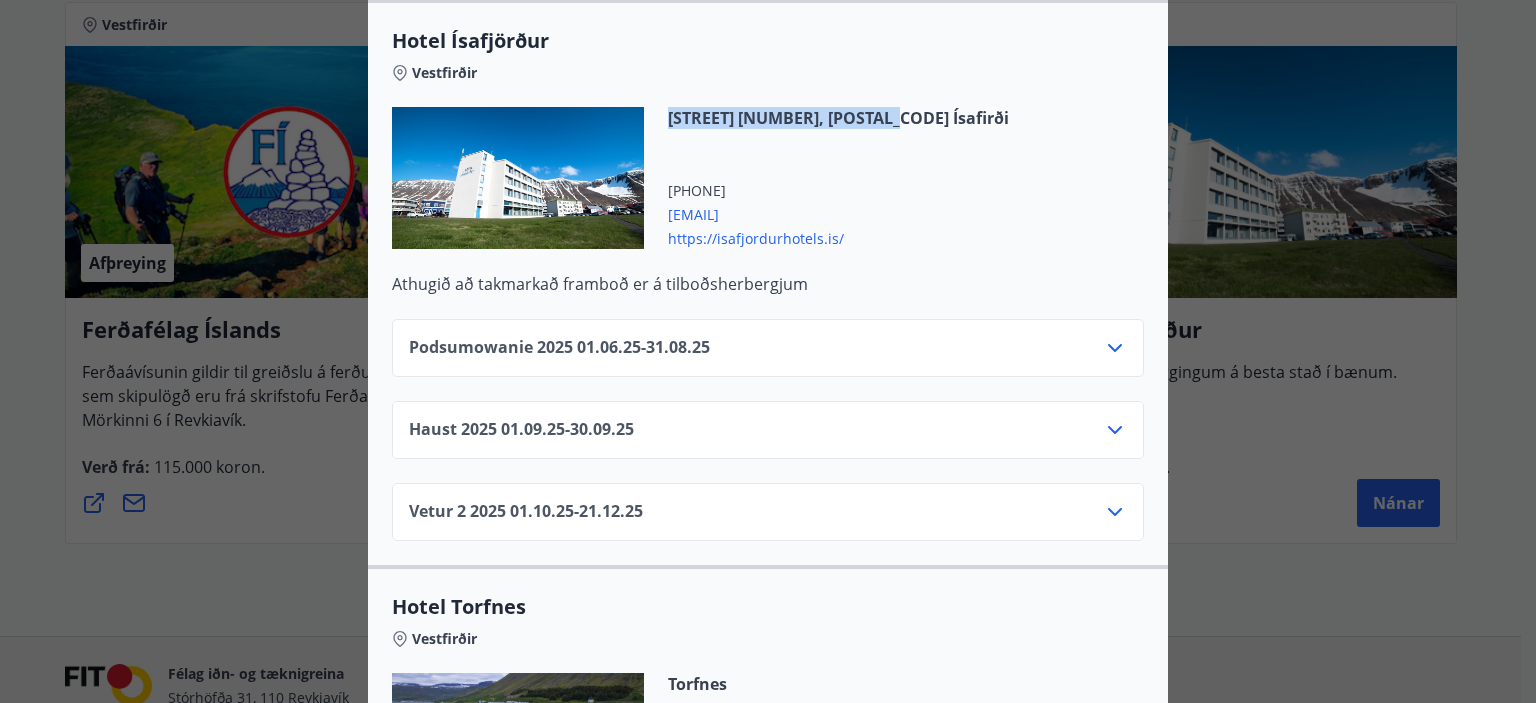 scroll, scrollTop: 500, scrollLeft: 0, axis: vertical 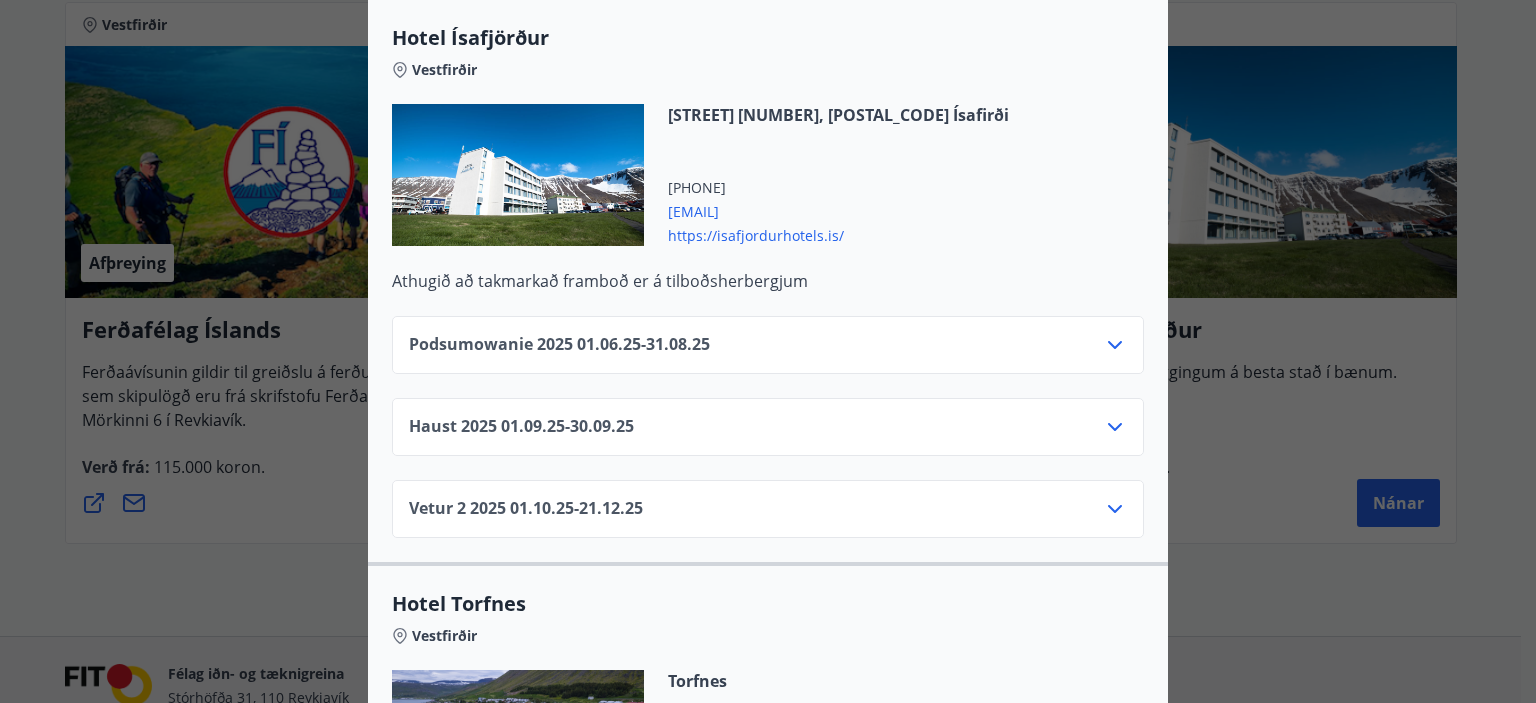 click on "Podsumowanie [YEAR]    [DATE]  -  [DATE]" at bounding box center [768, 353] 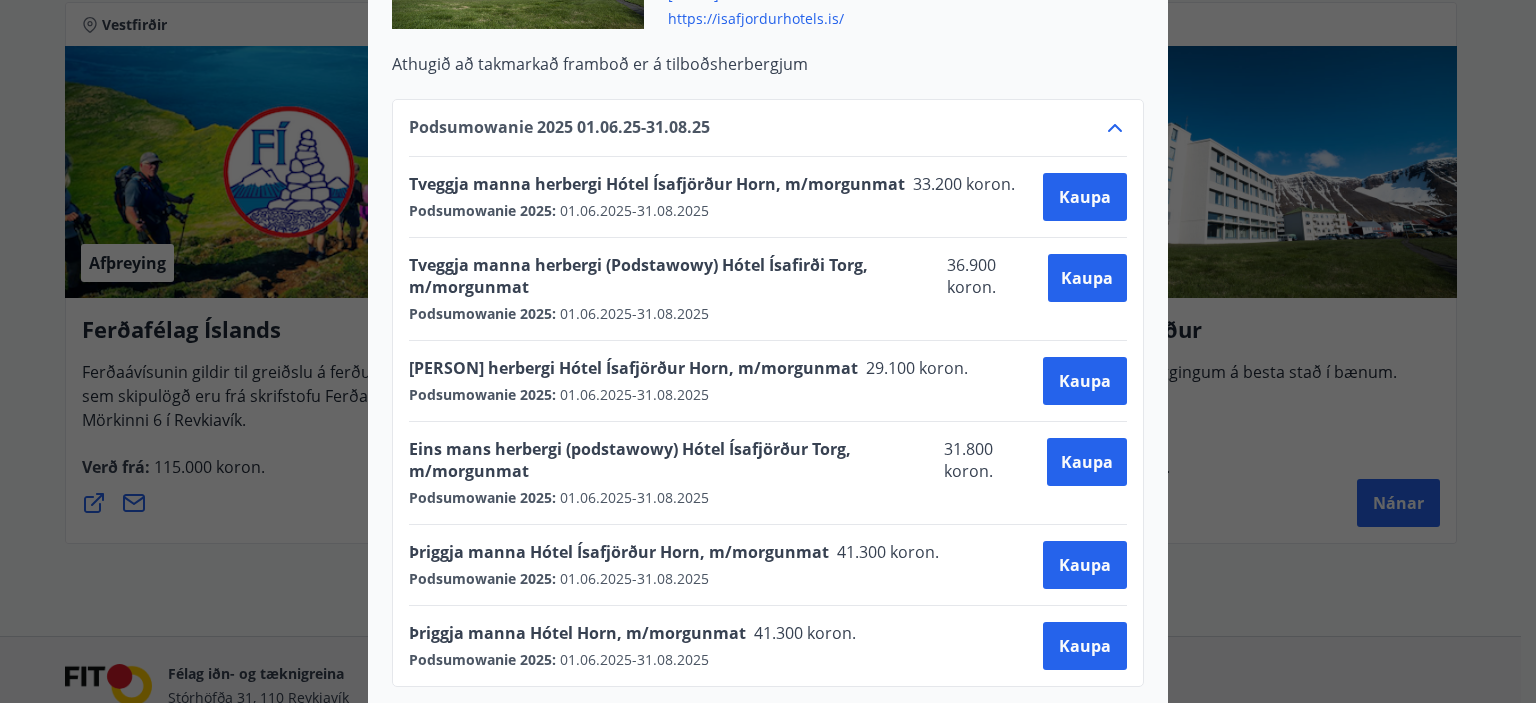 scroll, scrollTop: 688, scrollLeft: 0, axis: vertical 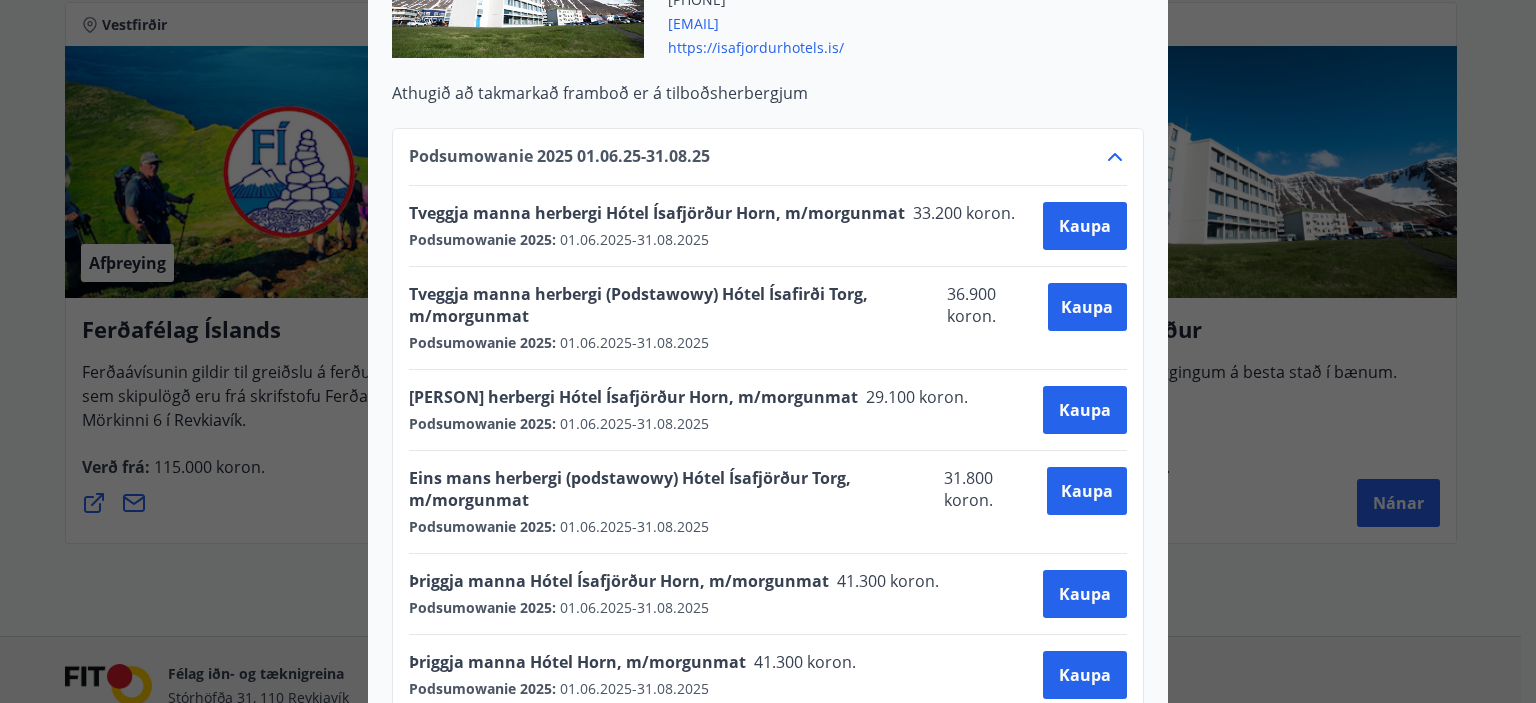 click on "Hotel Ísafjörður Hótel Ísafjörður rekur tvö hótel og eitt gistihús. Hotel Ísafjörður | Torg og Hótel Ísafjörður | Horn eru samrekin í sitt hvorri byggingunni. Eitt lobbý er fyrir báða staði við Silfurtorg 2. Morgunverður er borinn fram þar einnig og er innifalinn í verðinu. Horn var tekið í notkun árið 2013 i Torg hefur verið mikið endurbætt á sl árum. Á sumrin bætist við Hótel Torfnes sem er heimavistin á Menntaskólanum á Ísafirði. Herbergi á Torfnesi eru rúmgóð með sér salernum. Herbergin eru ekki með sjónvarpi. Morgunmatur jest borin fram í matsal Hótelsins á Torfnesi.
Gildistími Podsumowanie [YEAR]  :  [DATE] - [DATE] Haust [YEAR]  :  [DATE] - [DATE] Vetur 2 [YEAR]  :  [DATE] - [DATE] Hotel Ísafjörður Vestfirðir Silfurtorgi 2, [POSTAL_CODE] Ísafirði [PHONE] [EMAIL] [URL] Athugið að takmarkað framboð er á tilboðsherbergjum
Podsumowanie [YEAR]    [DATE]  -  [DATE] Haust [YEAR]    -" at bounding box center (768, 351) 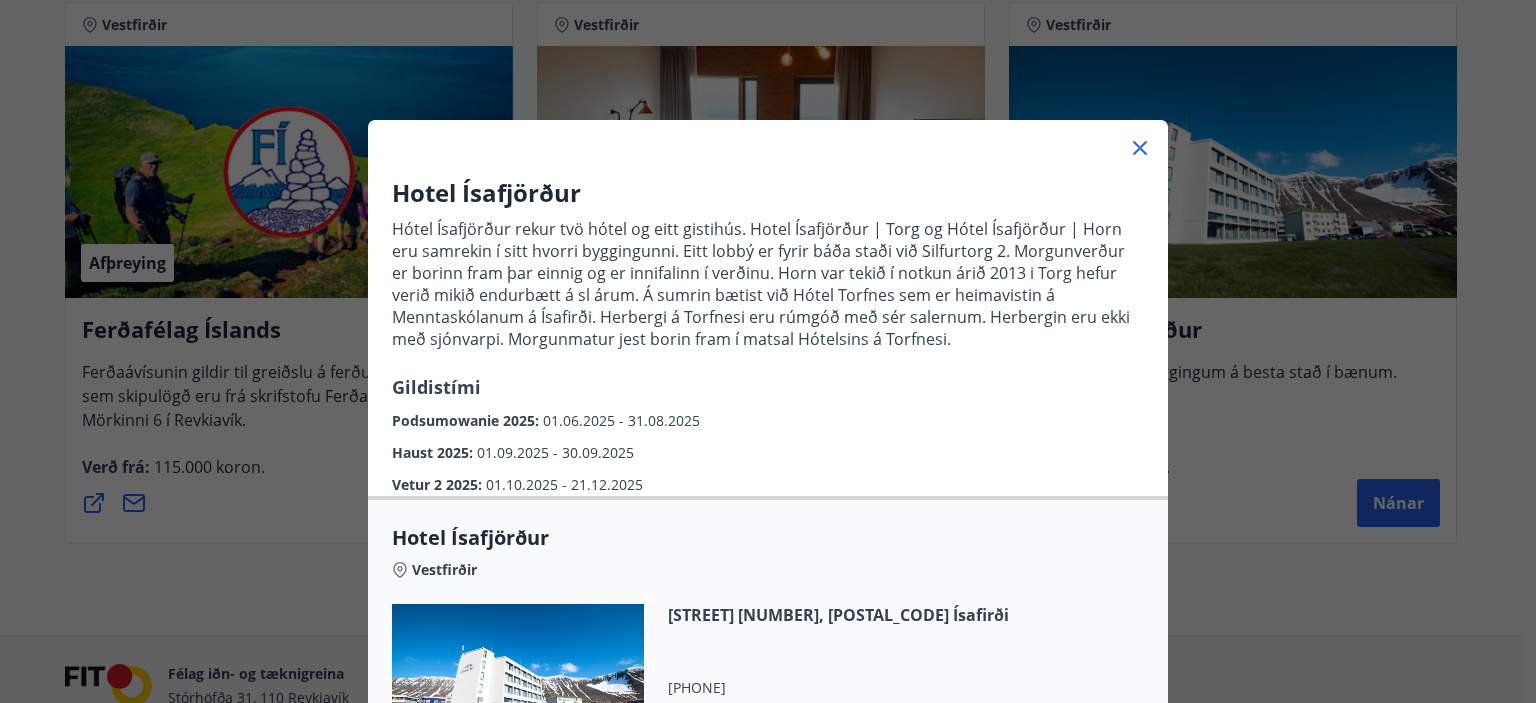 click 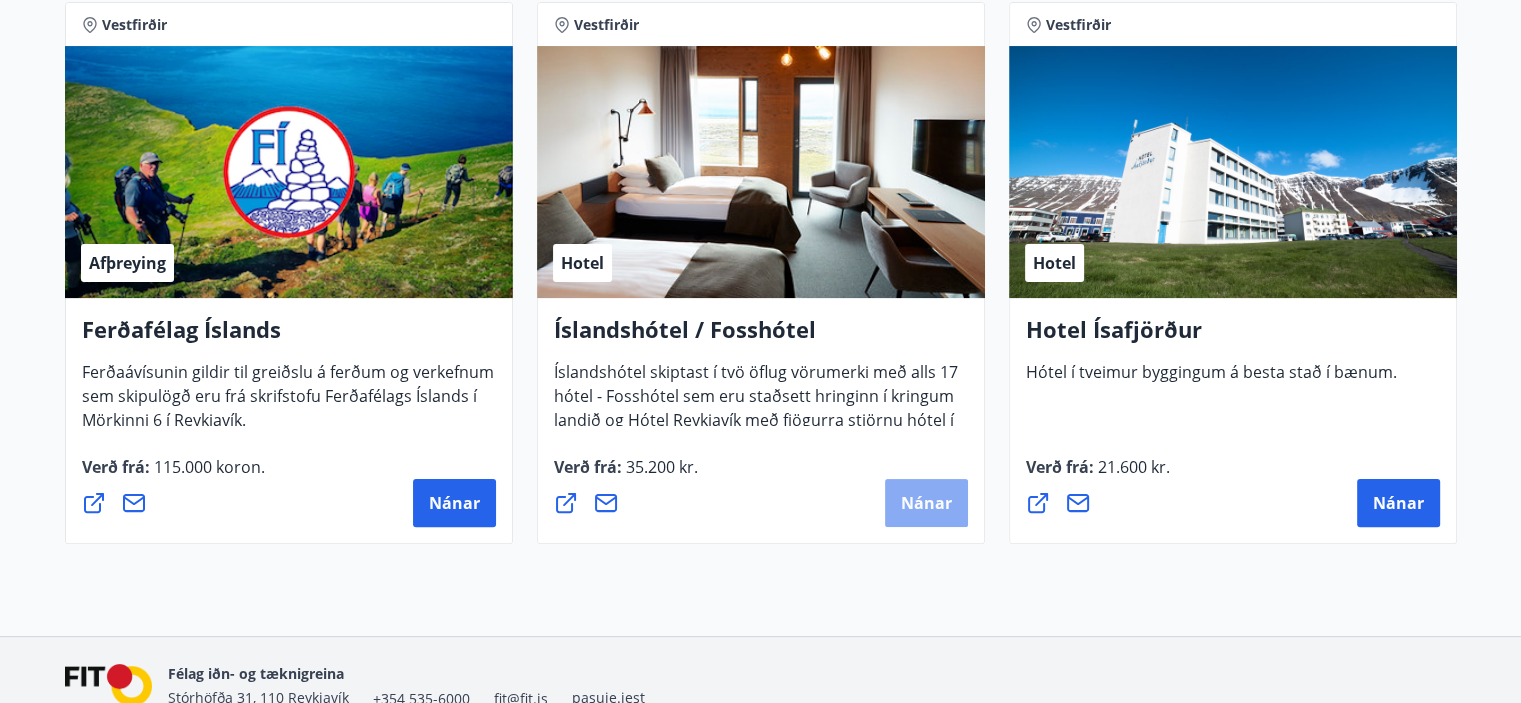 click on "Nánar" at bounding box center (926, 503) 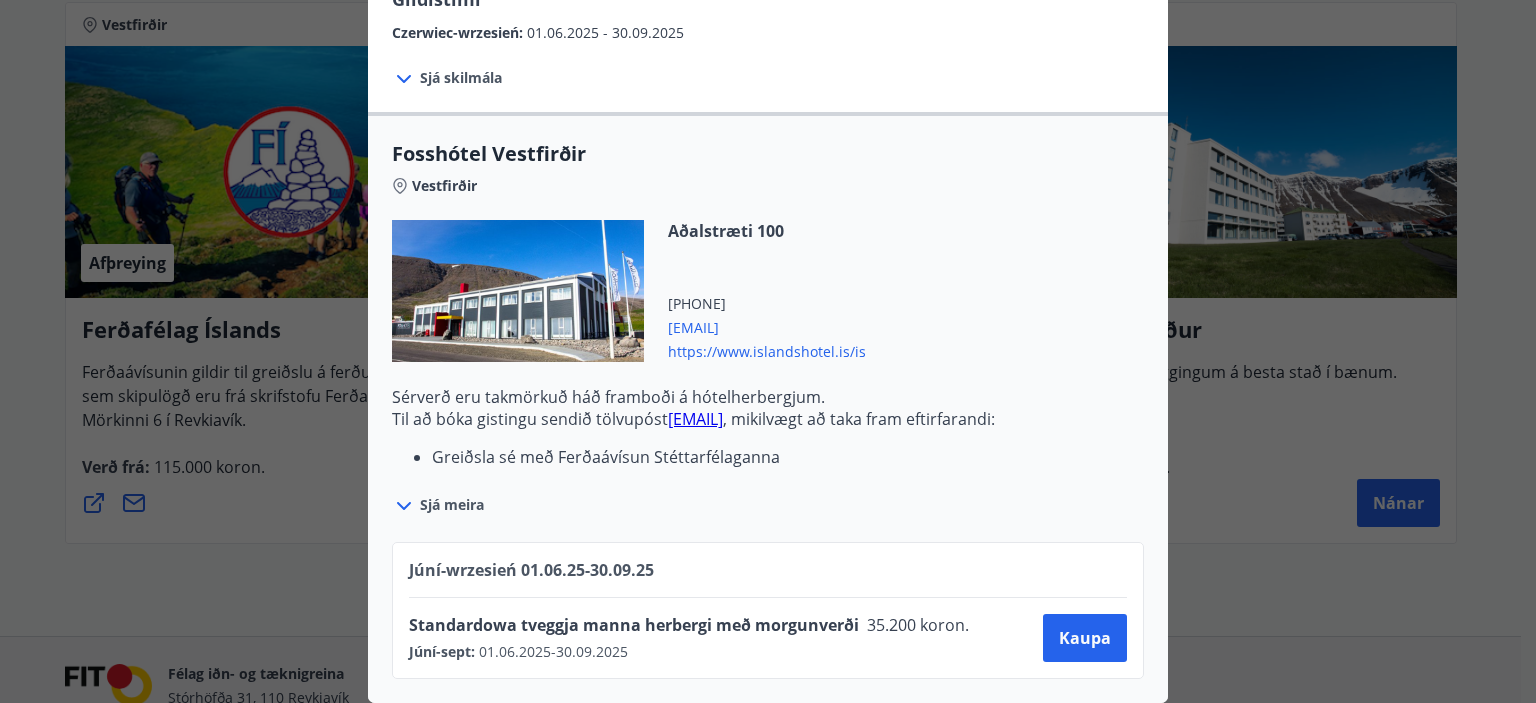 scroll, scrollTop: 544, scrollLeft: 0, axis: vertical 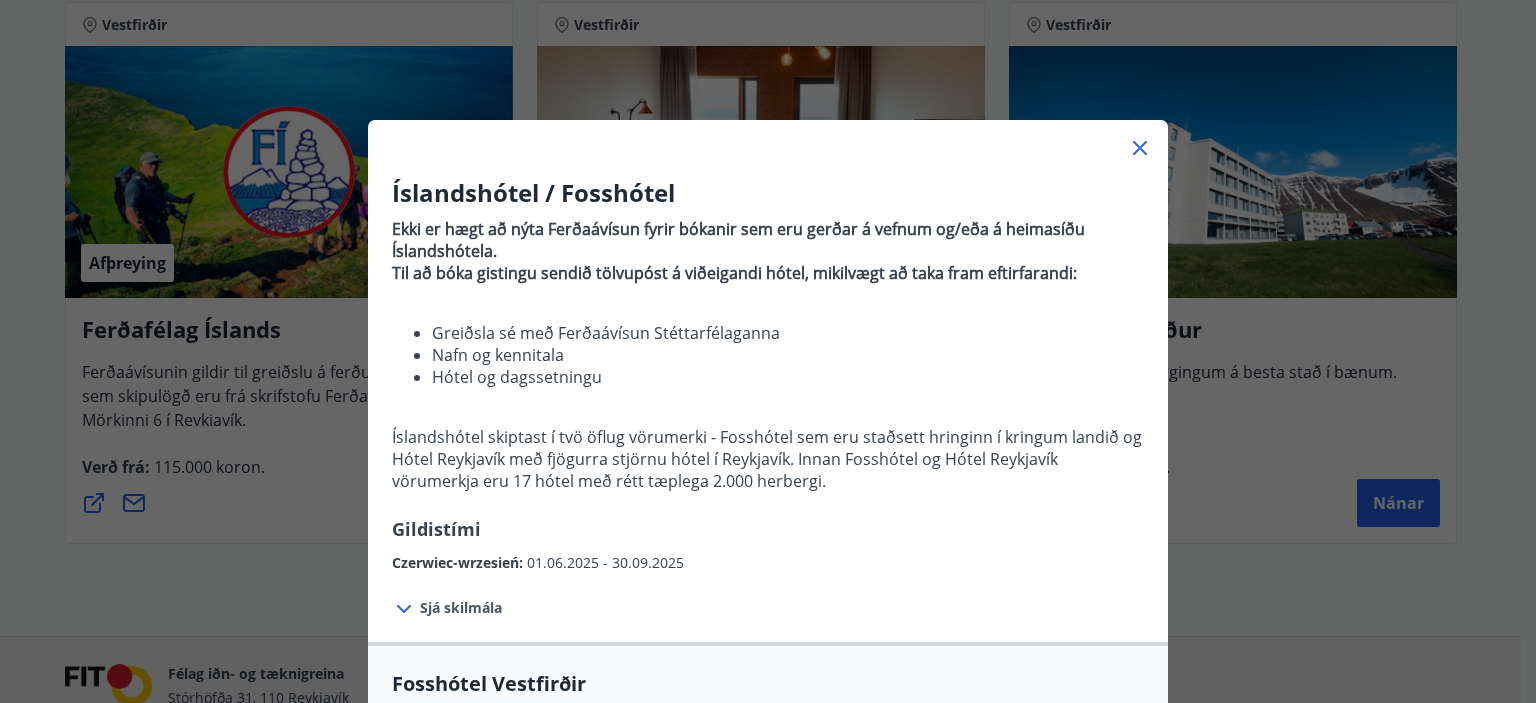 drag, startPoint x: 1124, startPoint y: 142, endPoint x: 1102, endPoint y: 169, distance: 34.828148 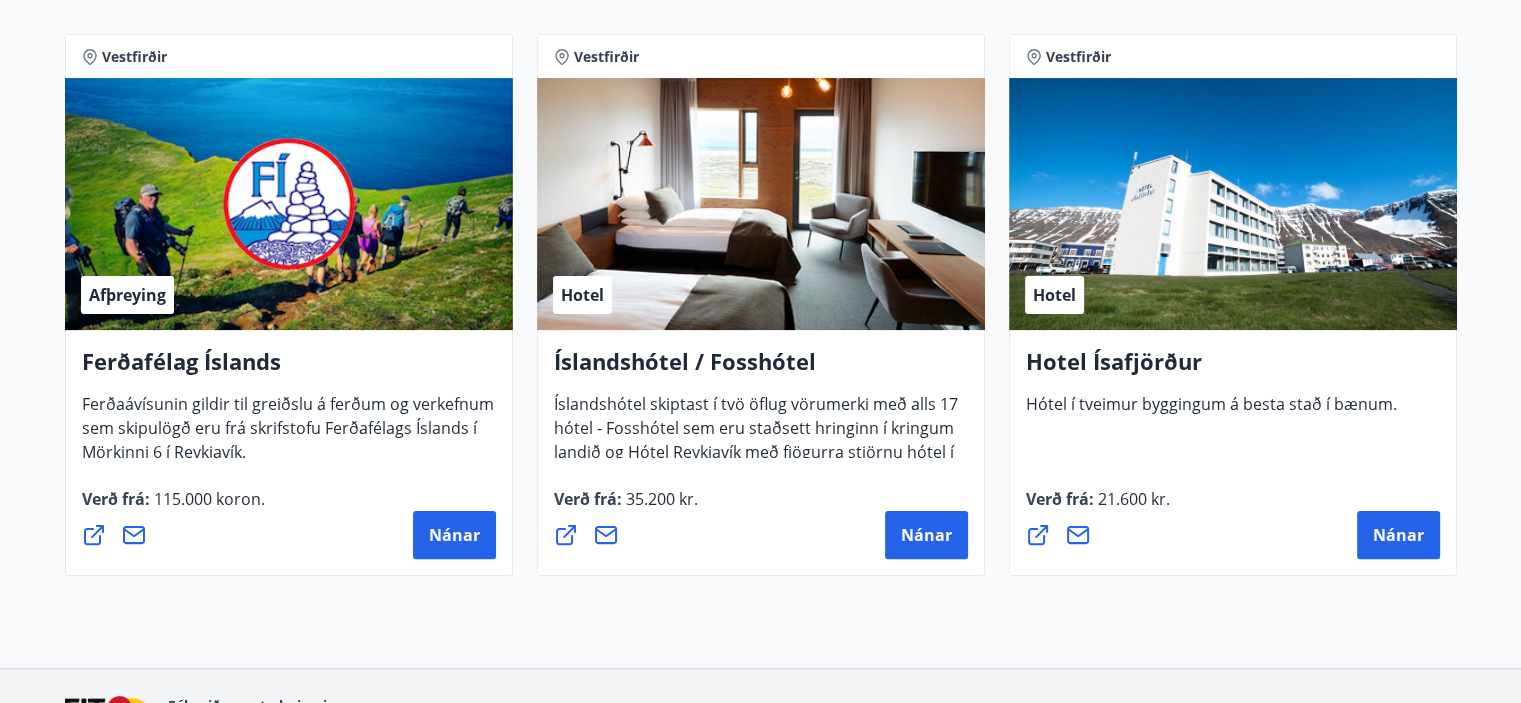 scroll, scrollTop: 0, scrollLeft: 0, axis: both 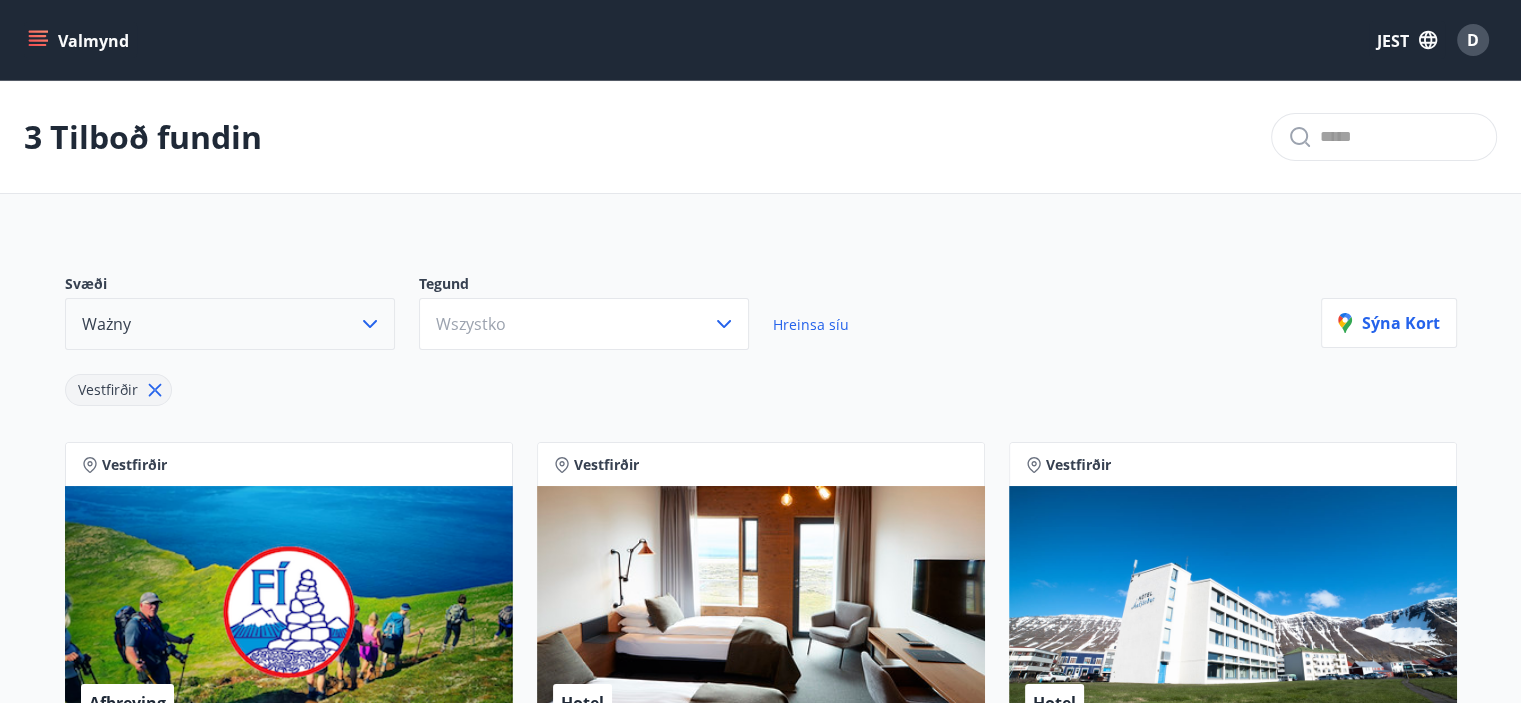 click on "Ważny" at bounding box center (230, 324) 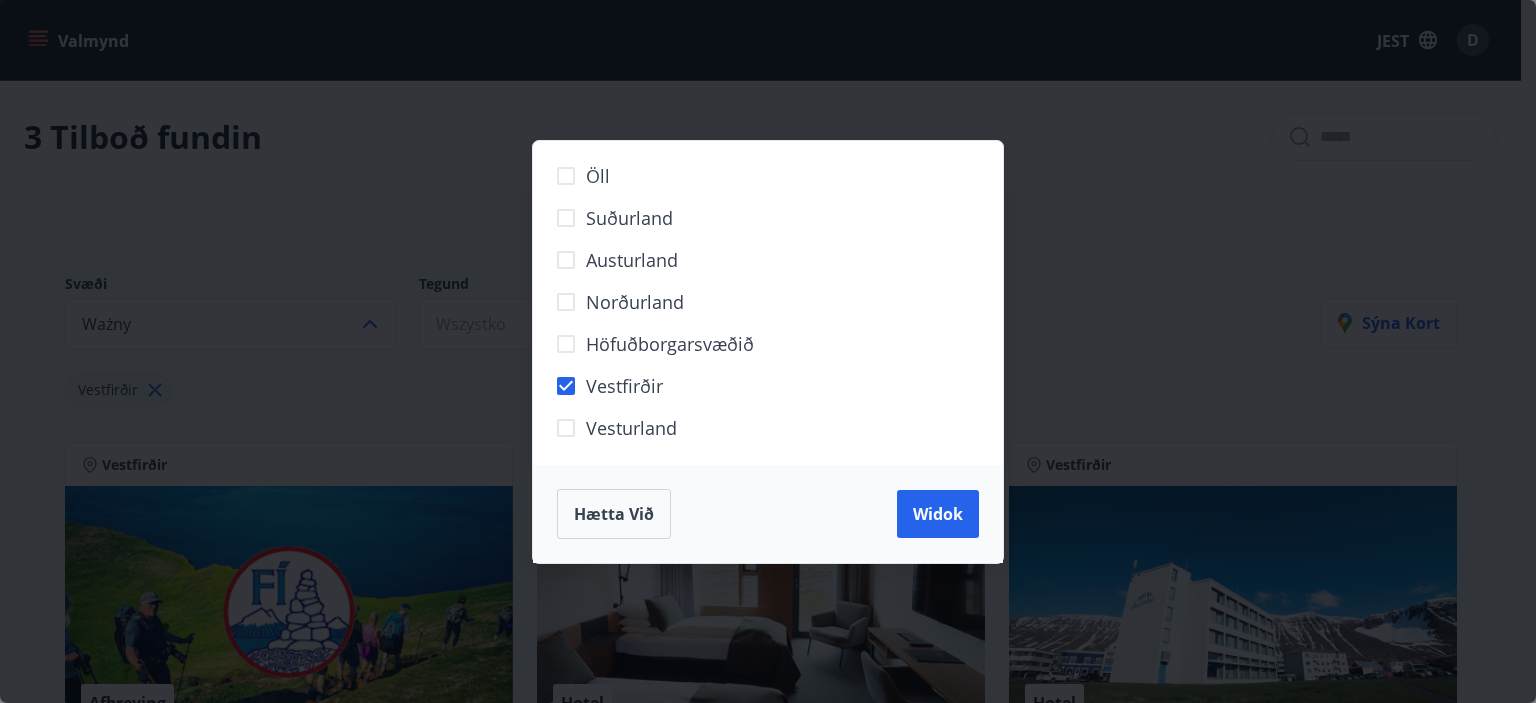 click on "Öll Suðurland Austurland Norðurland Höfuðborgarsvæðið Vestfirðir Vesturland Hætta við Widok" at bounding box center (768, 351) 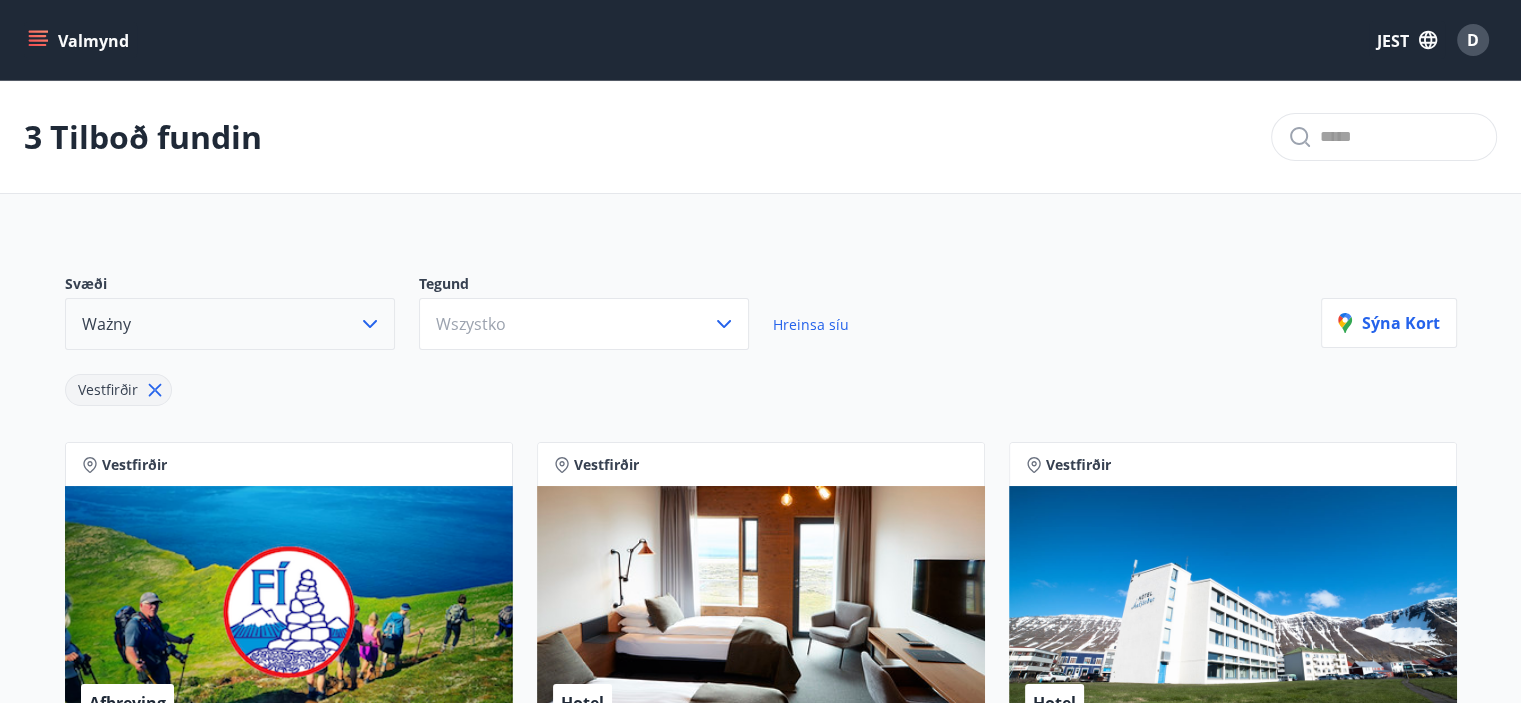 click on "Ważny" at bounding box center (230, 324) 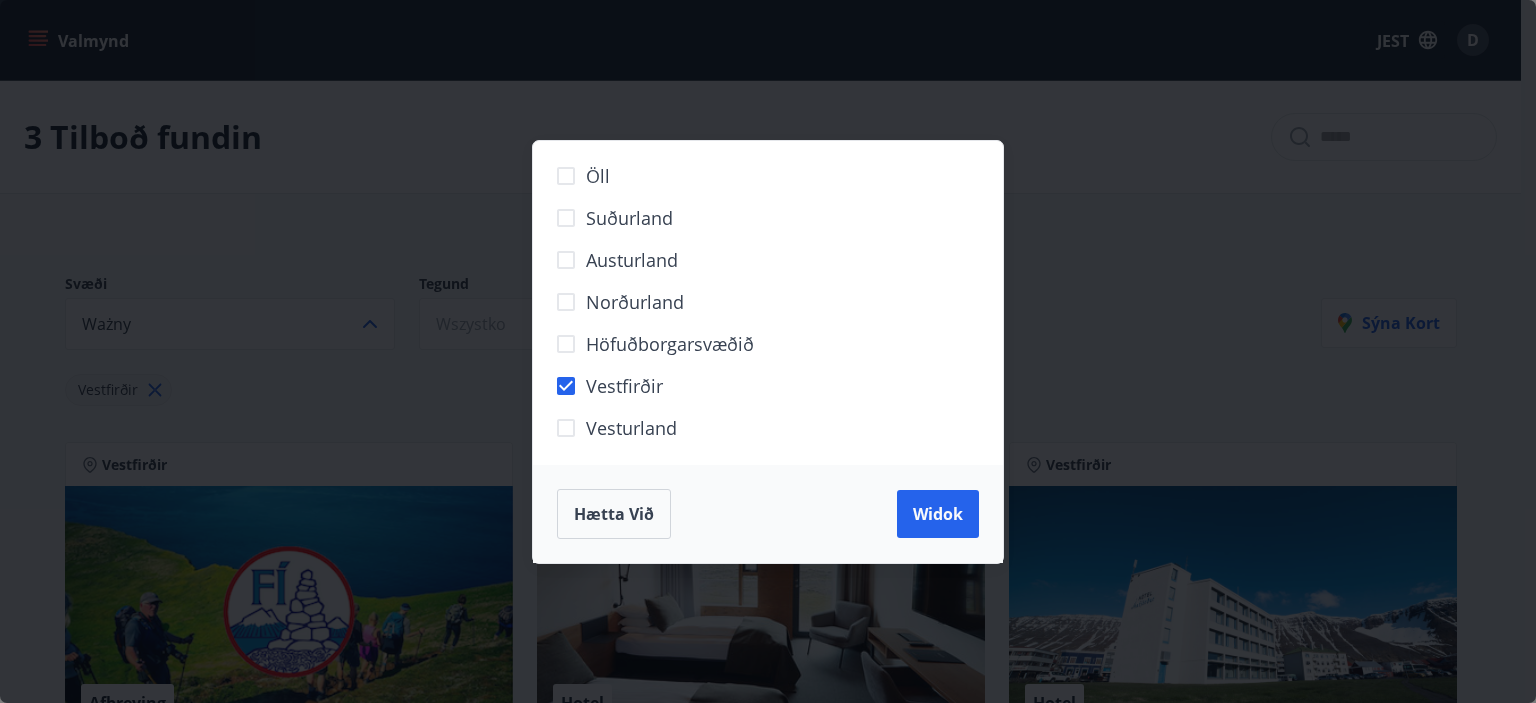 click on "Öll Suðurland Austurland Norðurland Höfuðborgarsvæðið Vestfirðir Vesturland Hætta við Widok" at bounding box center [768, 351] 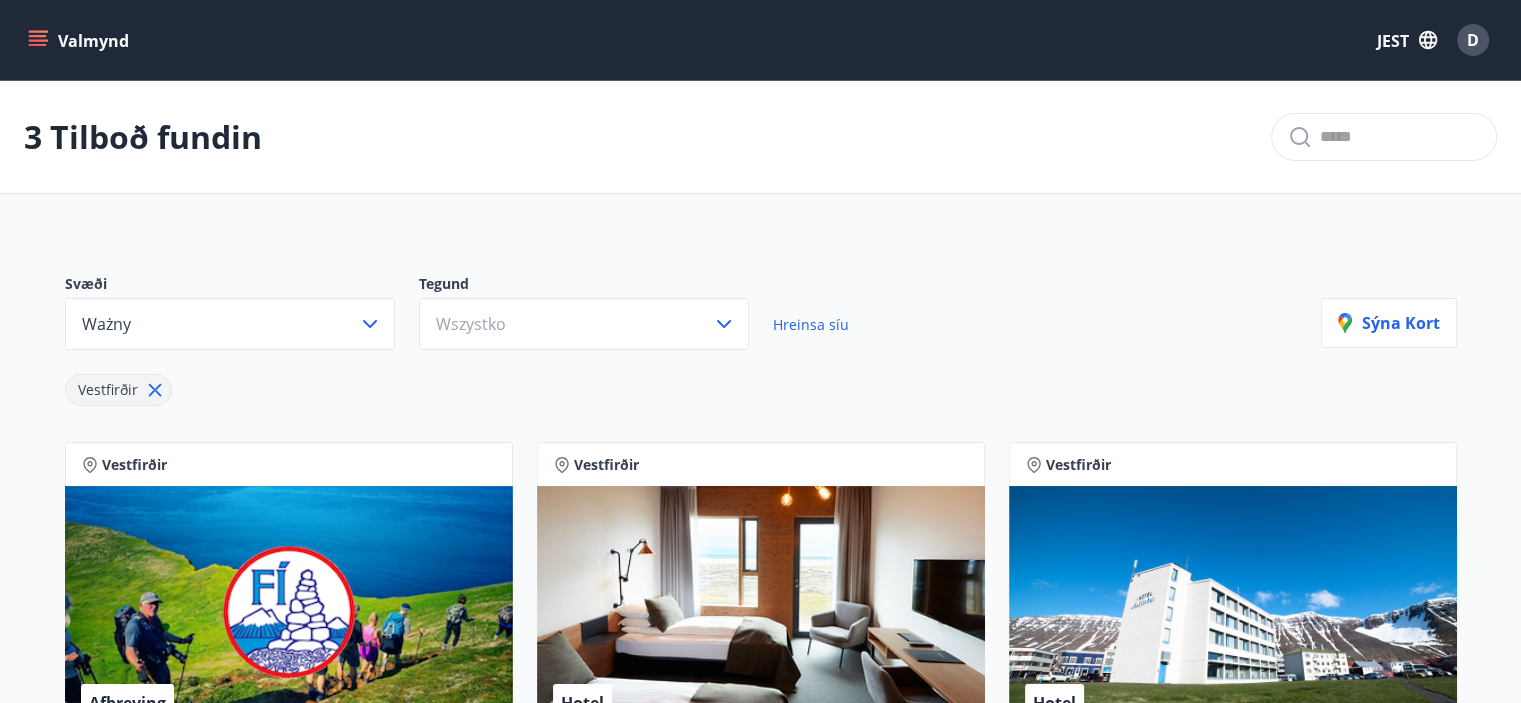 click on "Valmynd" at bounding box center (80, 40) 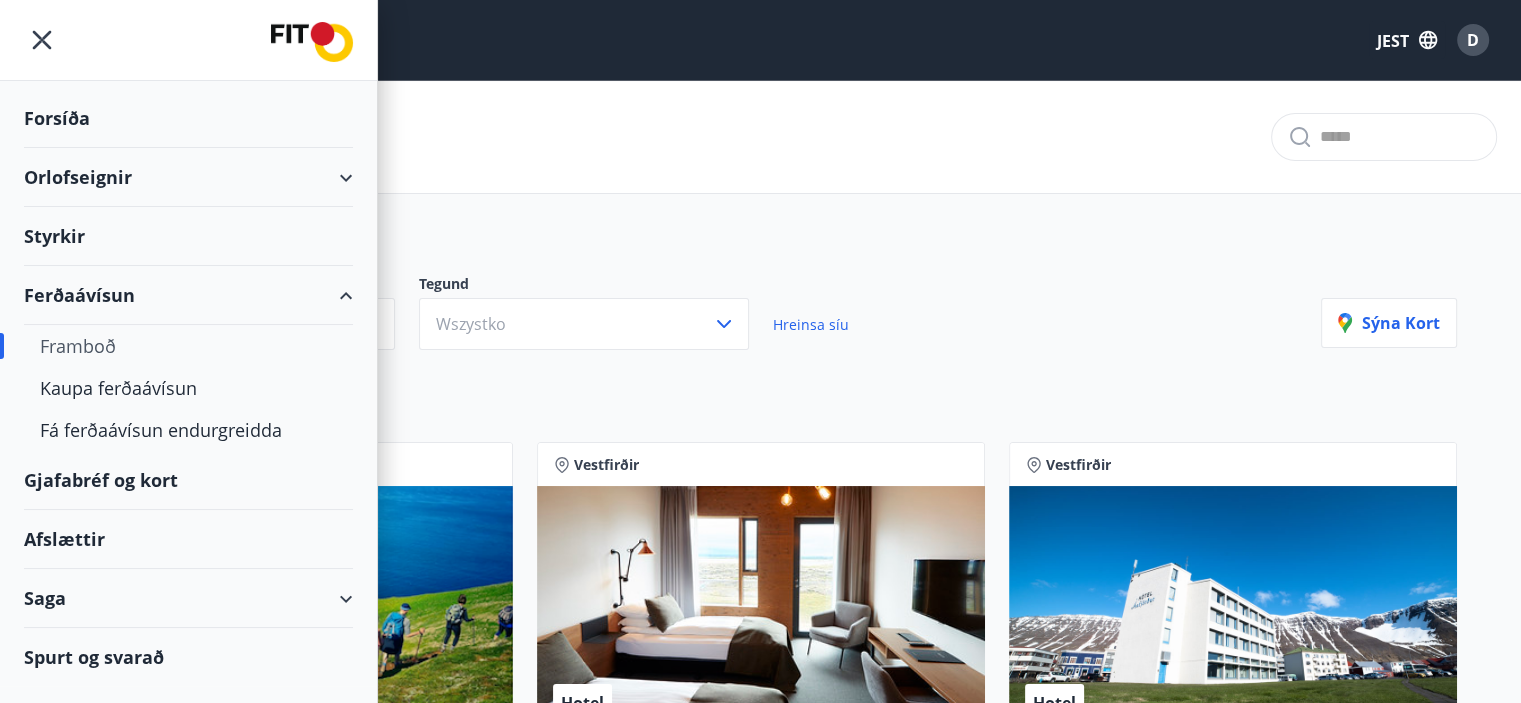 click on "Styrkir" at bounding box center (188, 118) 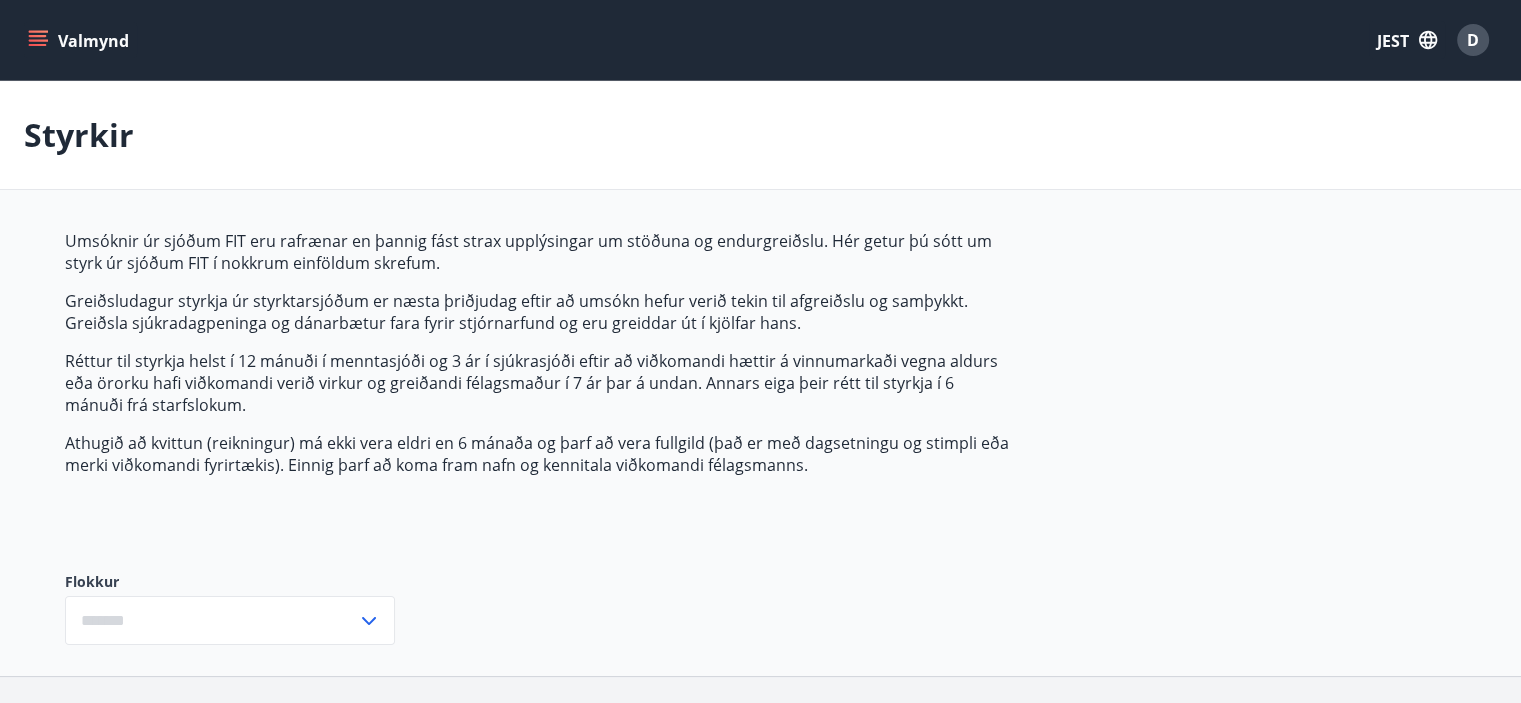 type on "***" 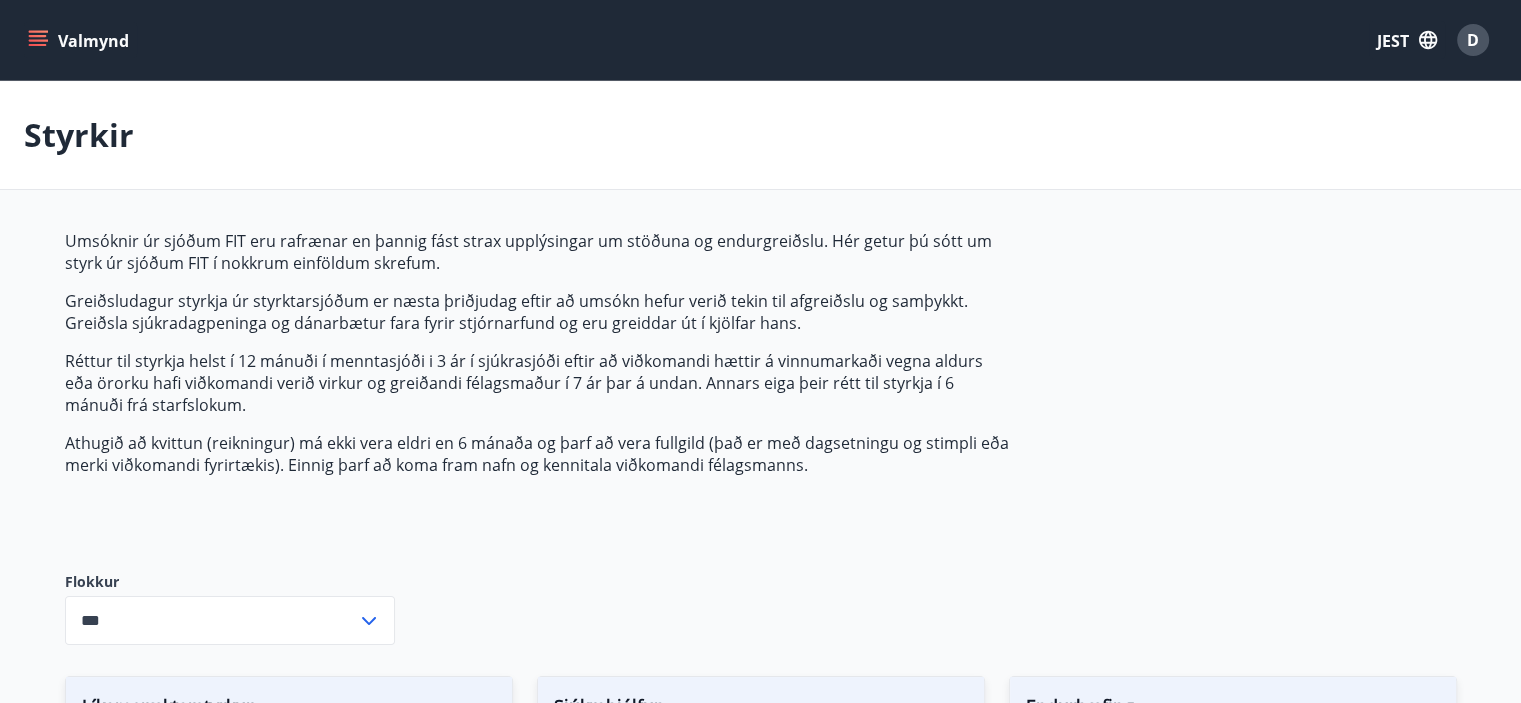 click 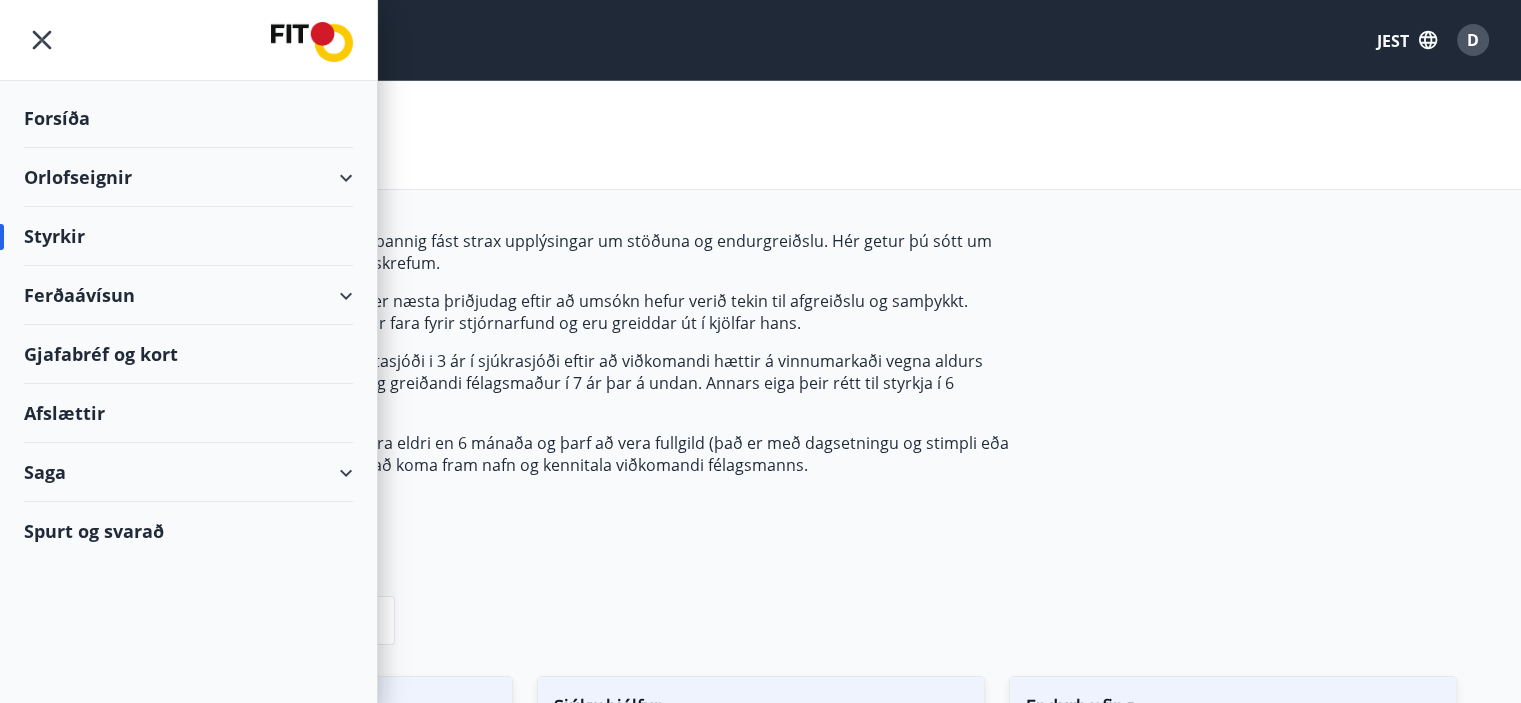click on "Orlofseignir" at bounding box center (188, 177) 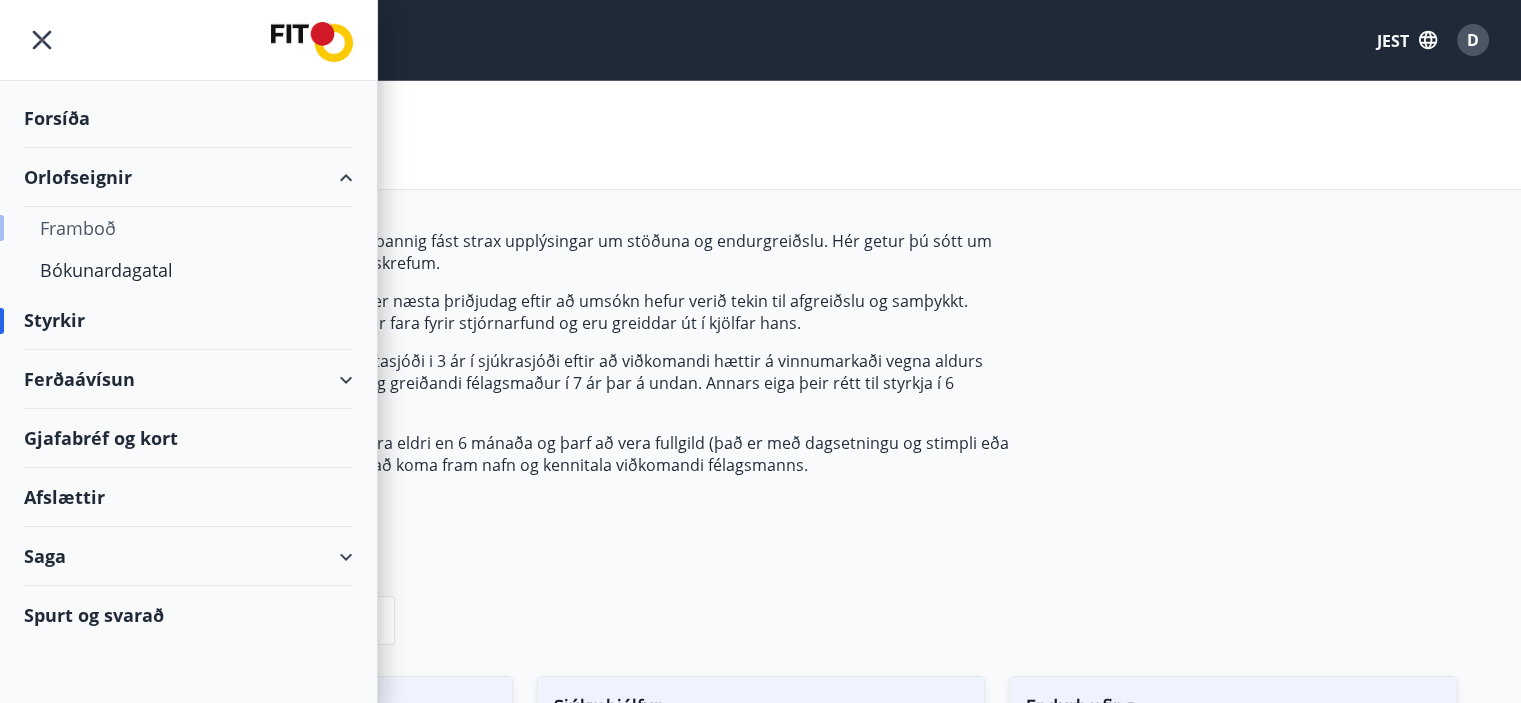 click on "Framboð" at bounding box center (78, 228) 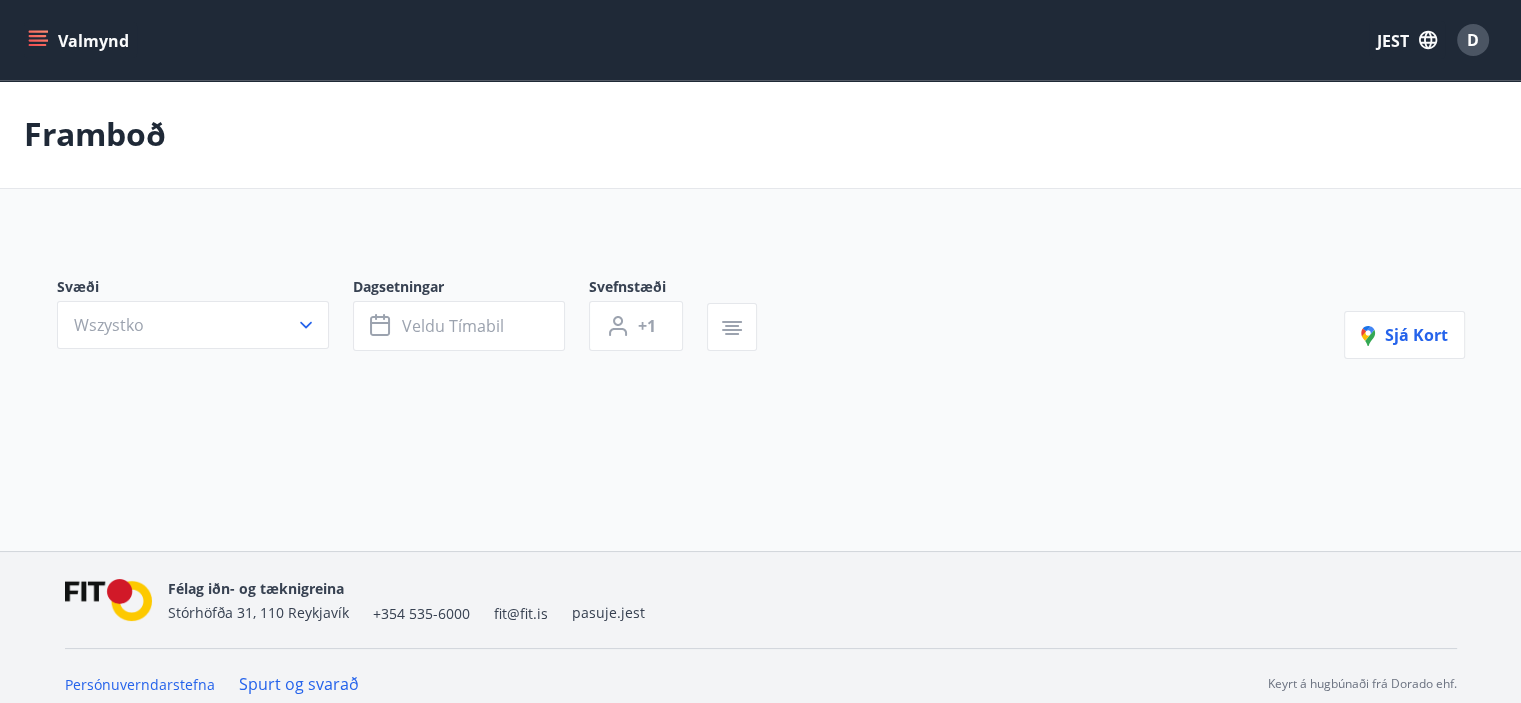 click on "Wszystko" at bounding box center (193, 325) 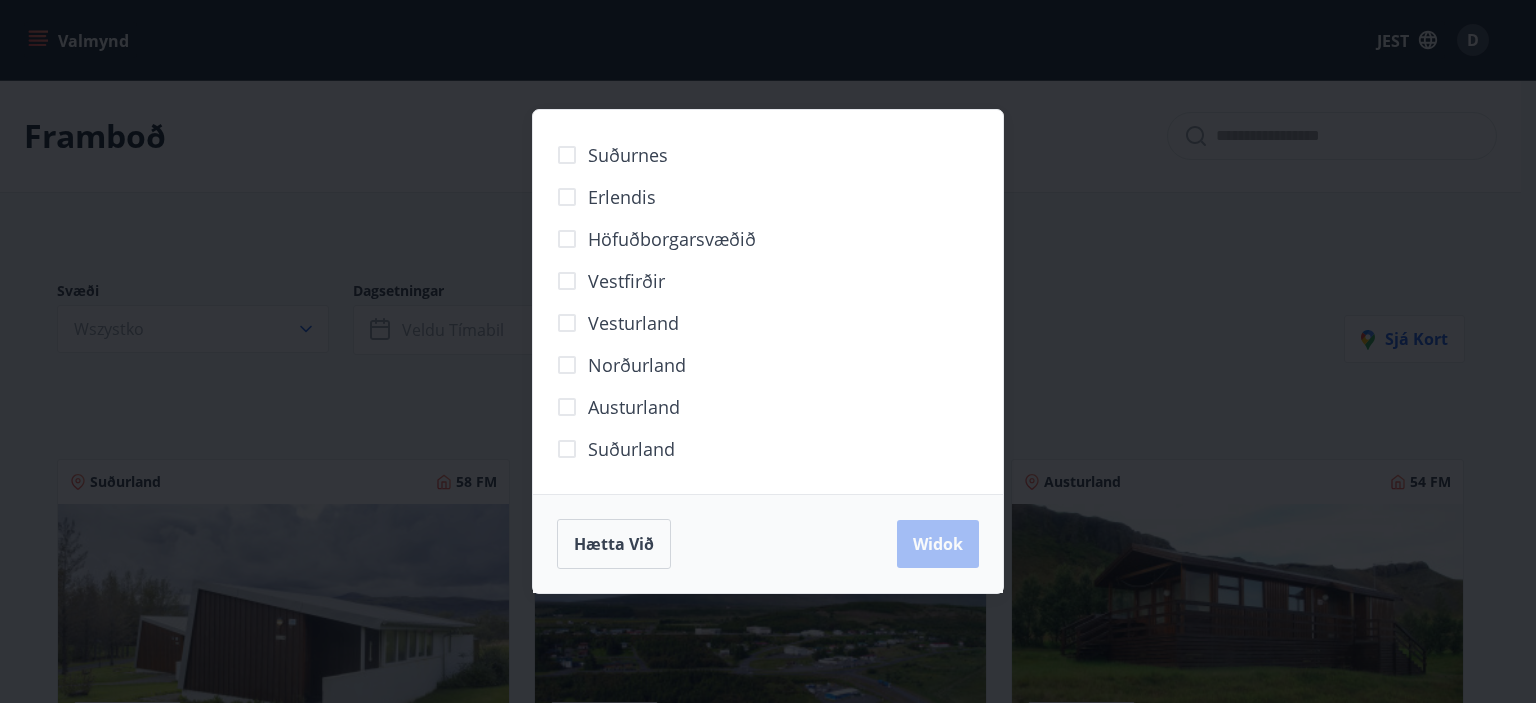 drag, startPoint x: 1069, startPoint y: 283, endPoint x: 1456, endPoint y: 291, distance: 387.08267 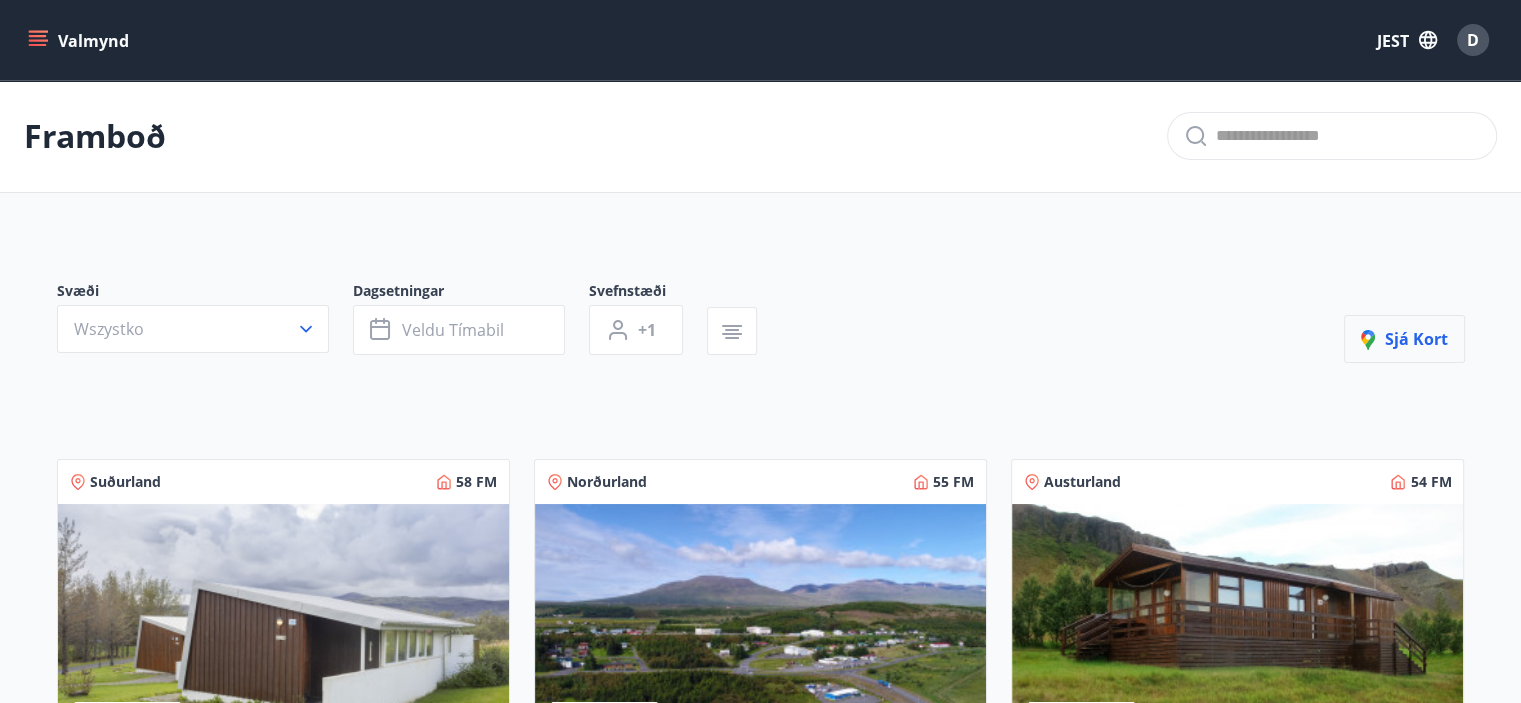 click on "Sjá kort" at bounding box center [1416, 339] 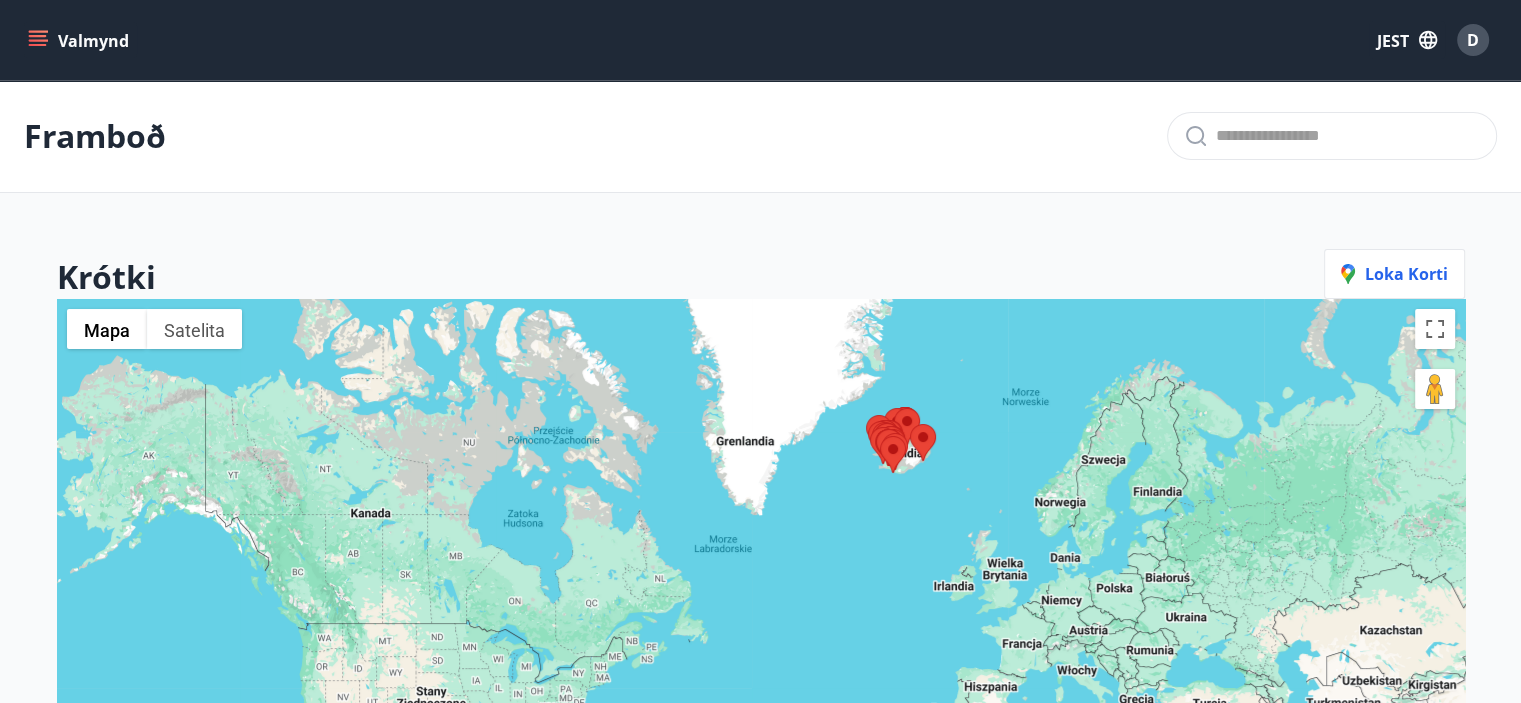 drag, startPoint x: 1120, startPoint y: 466, endPoint x: 1097, endPoint y: 426, distance: 46.141087 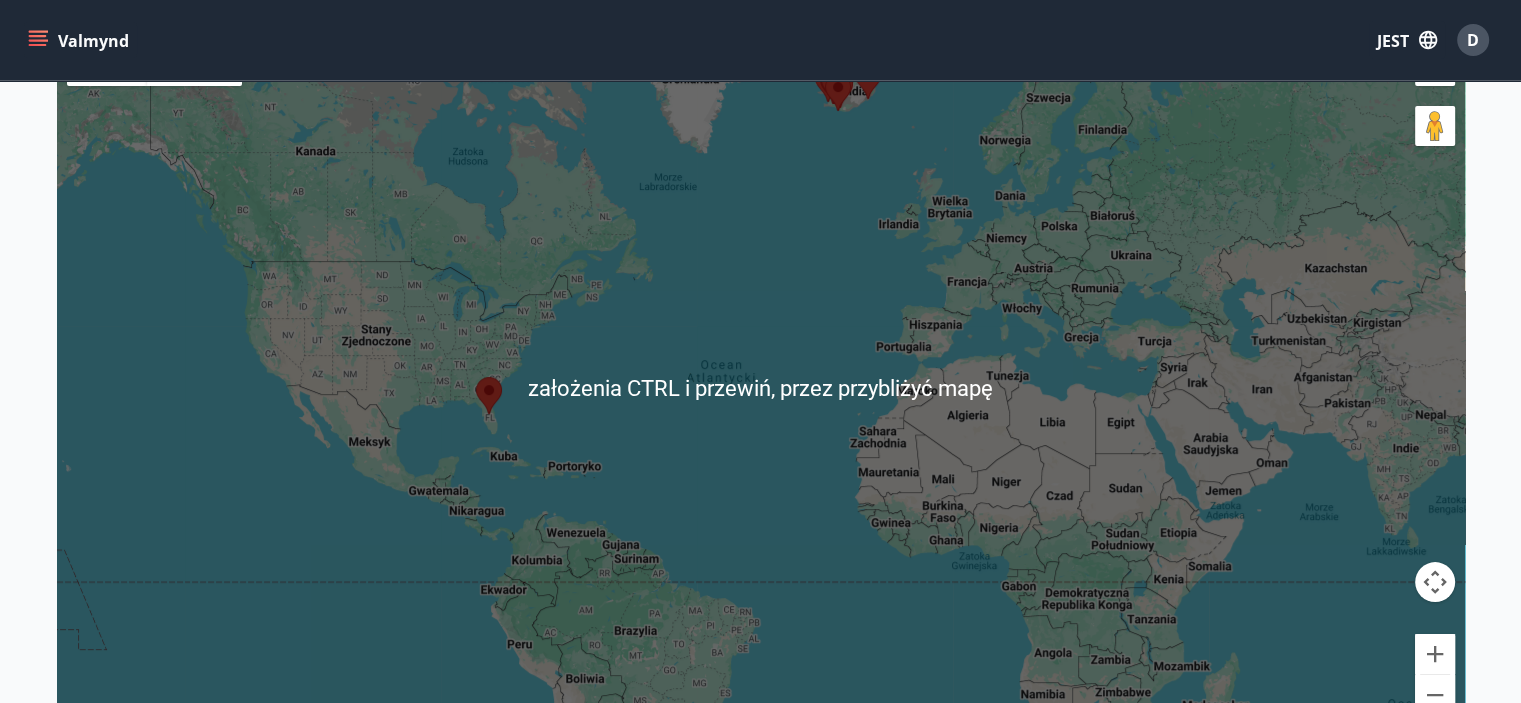 scroll, scrollTop: 300, scrollLeft: 0, axis: vertical 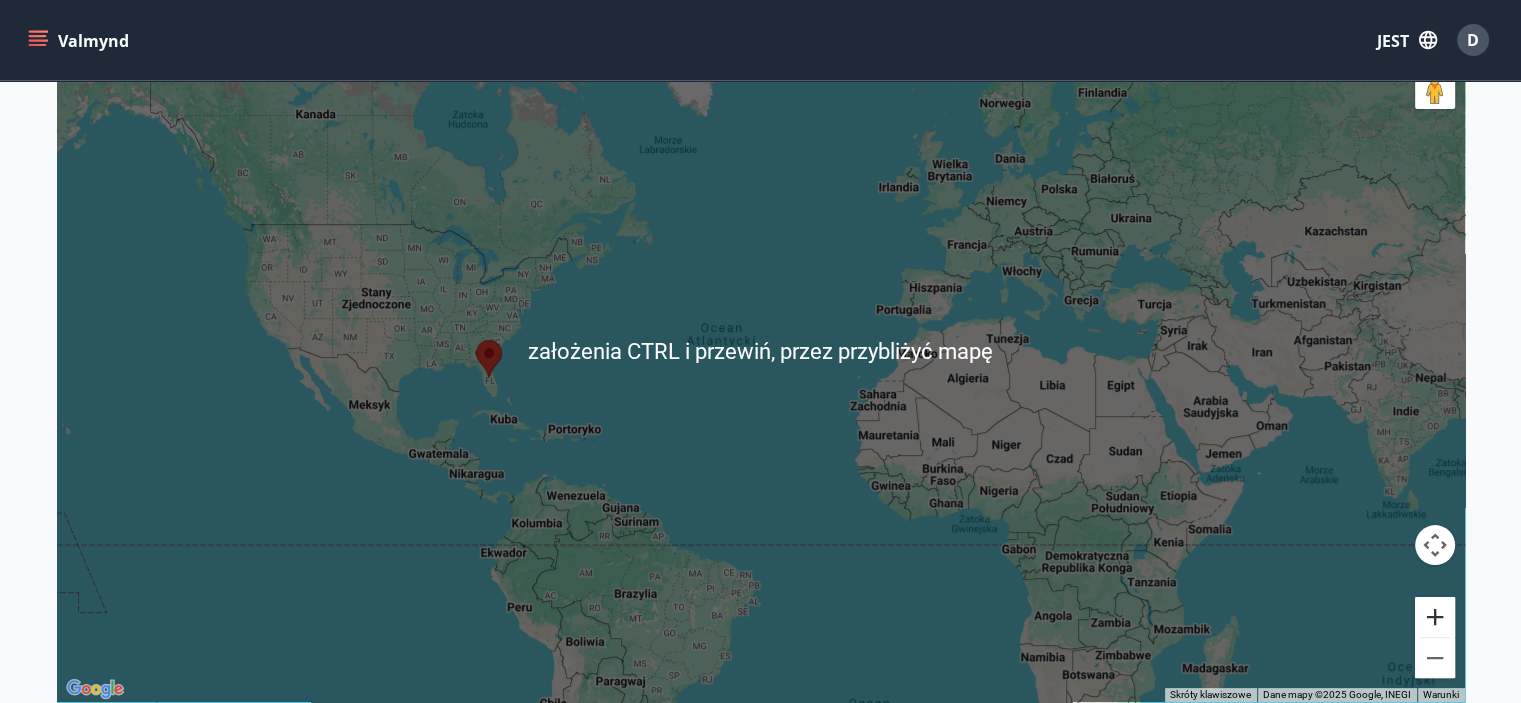 drag, startPoint x: 1450, startPoint y: 605, endPoint x: 1420, endPoint y: 591, distance: 33.105892 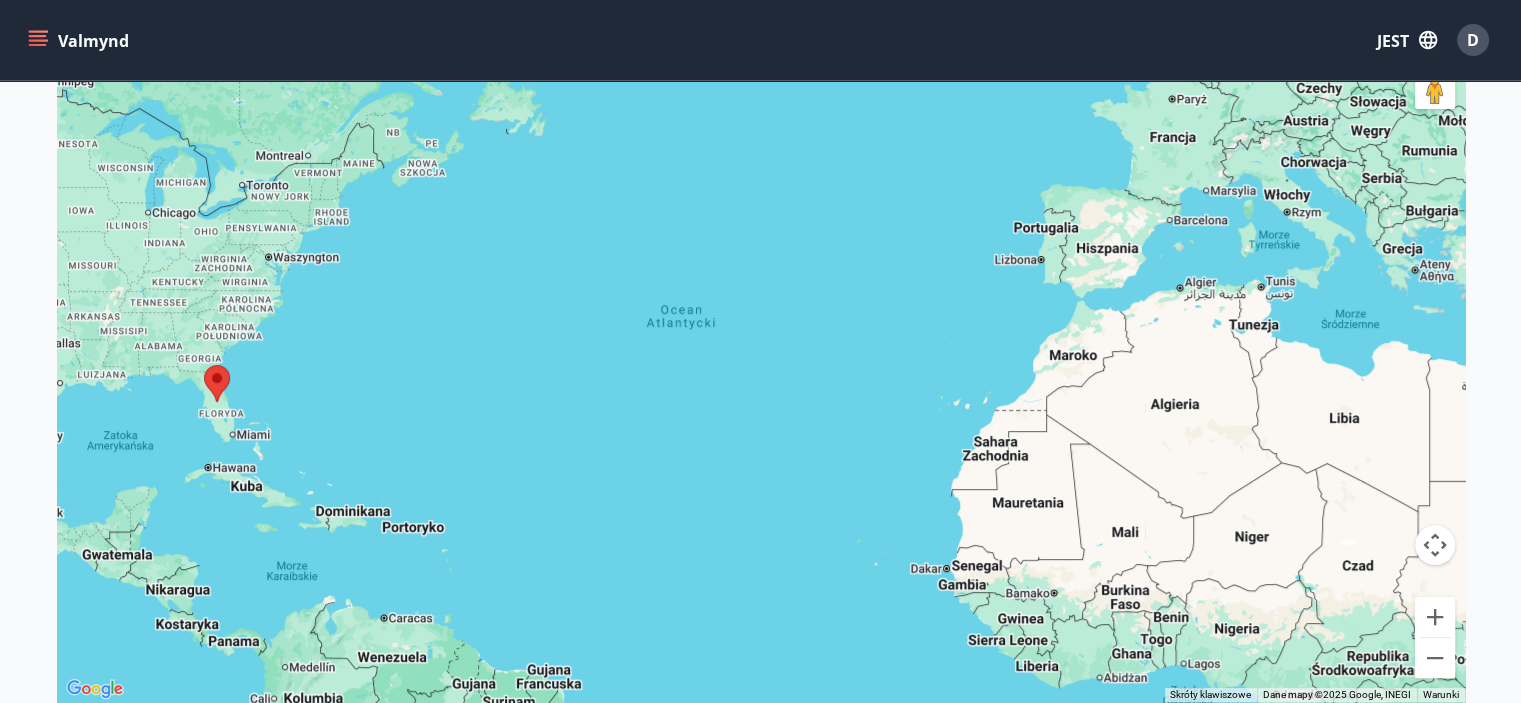drag, startPoint x: 844, startPoint y: 245, endPoint x: 920, endPoint y: 403, distance: 175.32826 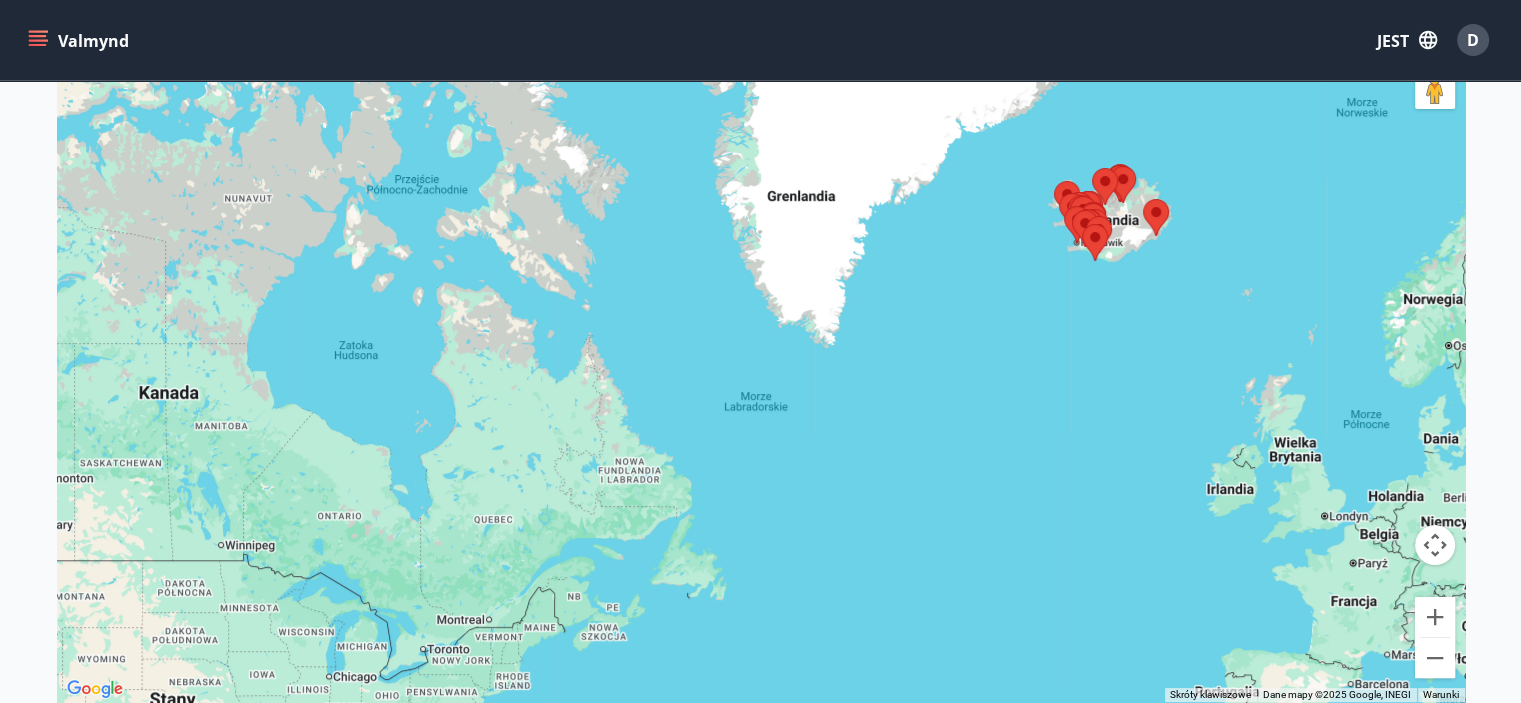 drag, startPoint x: 876, startPoint y: 320, endPoint x: 928, endPoint y: 387, distance: 84.811554 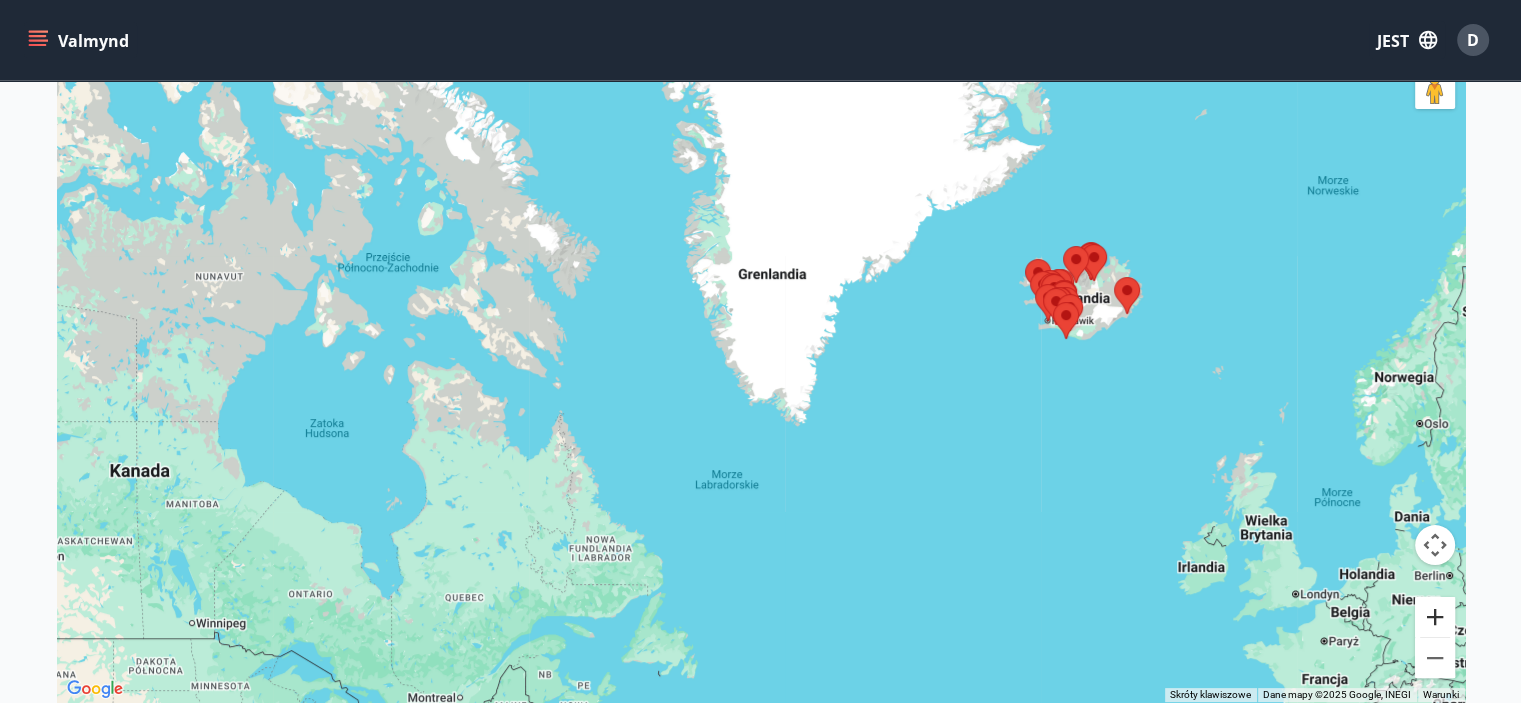 click at bounding box center (1435, 617) 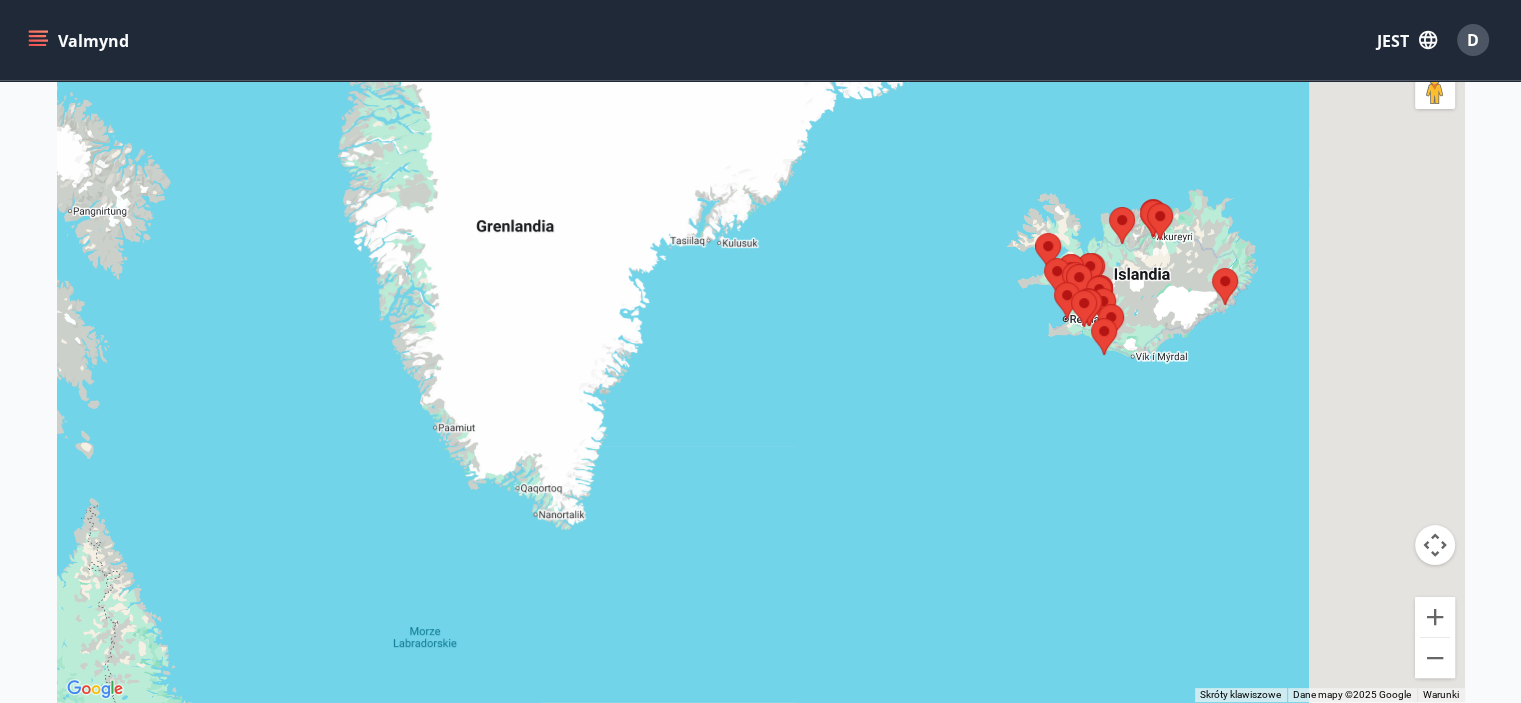 drag, startPoint x: 1140, startPoint y: 465, endPoint x: 928, endPoint y: 507, distance: 216.12033 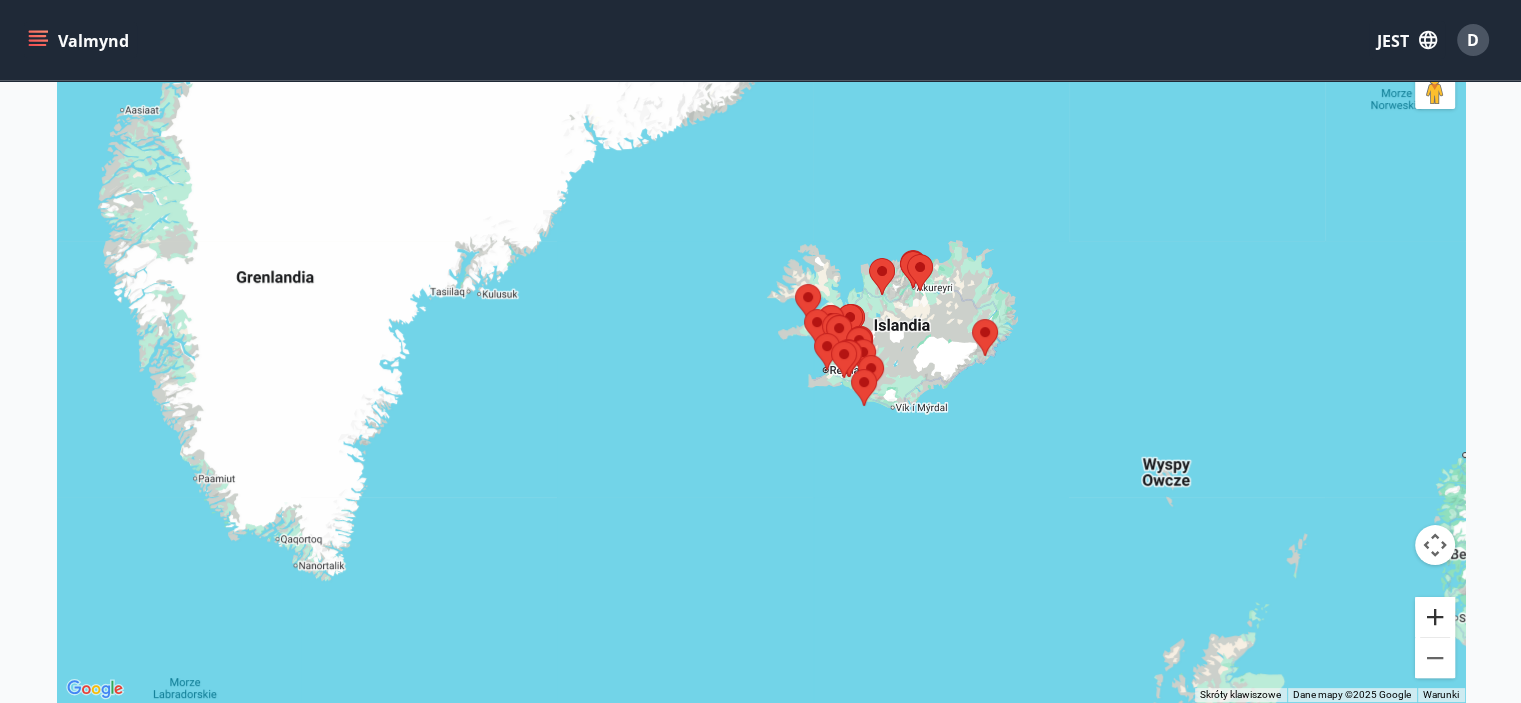 click at bounding box center (1435, 617) 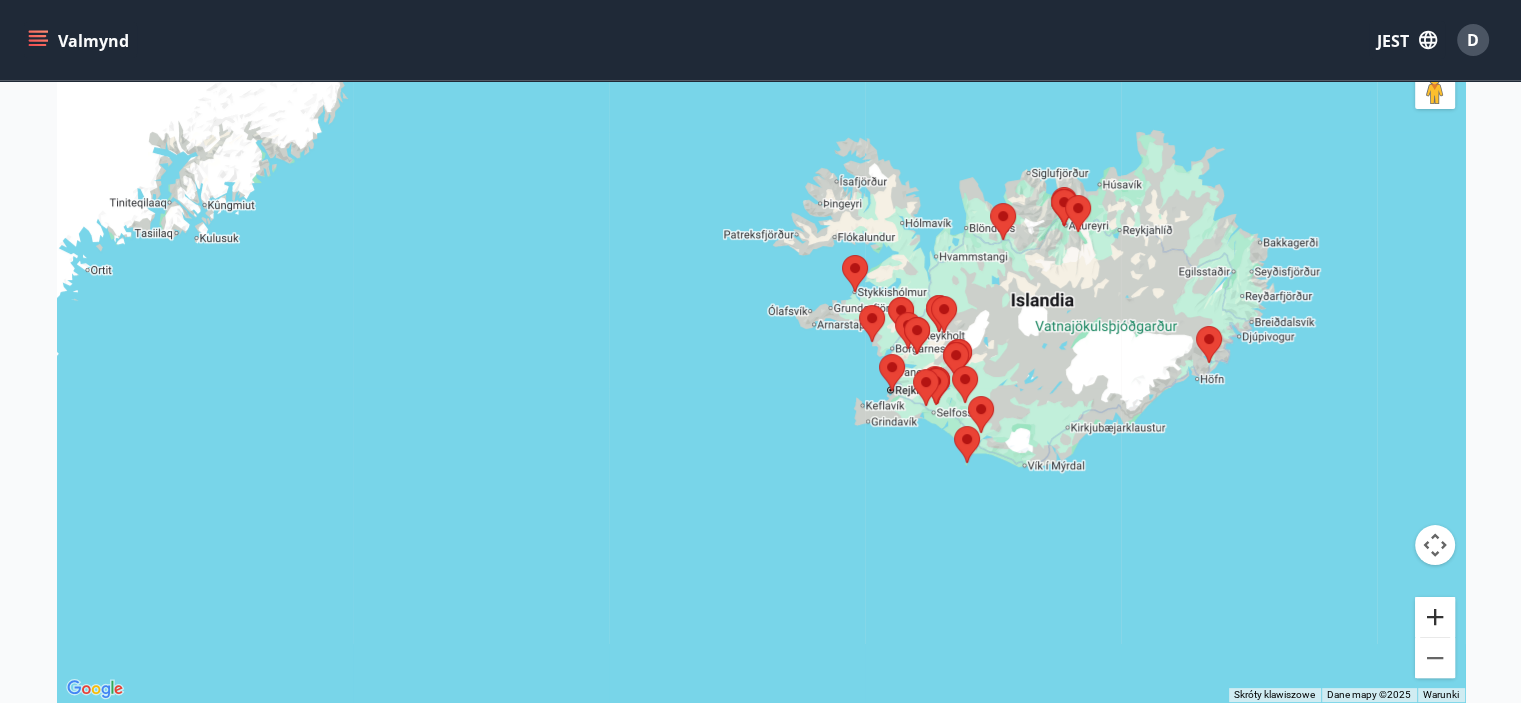 click at bounding box center [1435, 617] 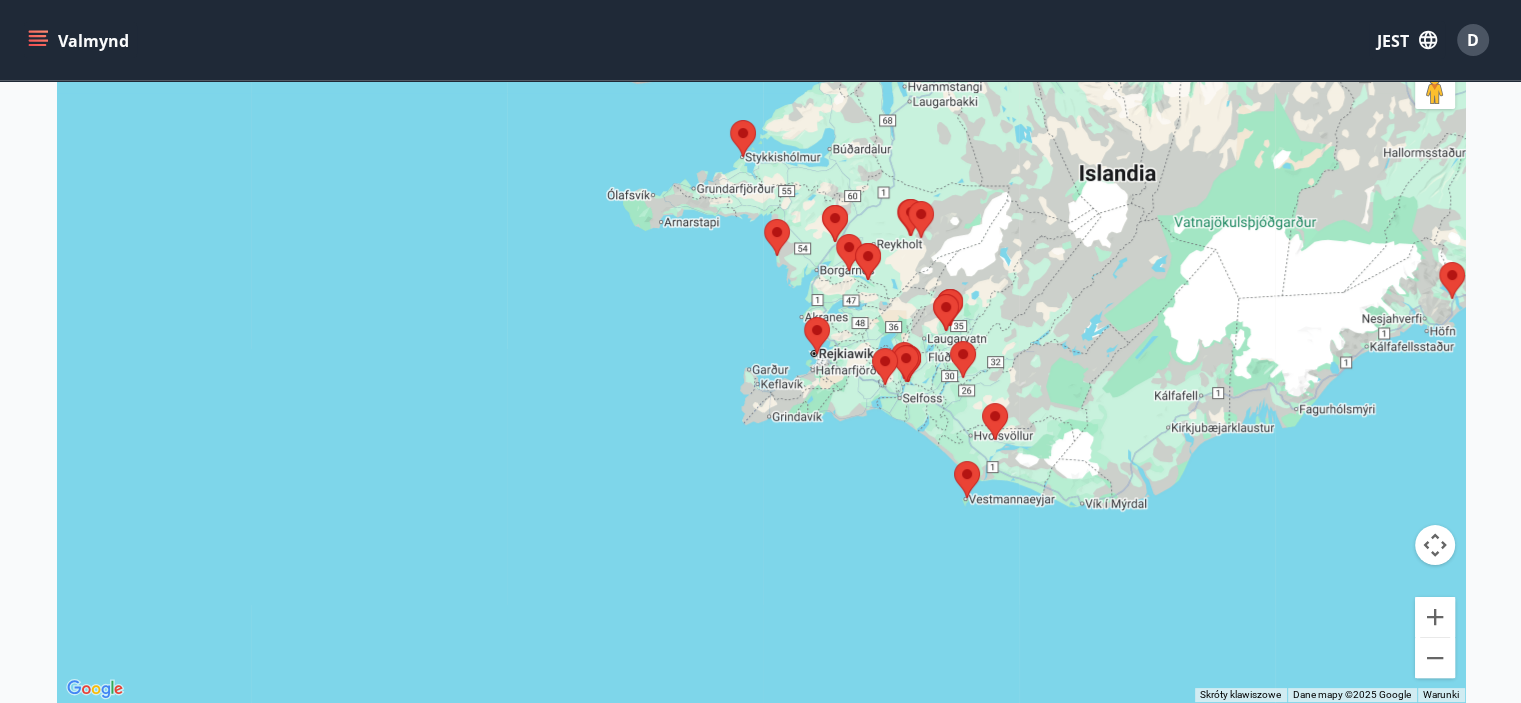 drag, startPoint x: 1151, startPoint y: 537, endPoint x: 1256, endPoint y: 544, distance: 105.23308 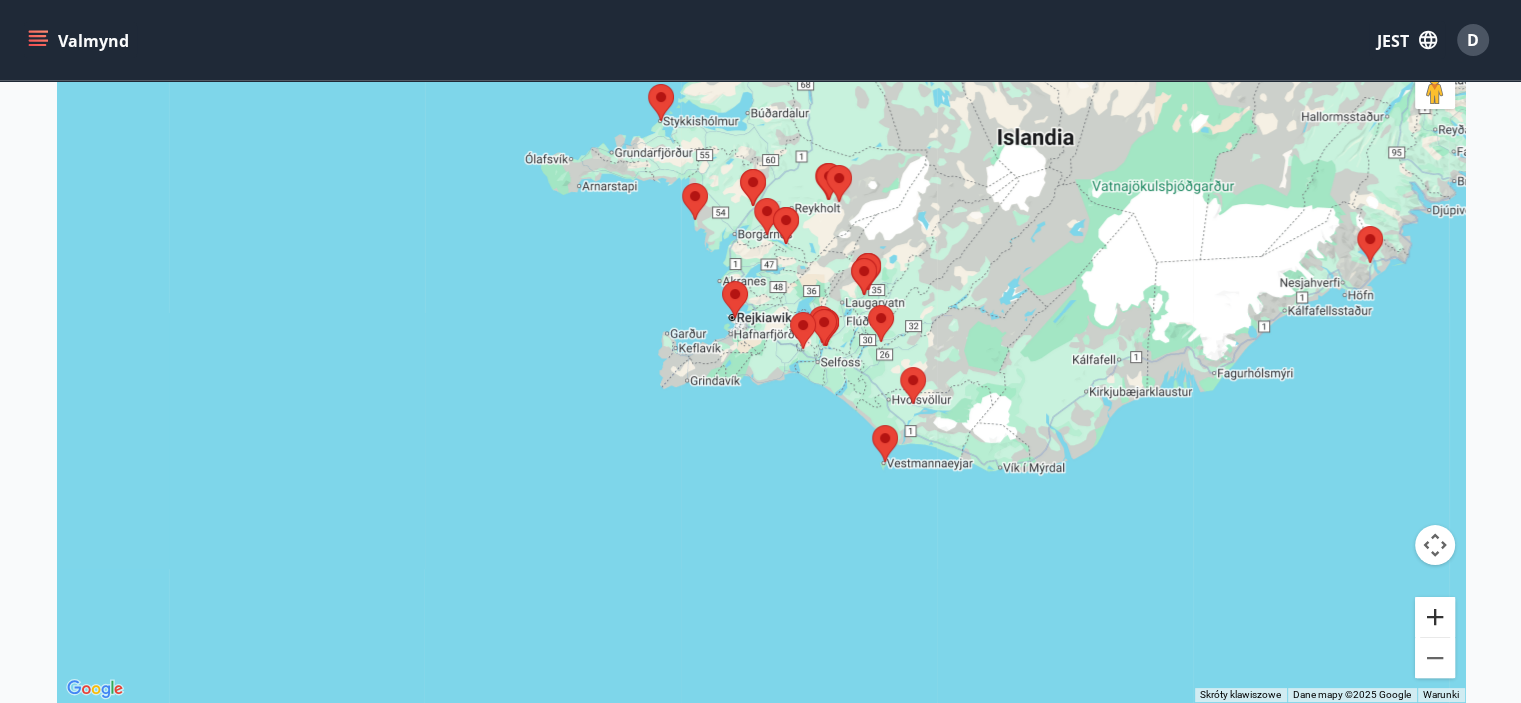 click at bounding box center (1435, 617) 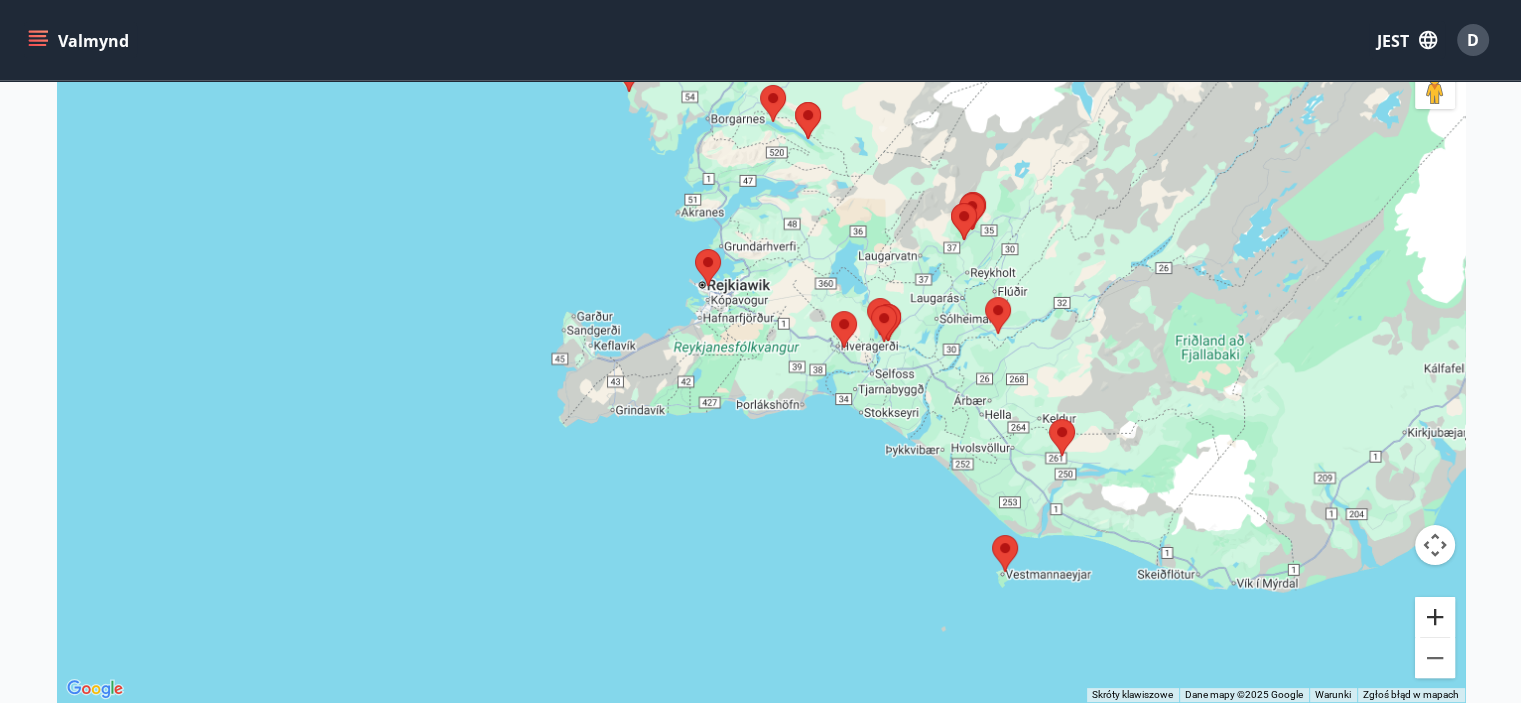 click at bounding box center [1435, 617] 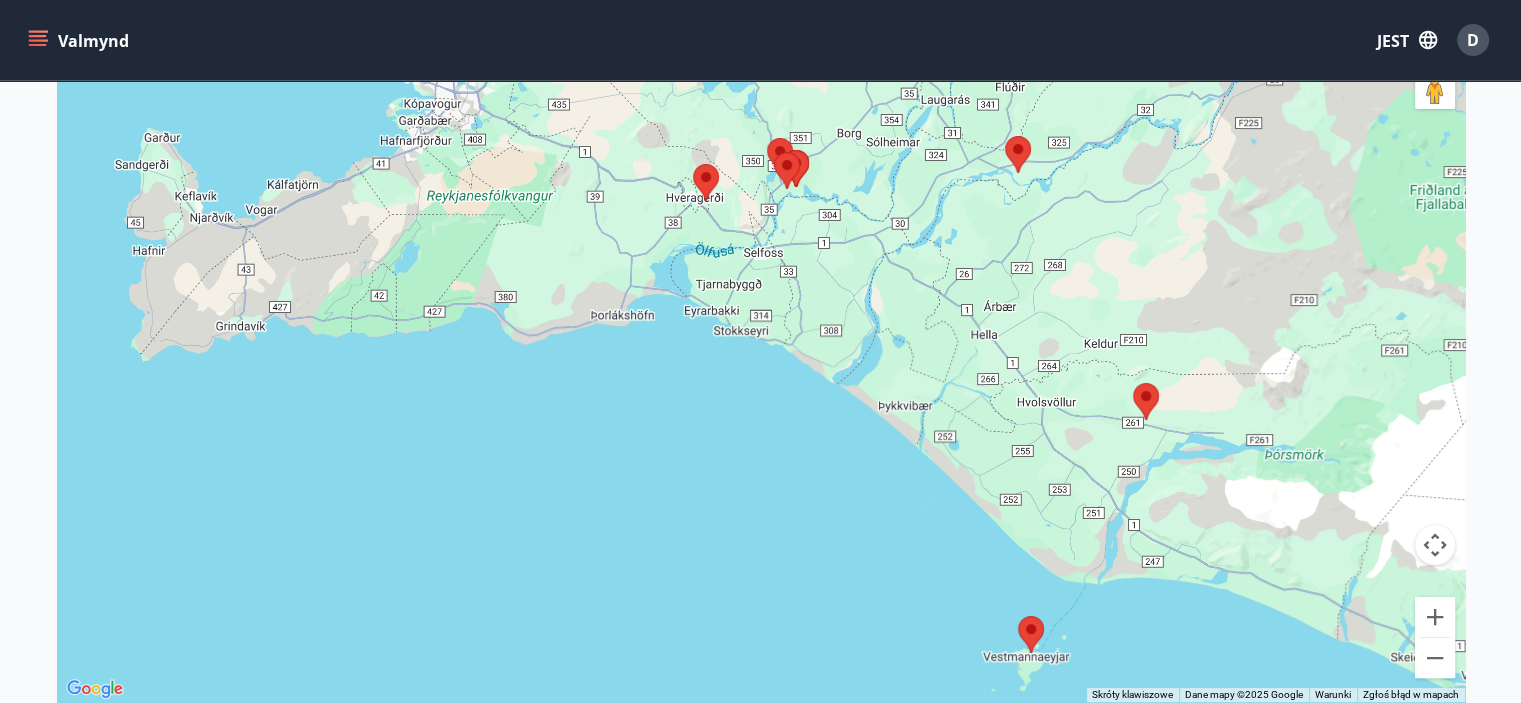drag, startPoint x: 1216, startPoint y: 548, endPoint x: 1011, endPoint y: 395, distance: 255.8007 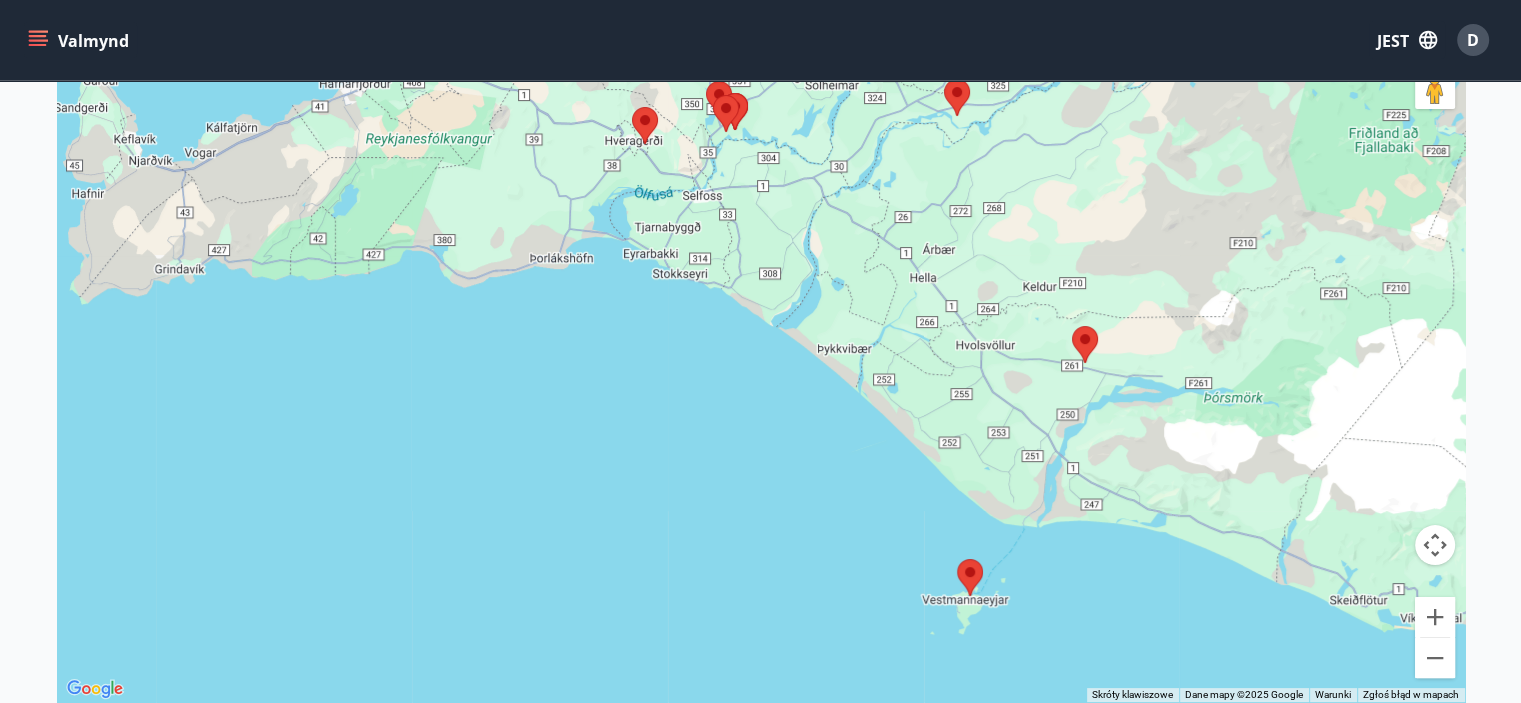 click at bounding box center [957, 559] 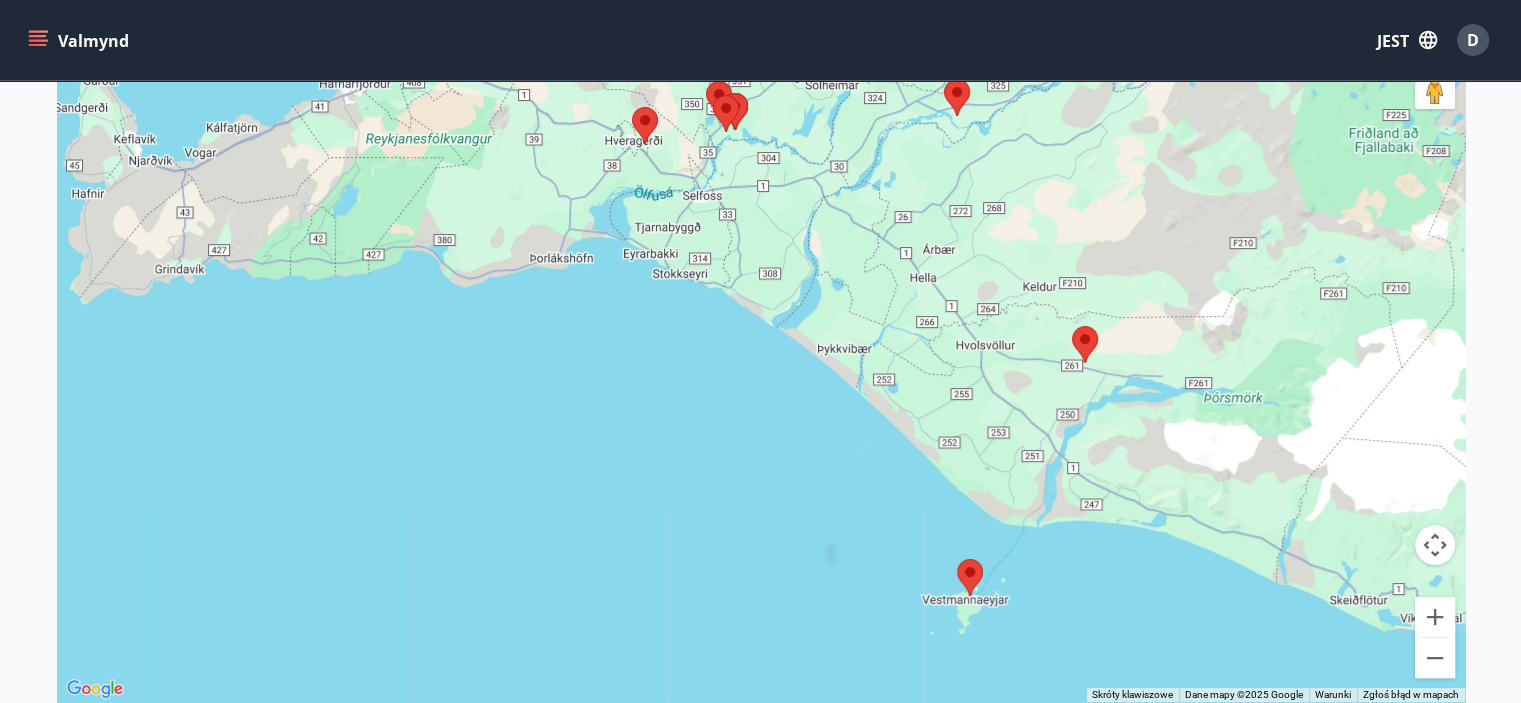 click at bounding box center (957, 559) 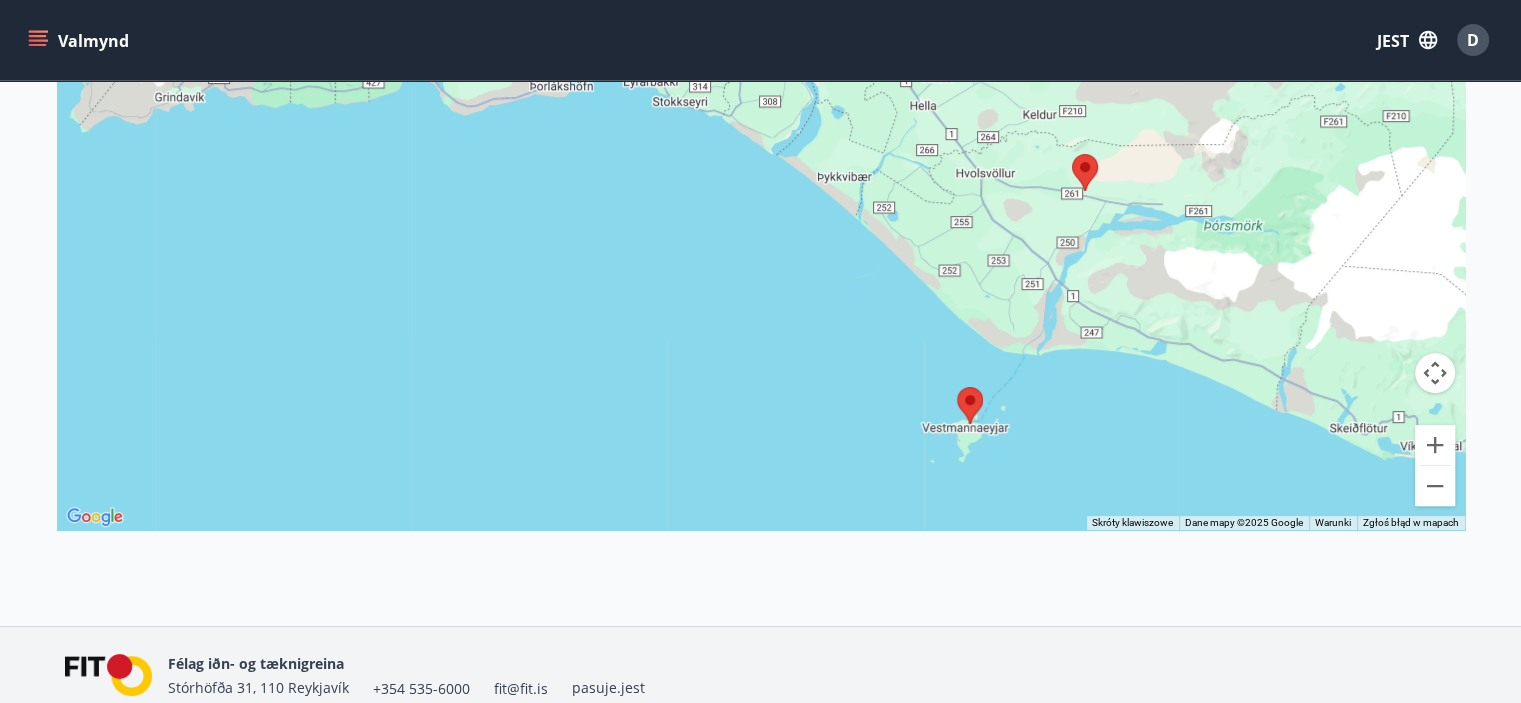 scroll, scrollTop: 500, scrollLeft: 0, axis: vertical 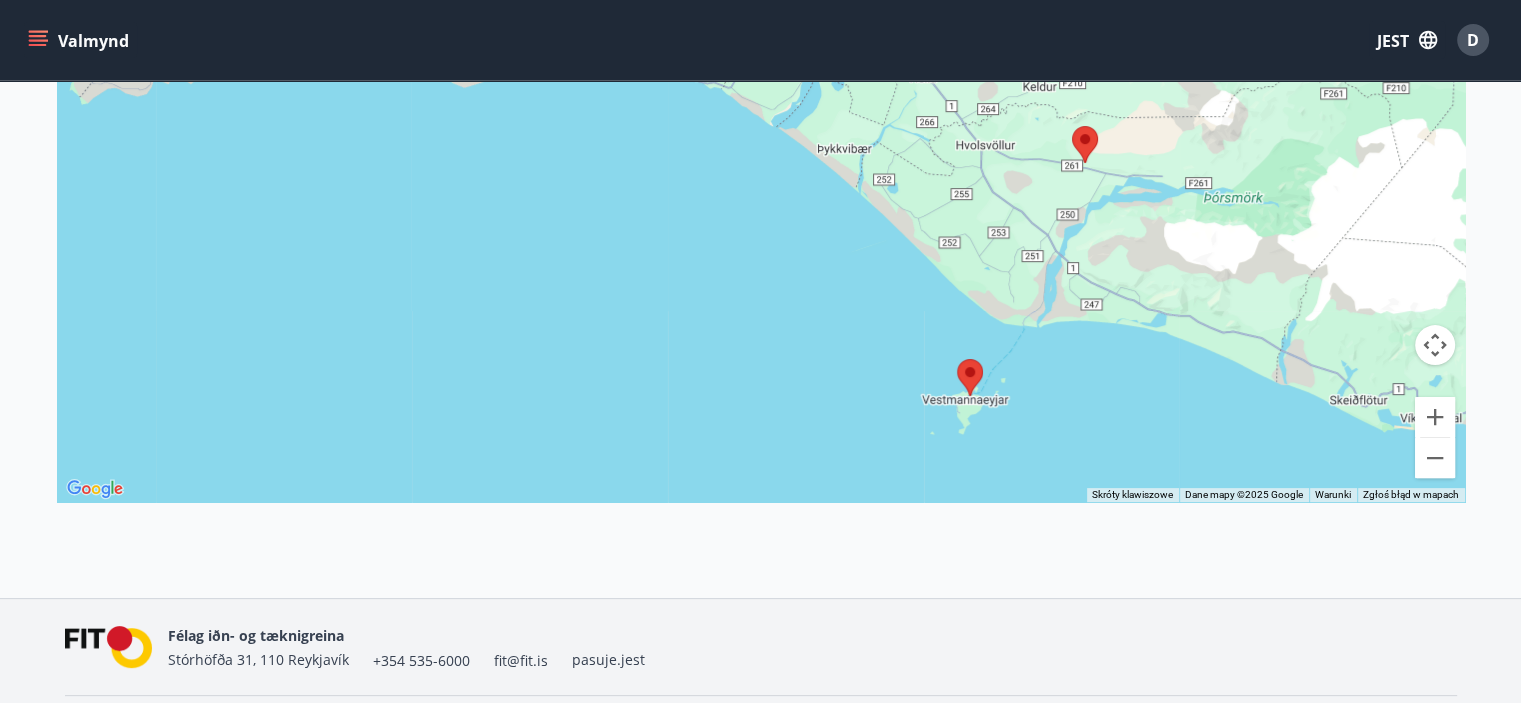 click on "Aby korzystać z interfejsu, używaj klawiszy strzałek." at bounding box center (761, 150) 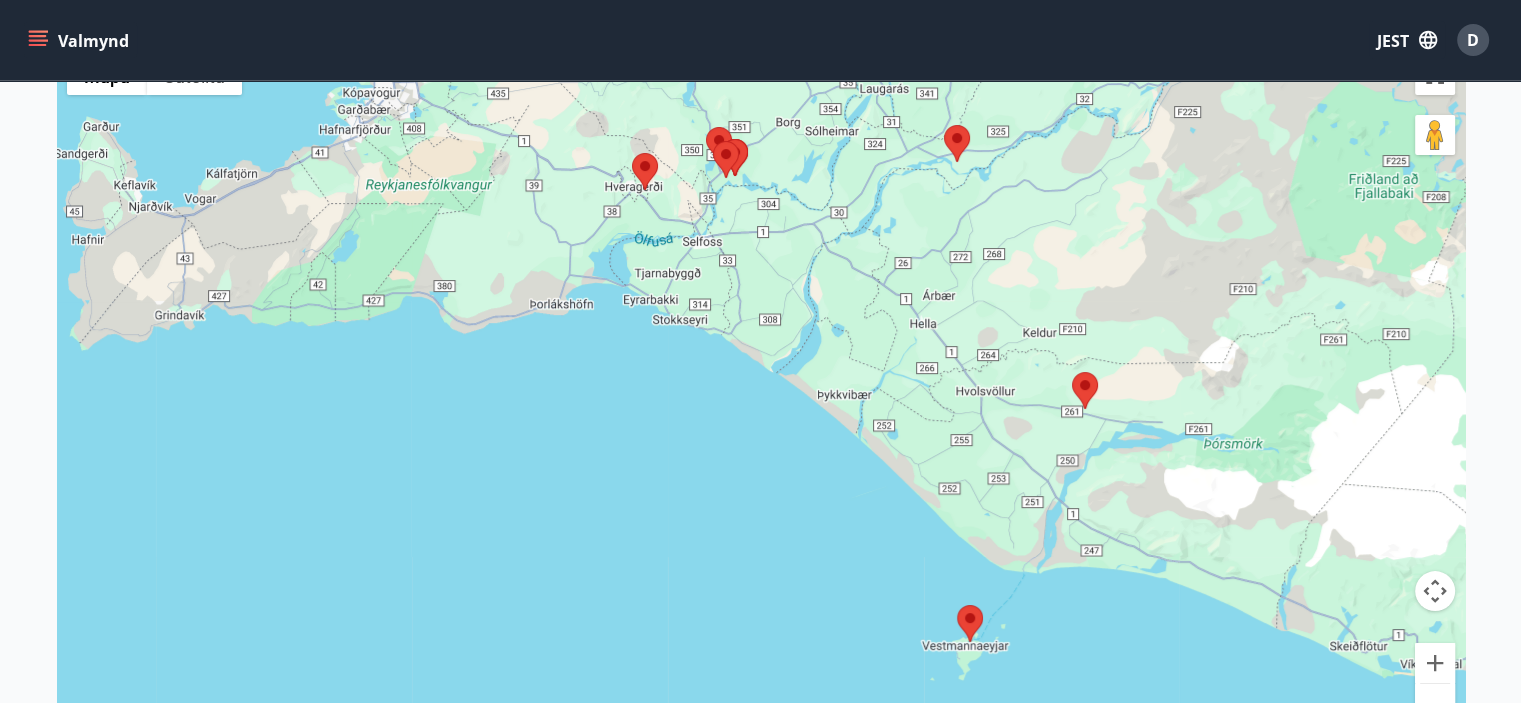 scroll, scrollTop: 0, scrollLeft: 0, axis: both 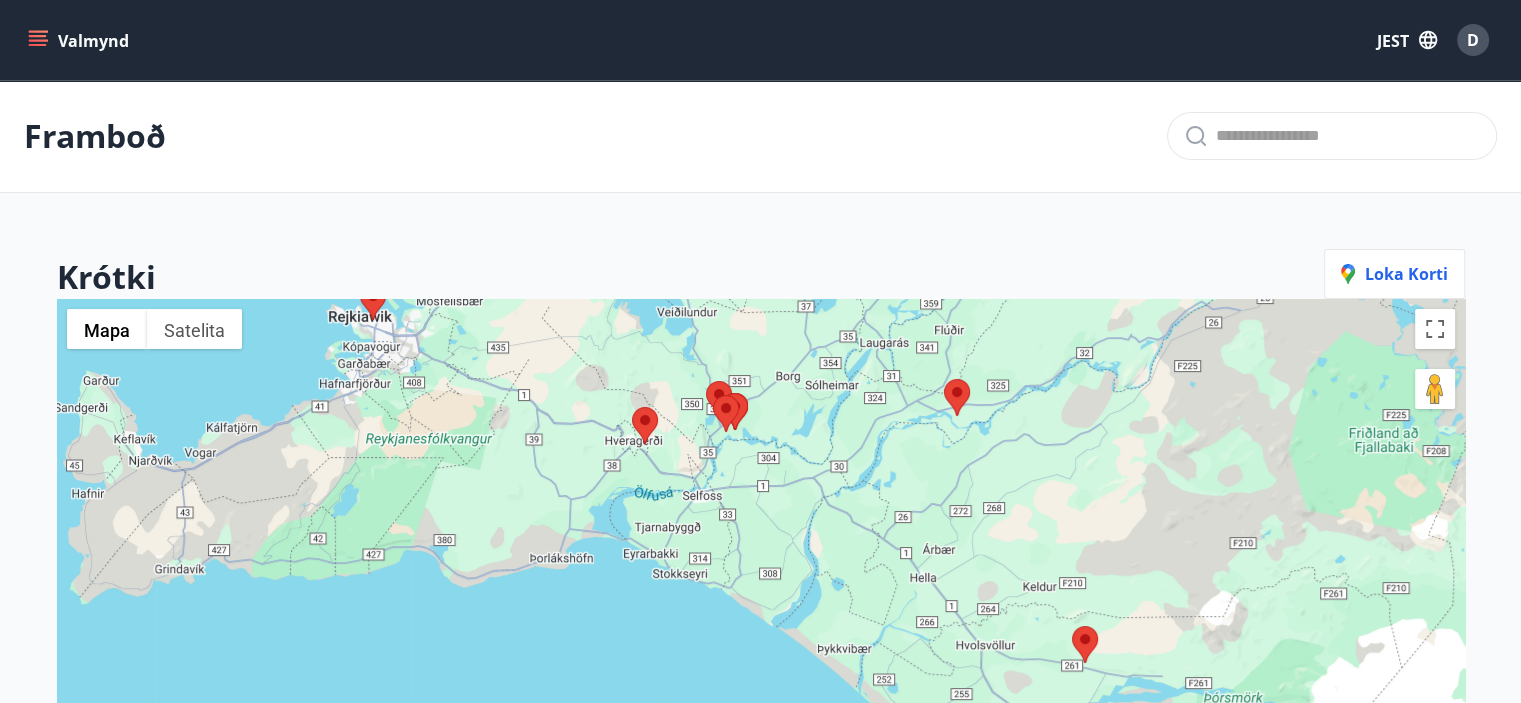 drag, startPoint x: 1049, startPoint y: 407, endPoint x: 986, endPoint y: 306, distance: 119.03781 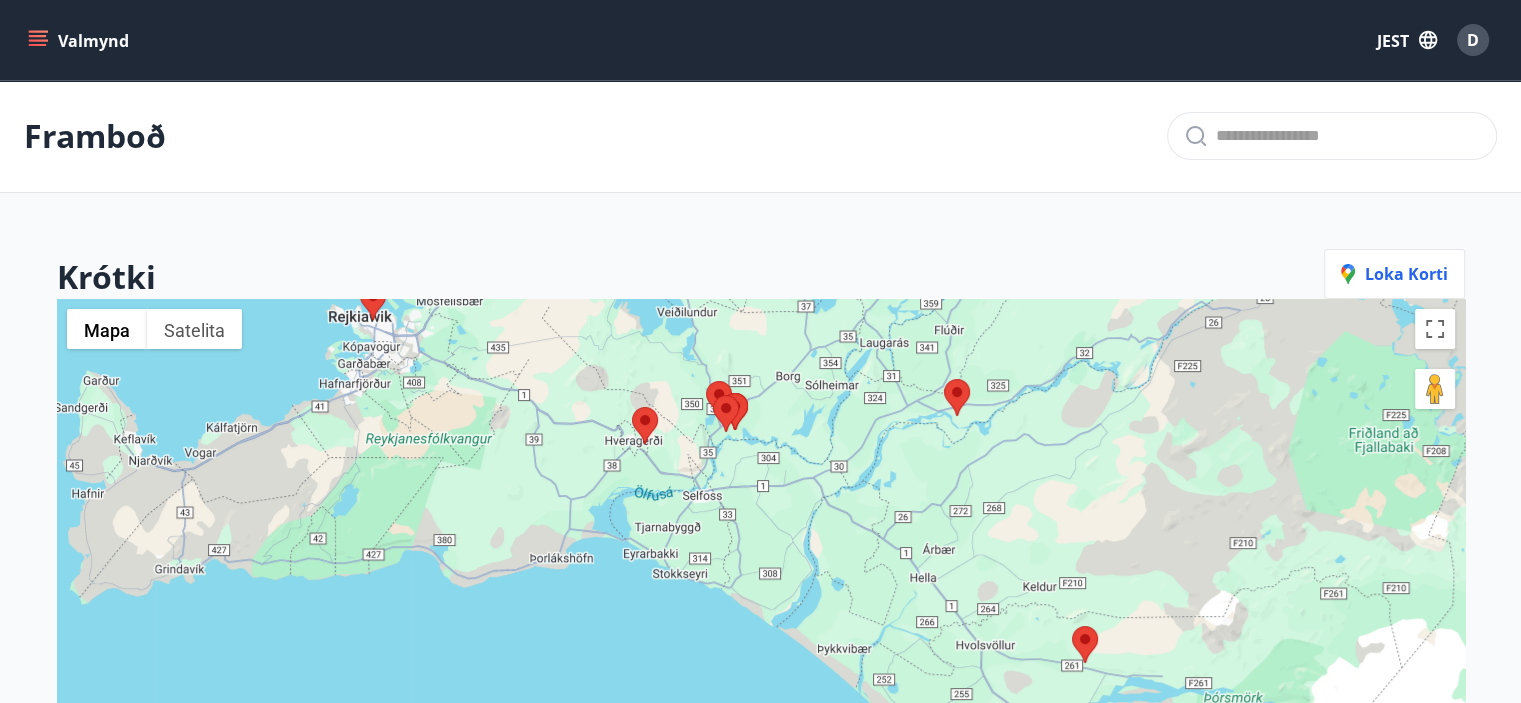 click at bounding box center [761, 650] 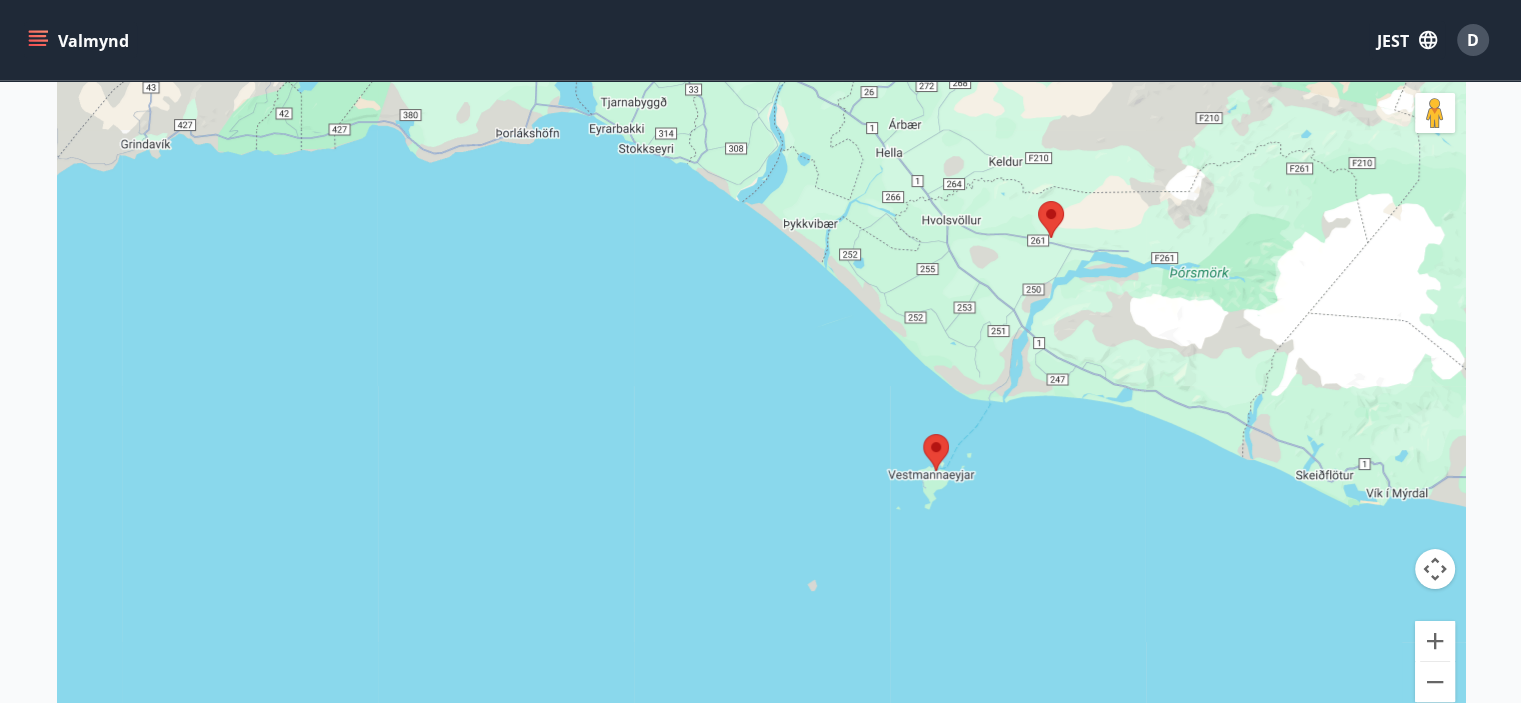 scroll, scrollTop: 400, scrollLeft: 0, axis: vertical 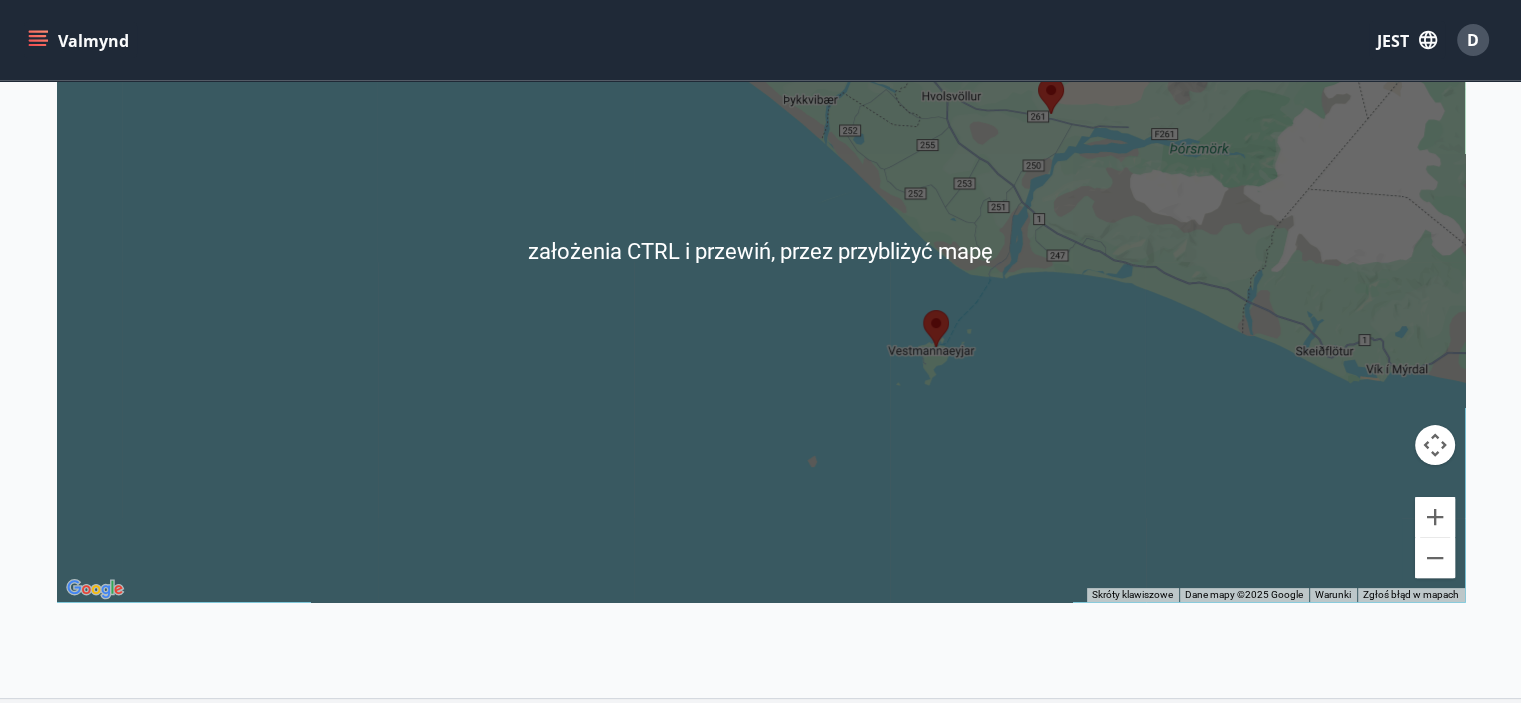 click at bounding box center (761, 250) 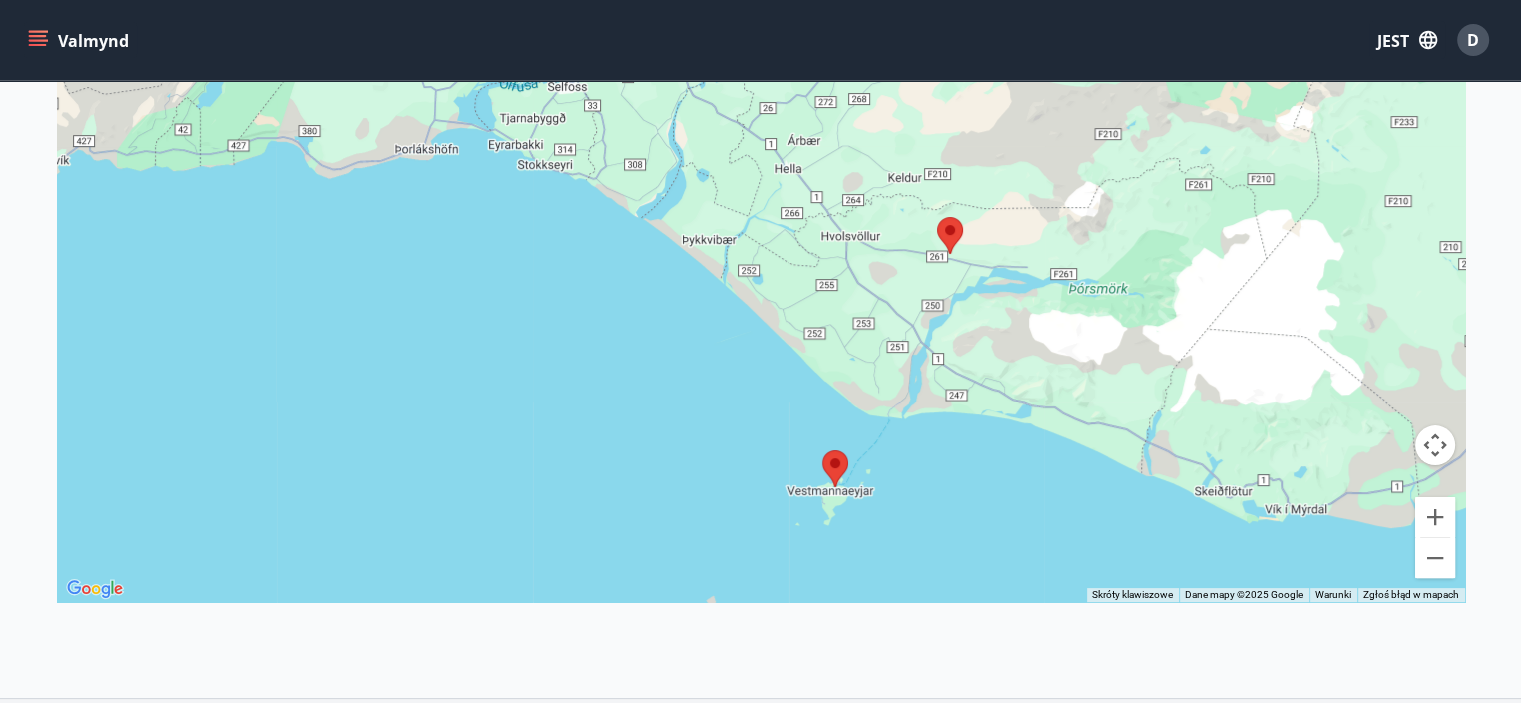 drag, startPoint x: 824, startPoint y: 464, endPoint x: 1122, endPoint y: 407, distance: 303.40237 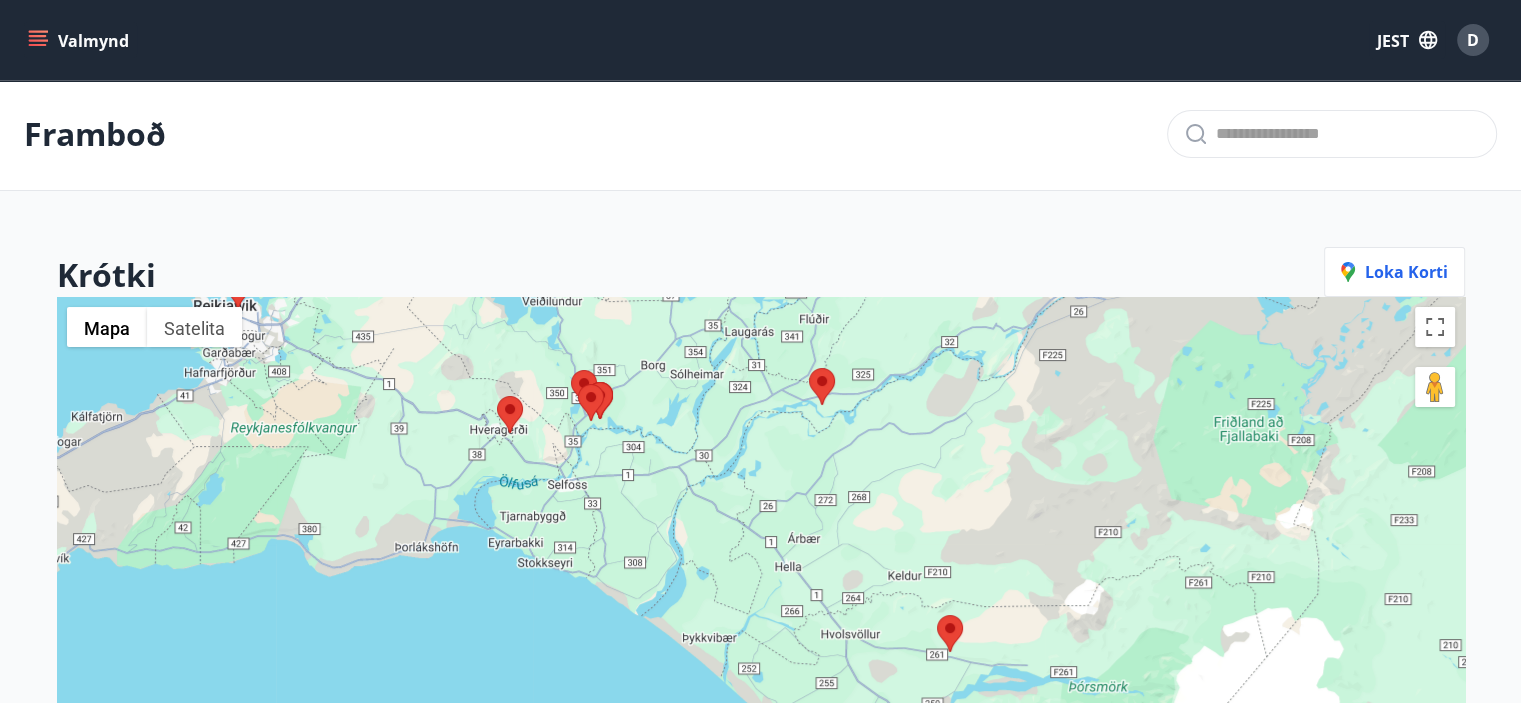 scroll, scrollTop: 0, scrollLeft: 0, axis: both 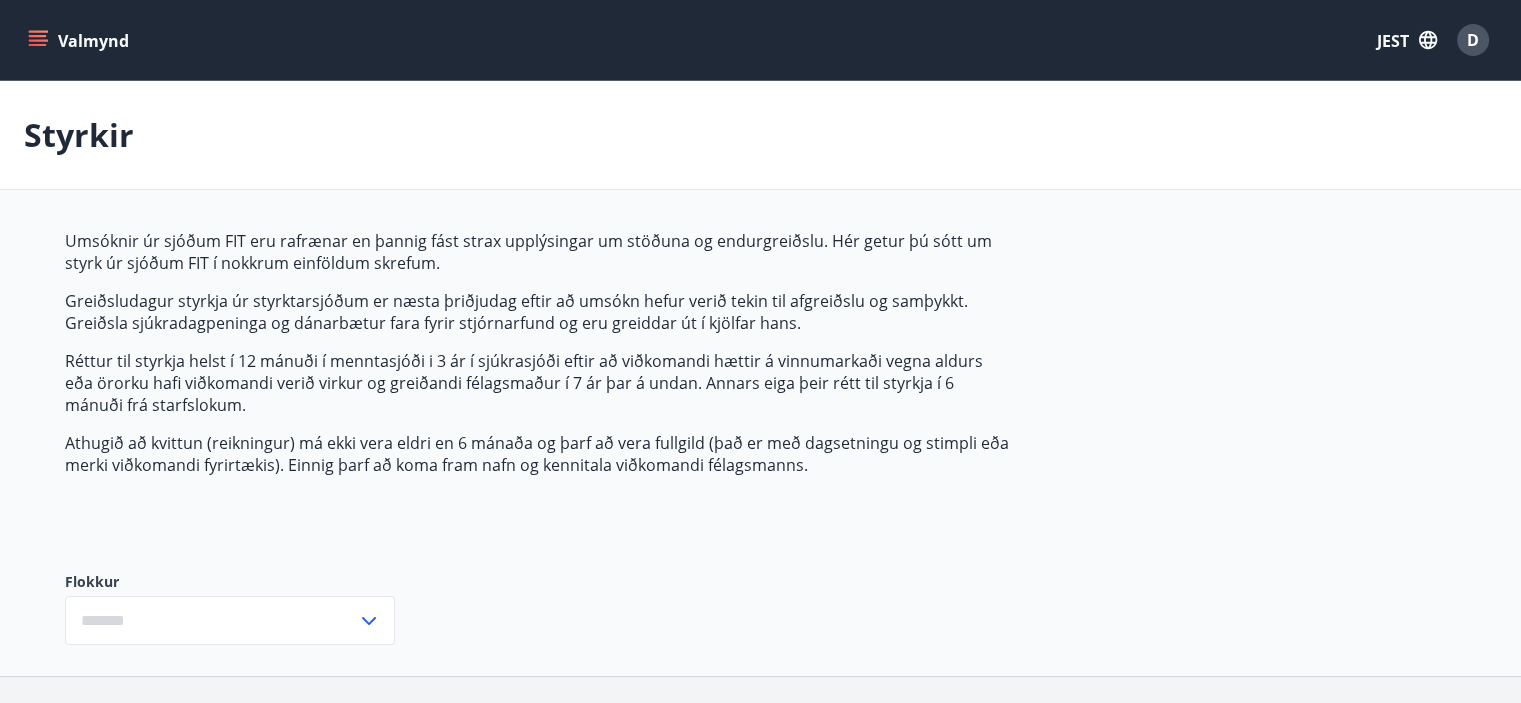 type on "***" 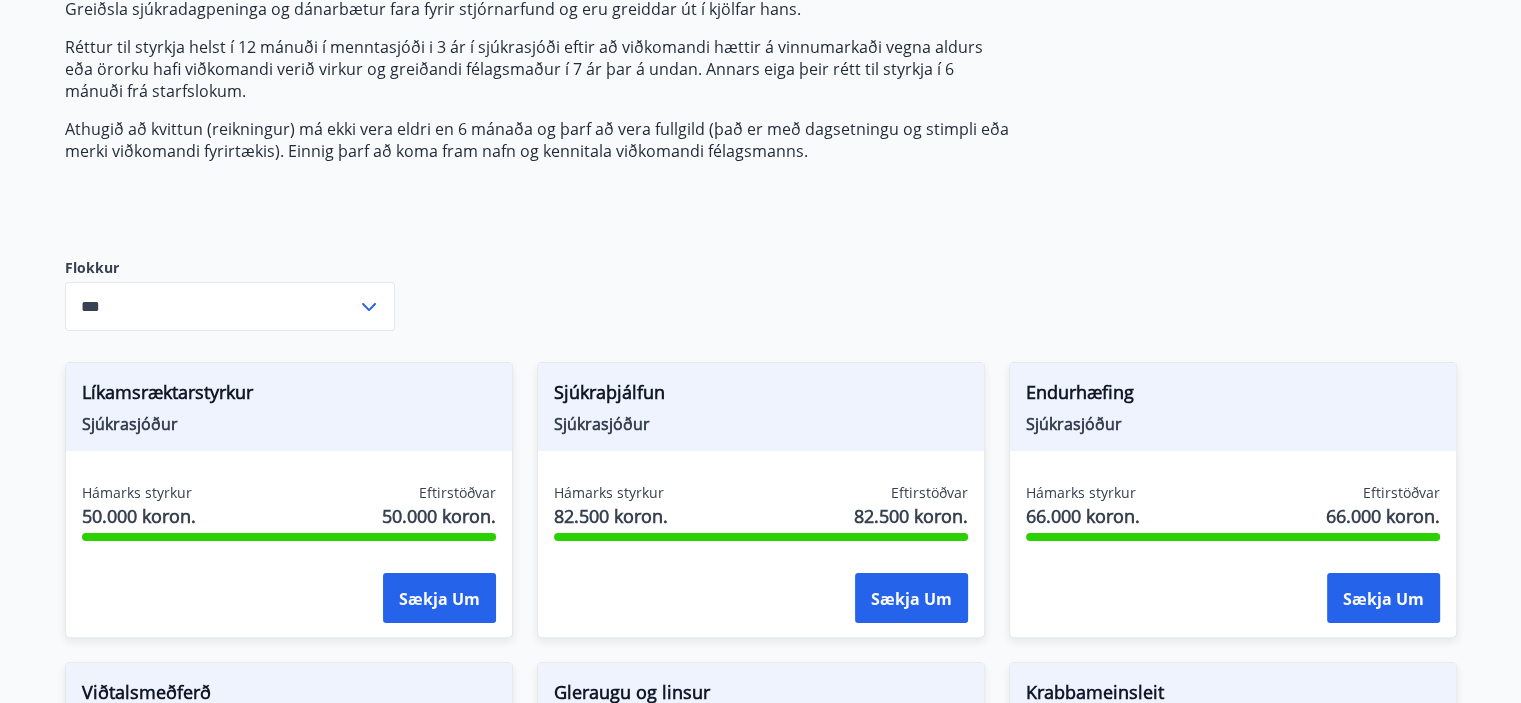 scroll, scrollTop: 0, scrollLeft: 0, axis: both 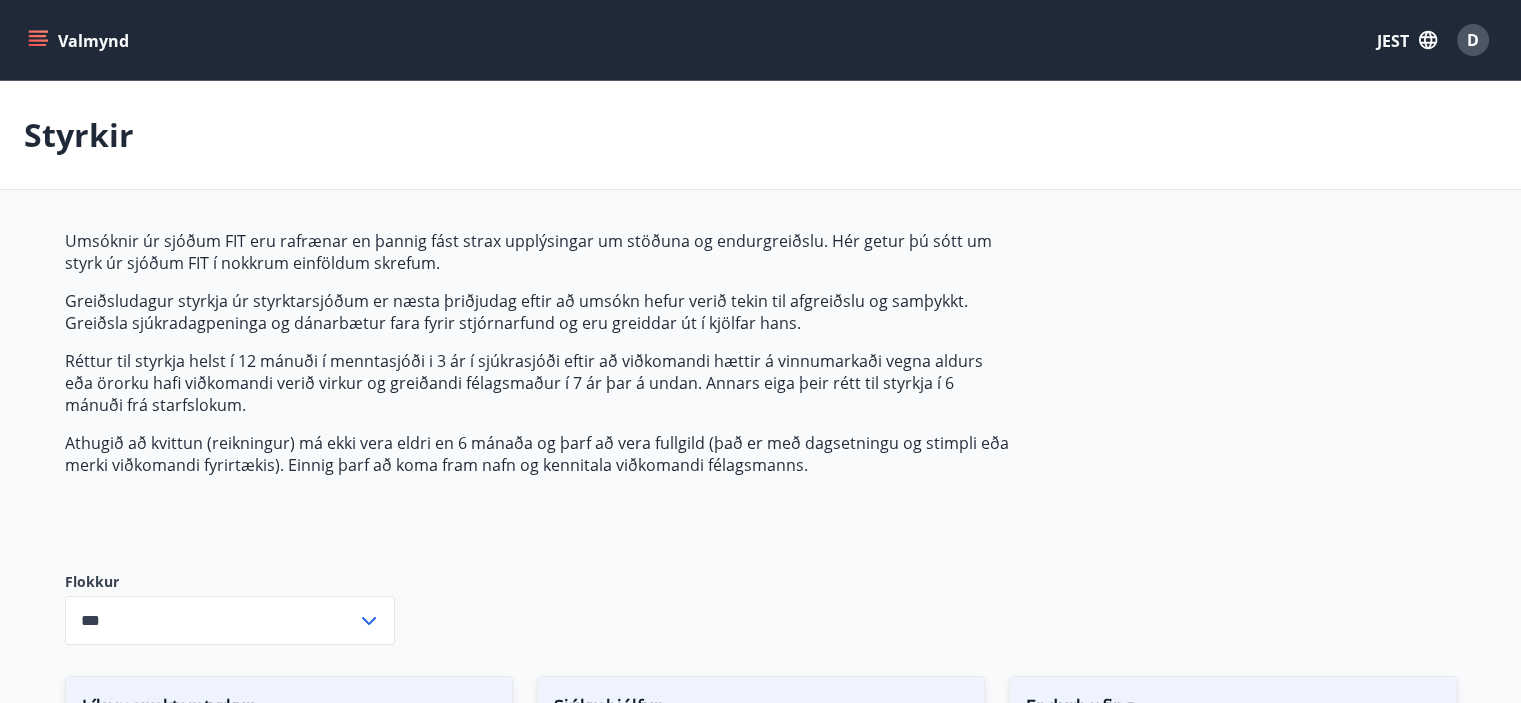 click 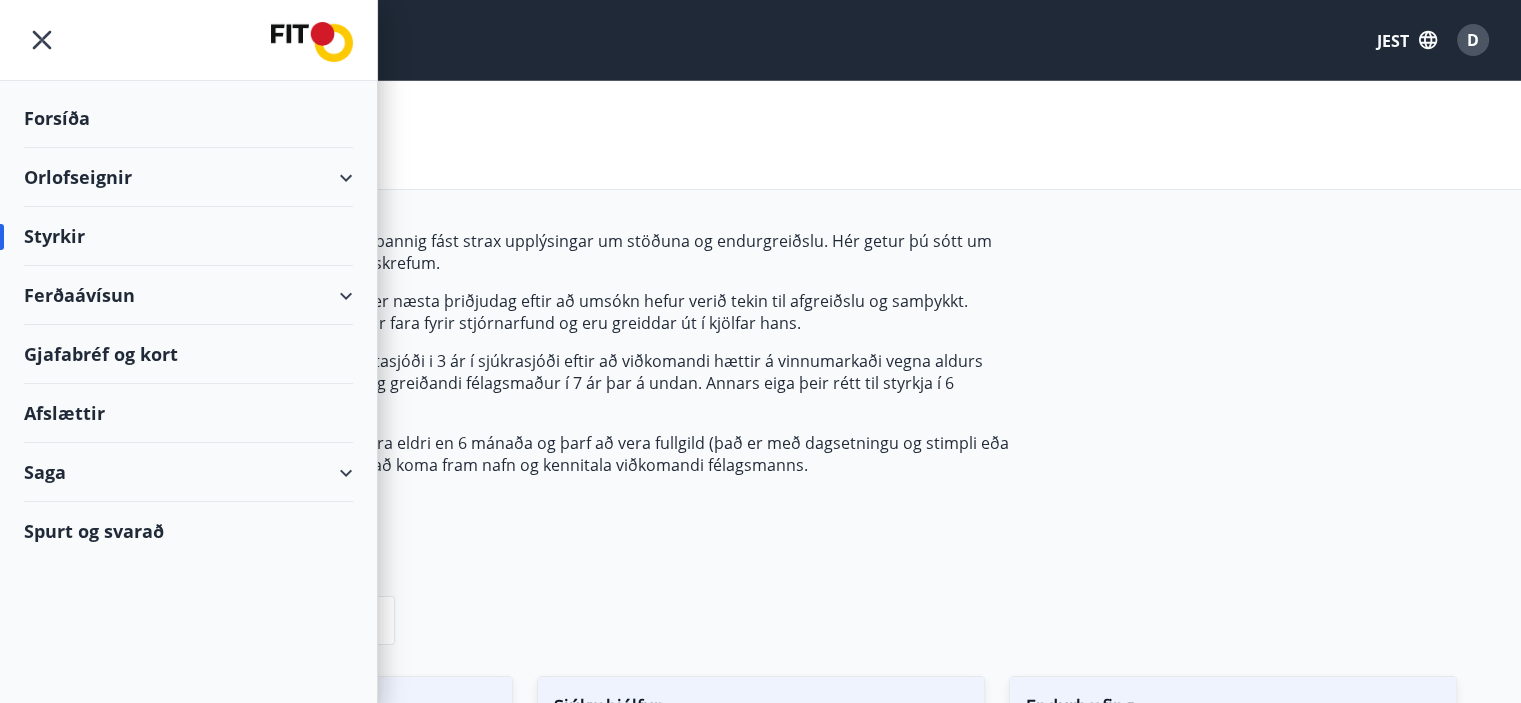 click on "Orlofseignir" at bounding box center [188, 177] 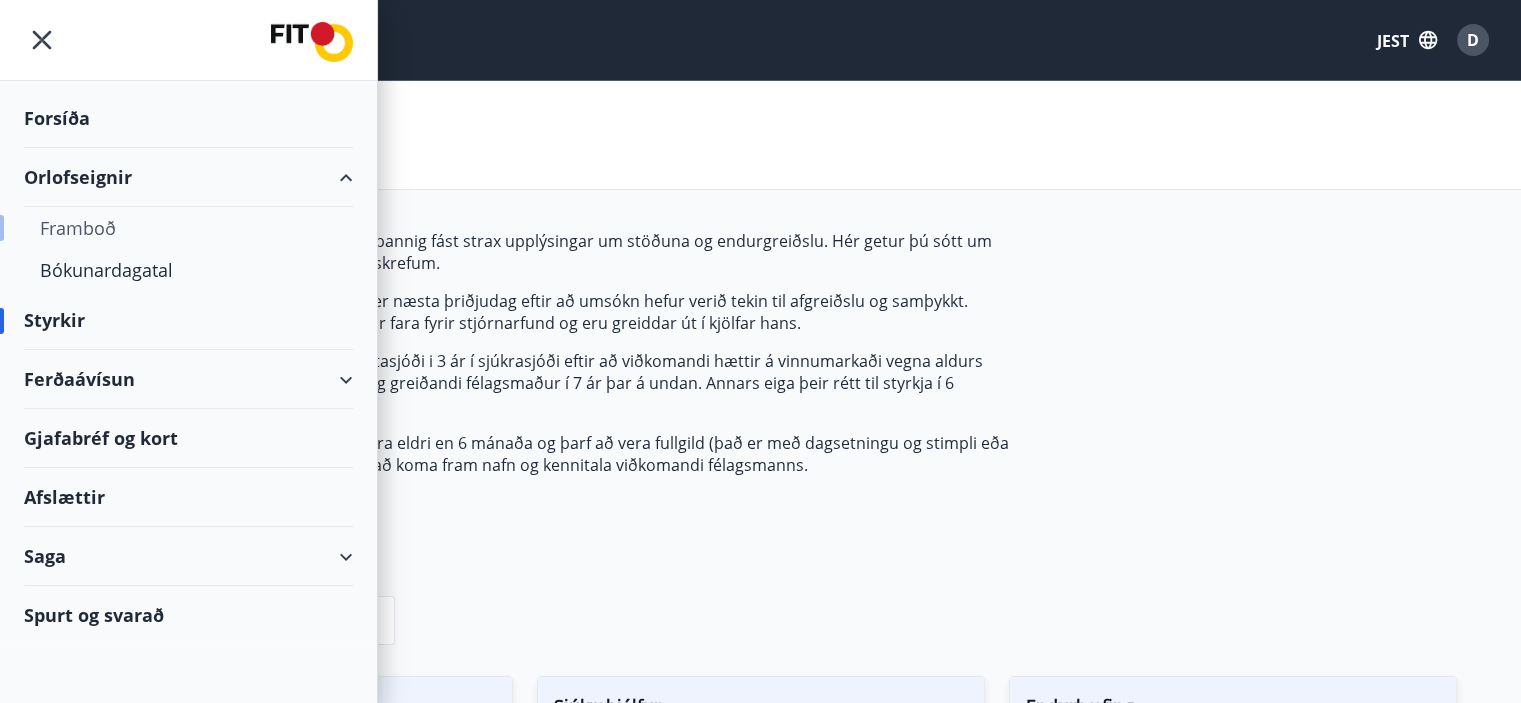 click on "Framboð" at bounding box center [78, 228] 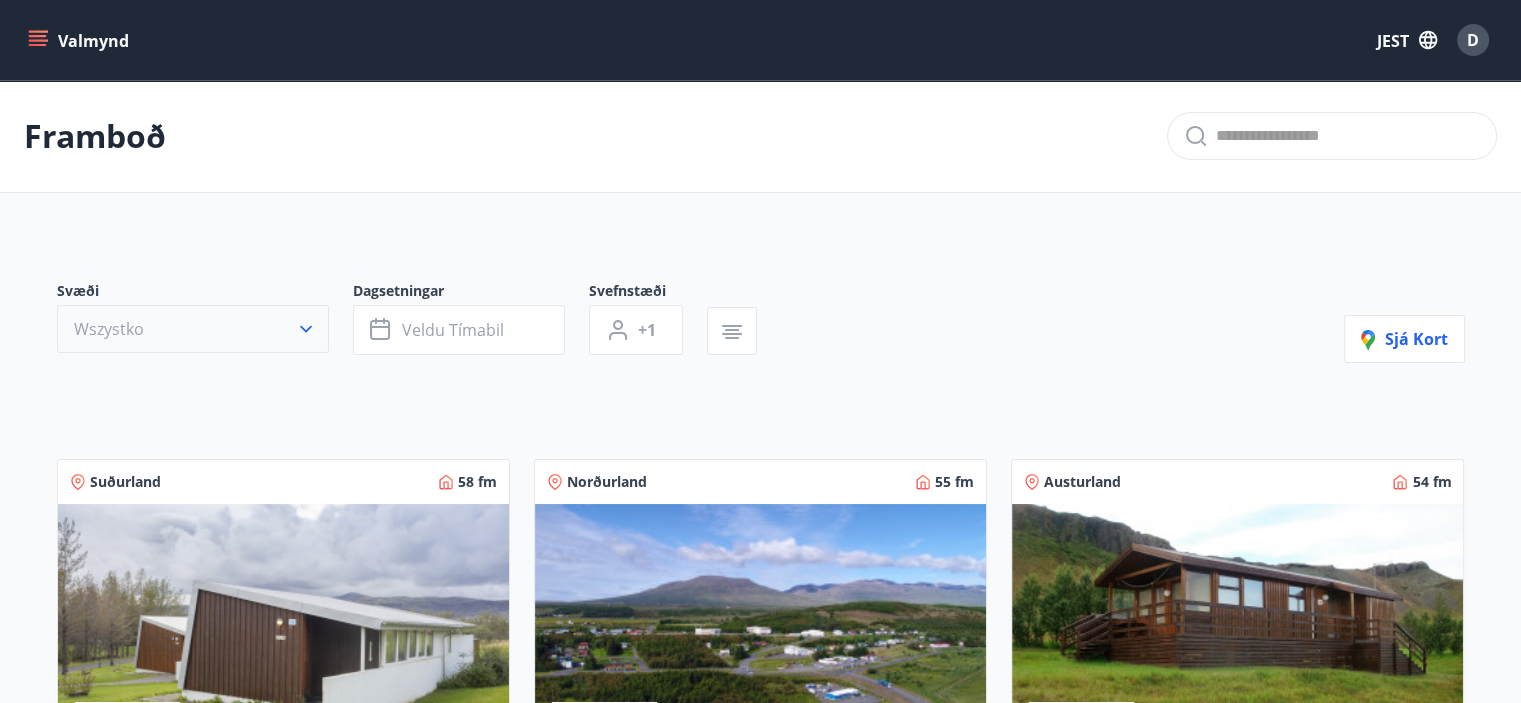 click on "Wszystko" at bounding box center [193, 329] 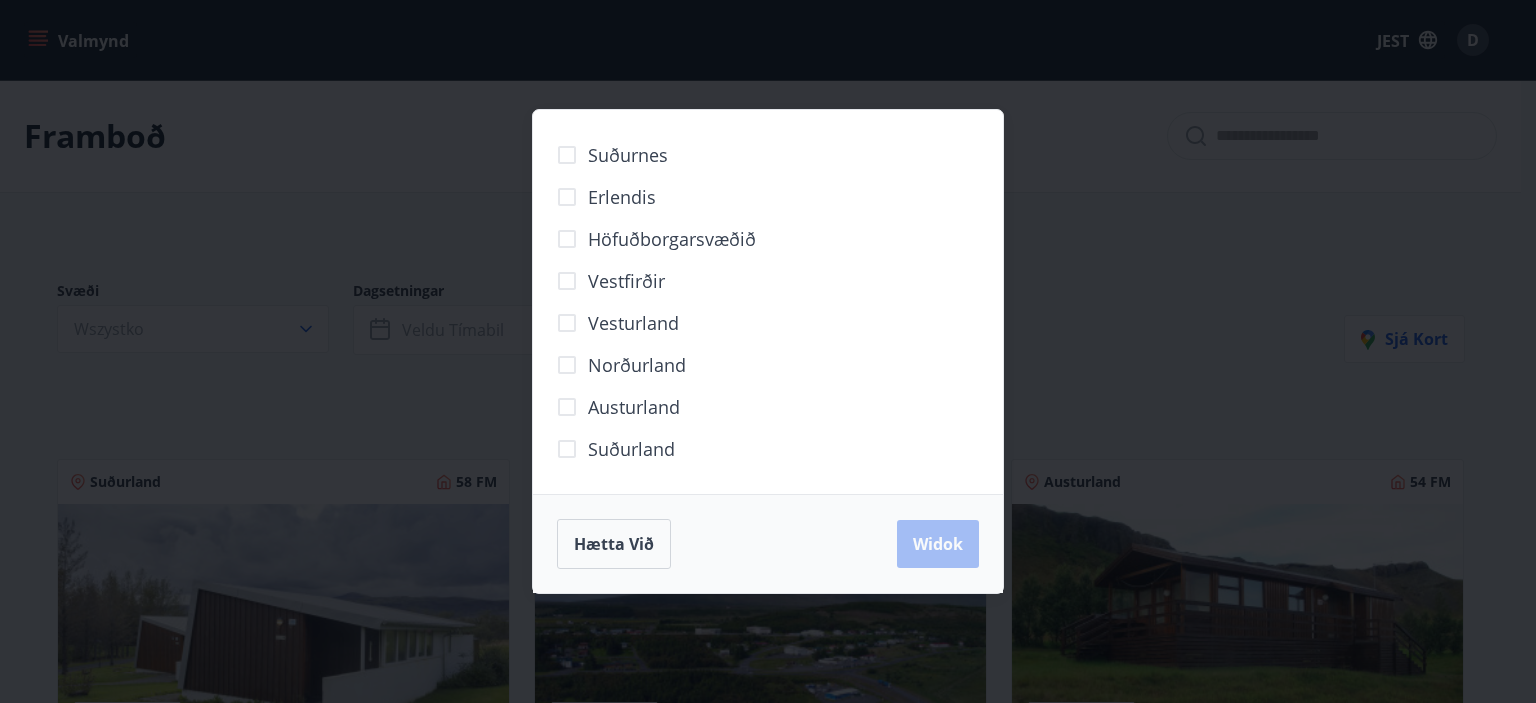 click on "Suðurnes Erlendis Höfuðborgarsvæðið Vestfirðir Vesturland Norðurland Austurland Suðurland Hætta við Widok" at bounding box center (768, 351) 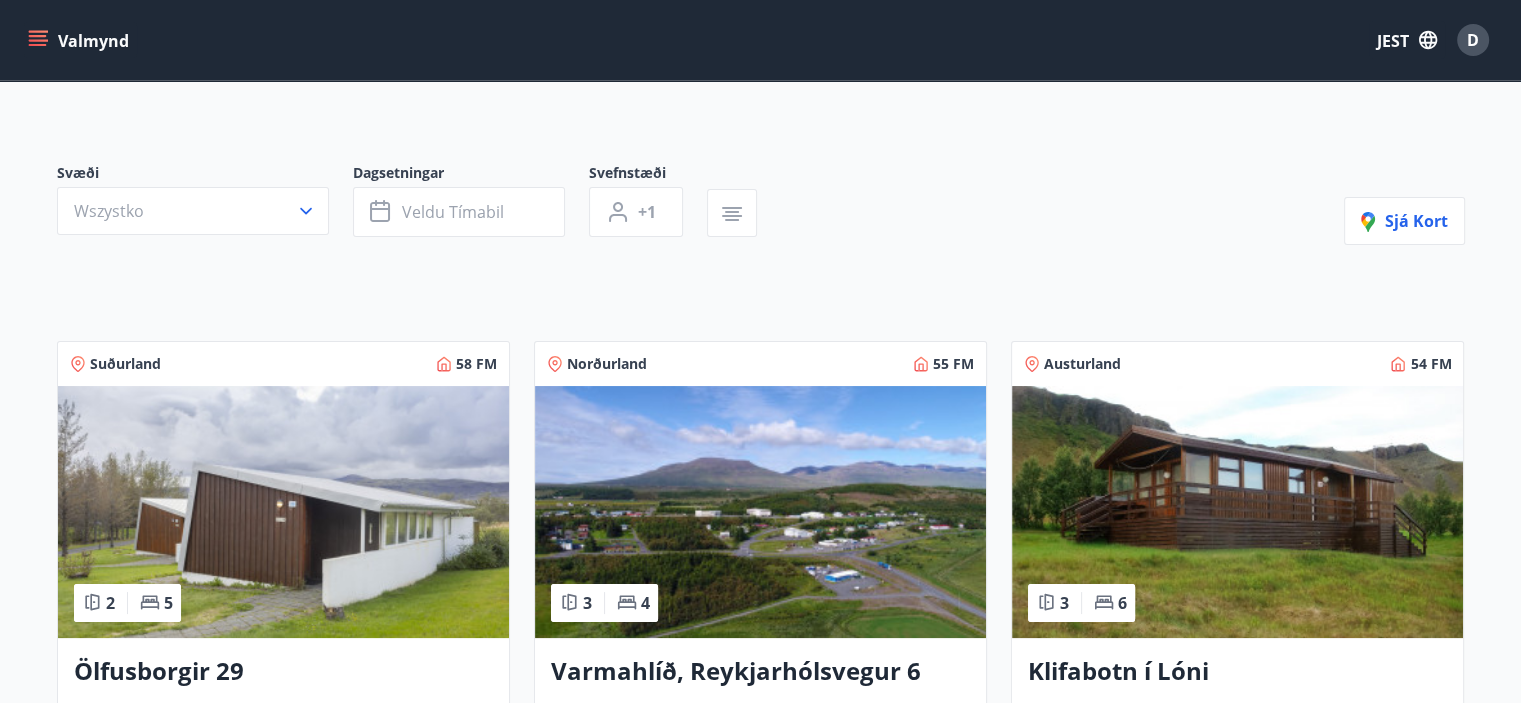 scroll, scrollTop: 0, scrollLeft: 0, axis: both 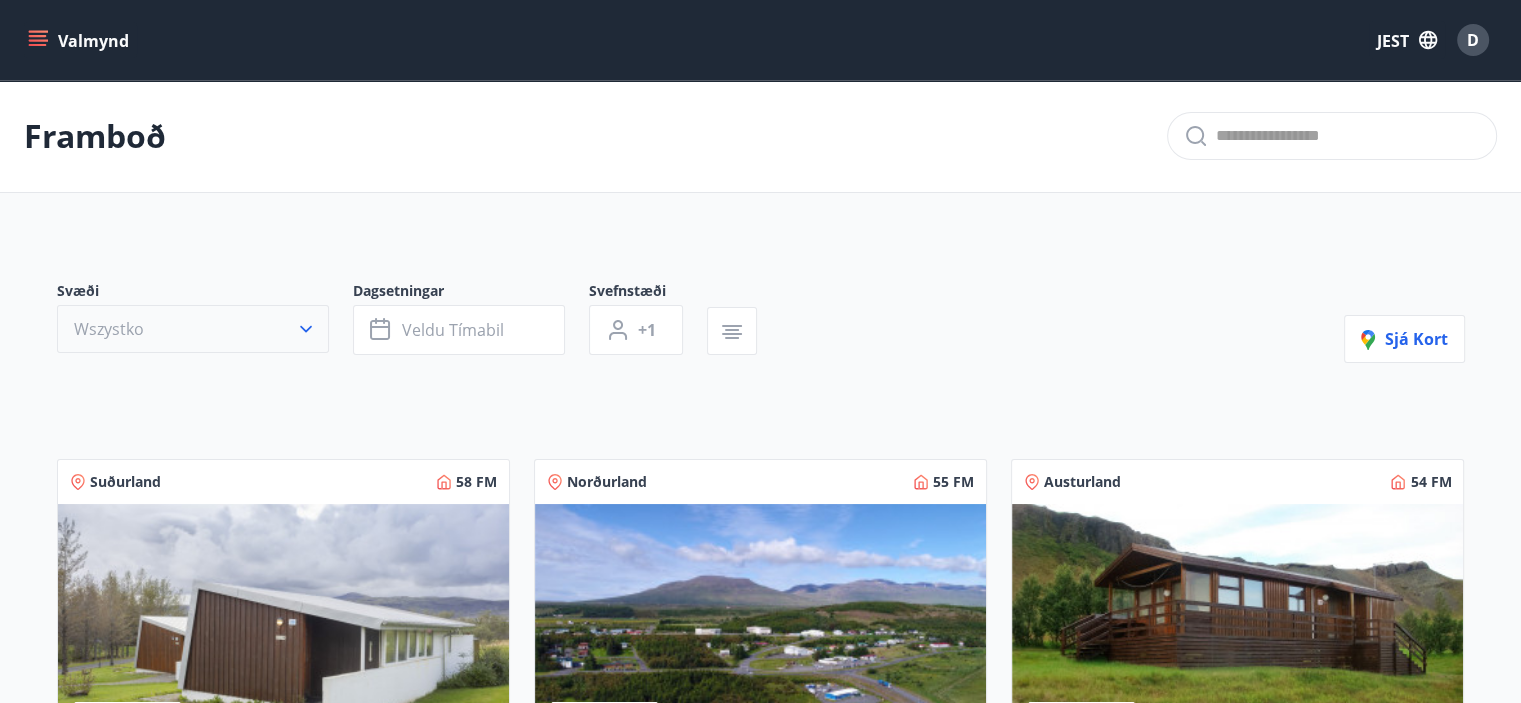 click on "Wszystko" at bounding box center (193, 329) 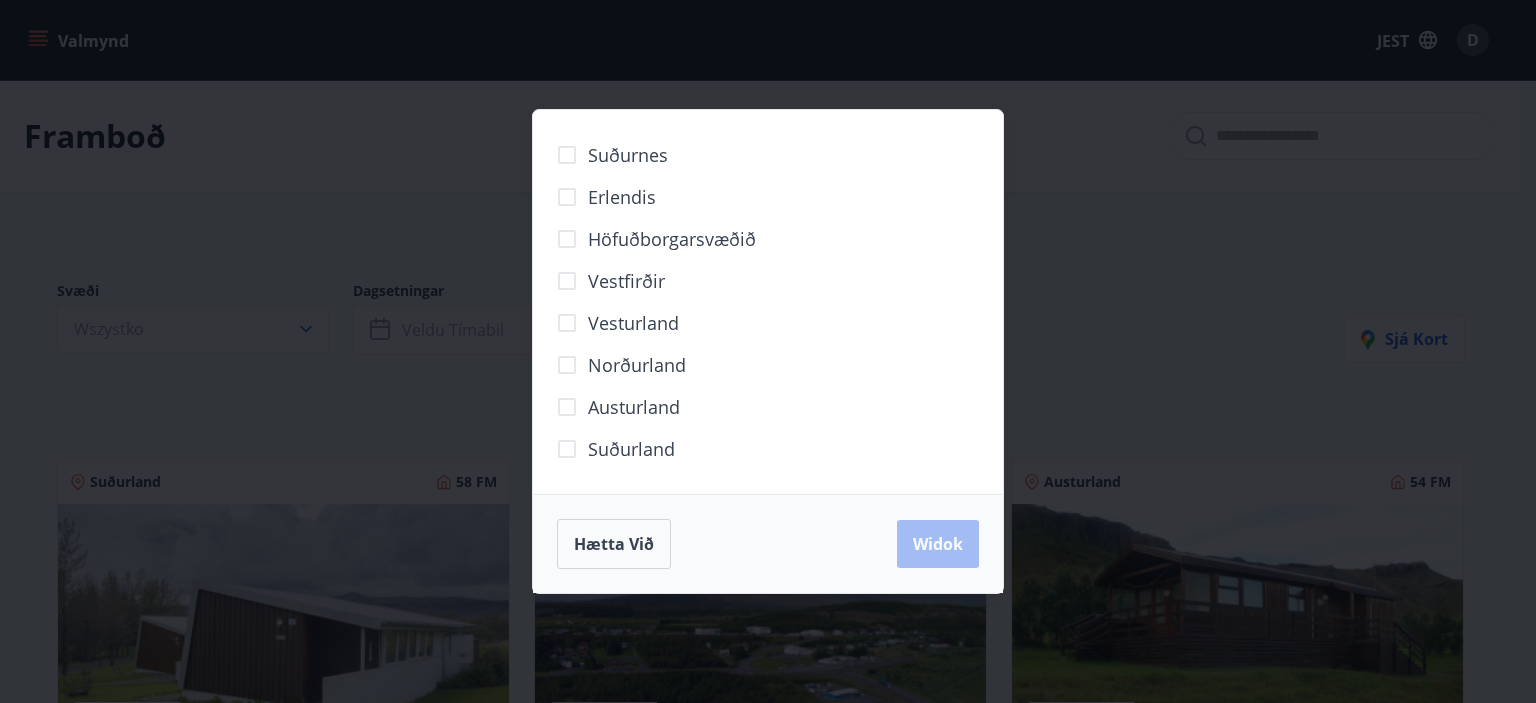 click on "Suðurland" at bounding box center (631, 449) 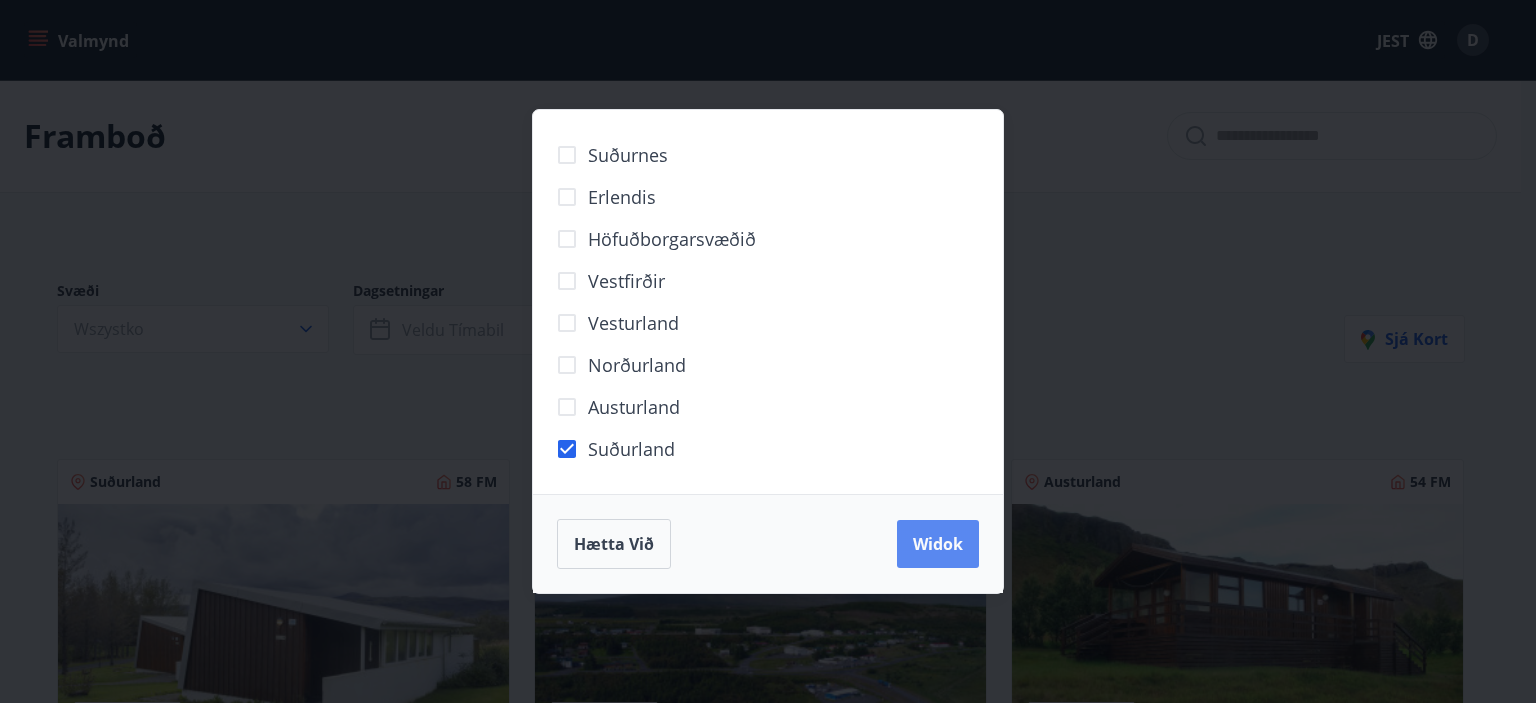 click on "Widok" at bounding box center [938, 544] 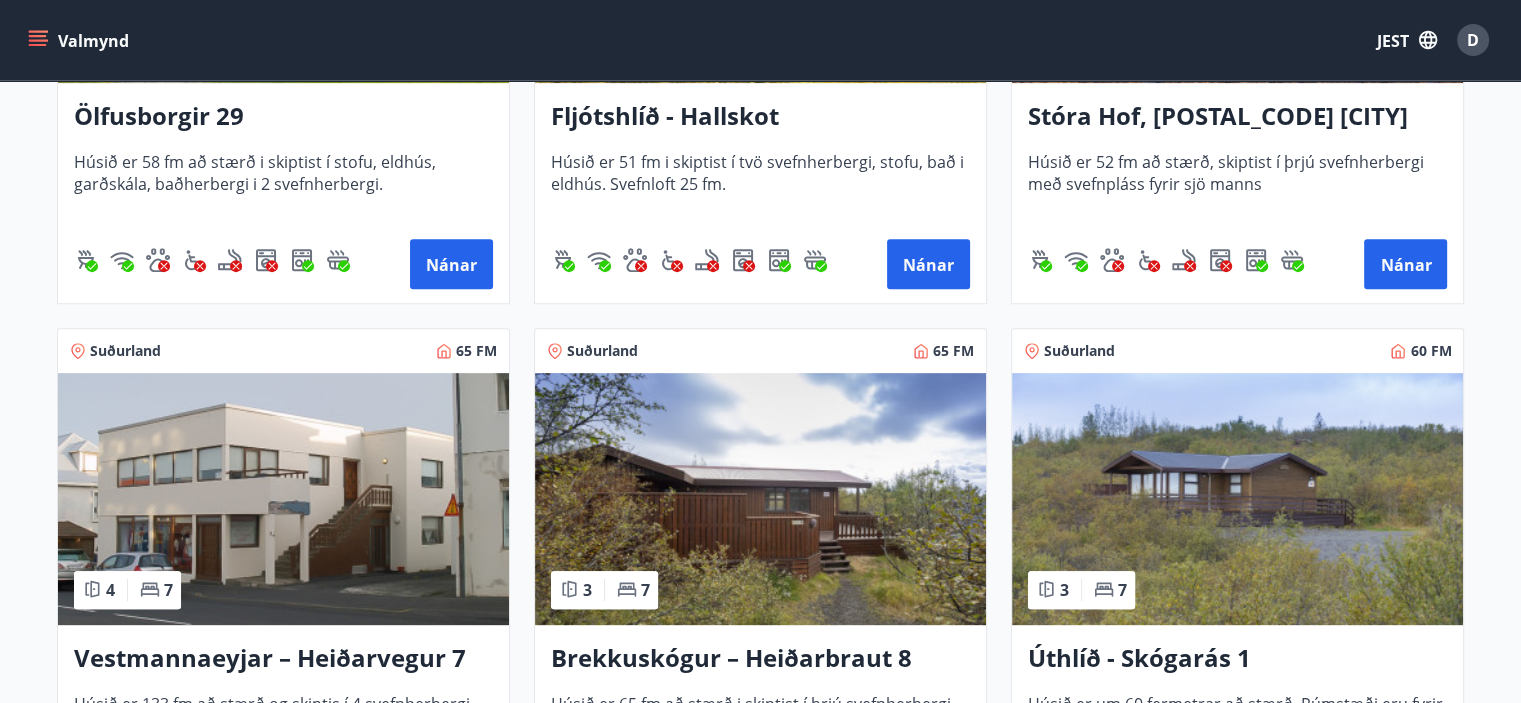 scroll, scrollTop: 252, scrollLeft: 0, axis: vertical 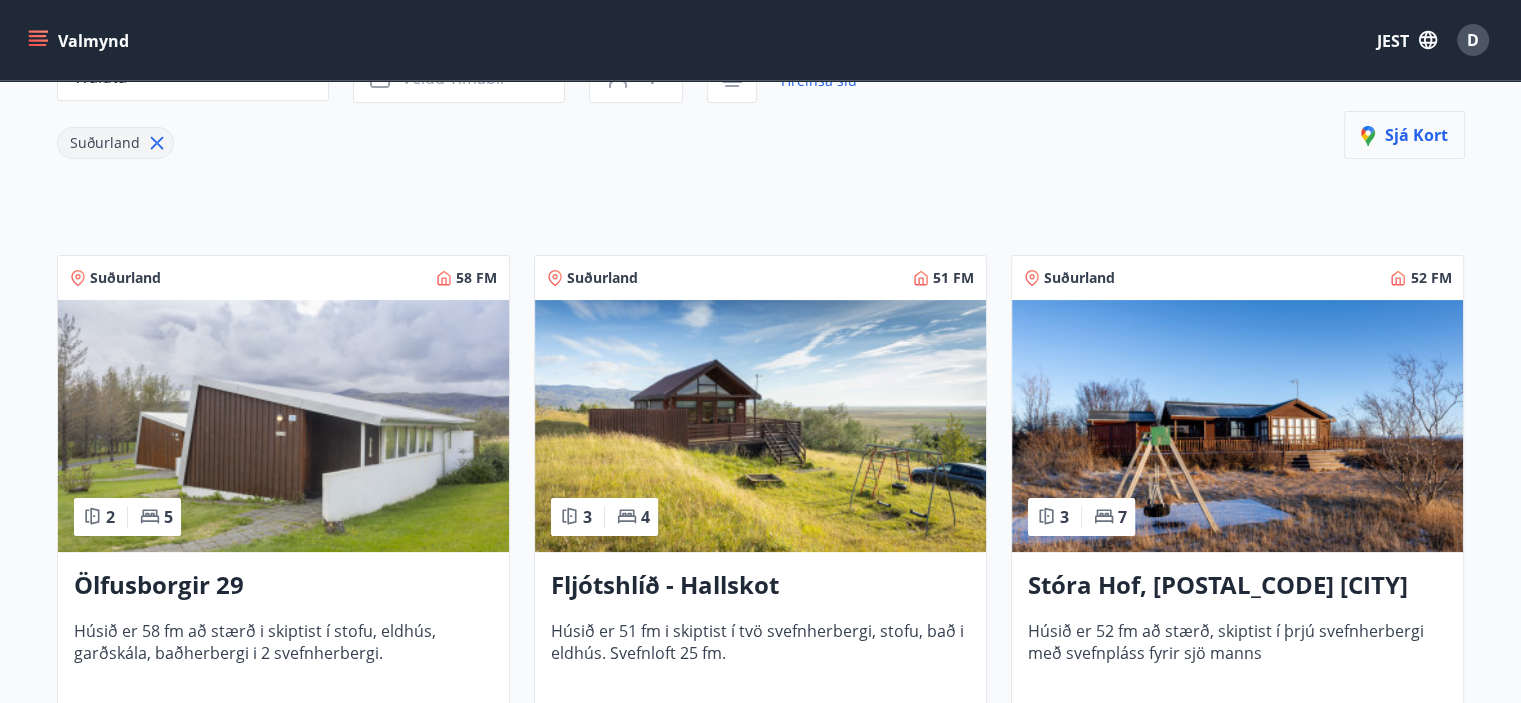 drag, startPoint x: 1413, startPoint y: 158, endPoint x: 1413, endPoint y: 134, distance: 24 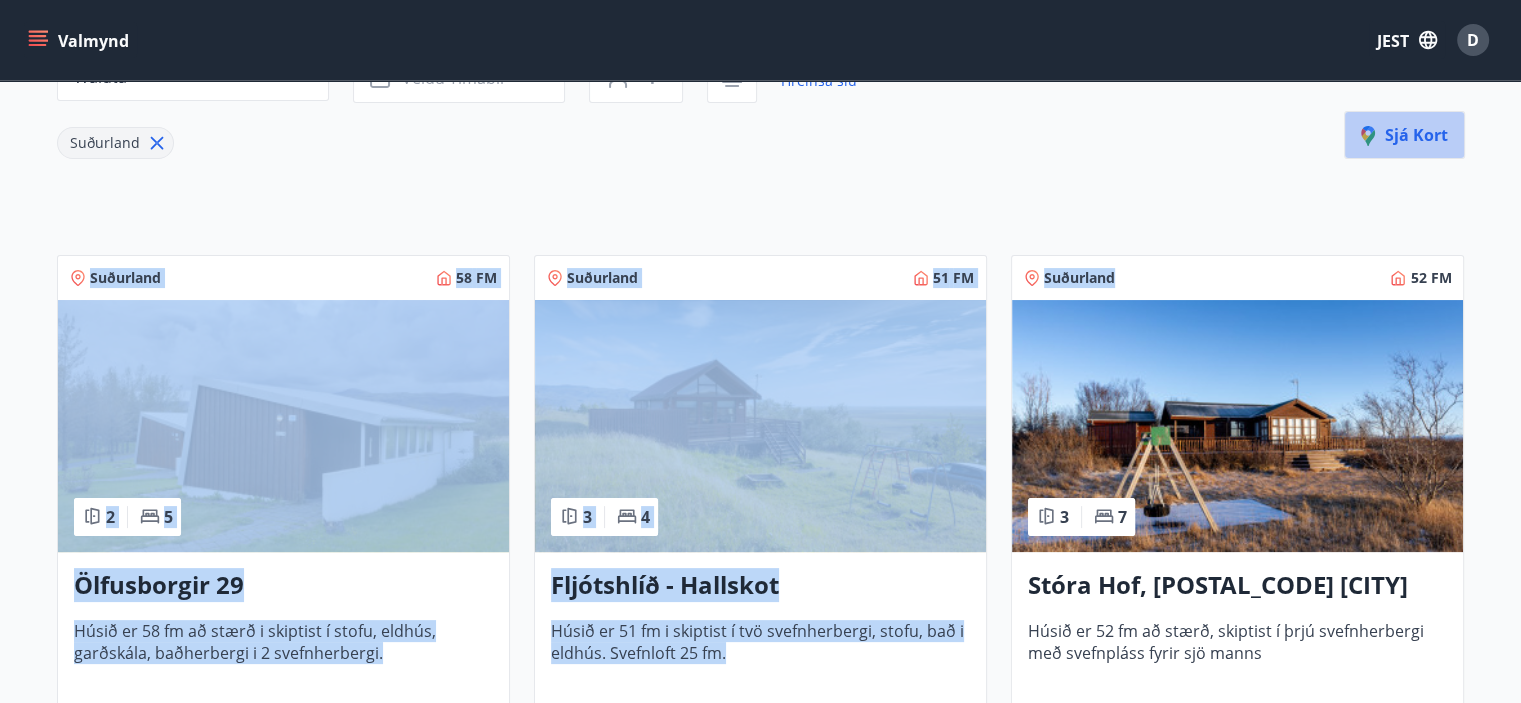 click on "Sjá kort" at bounding box center (1416, 135) 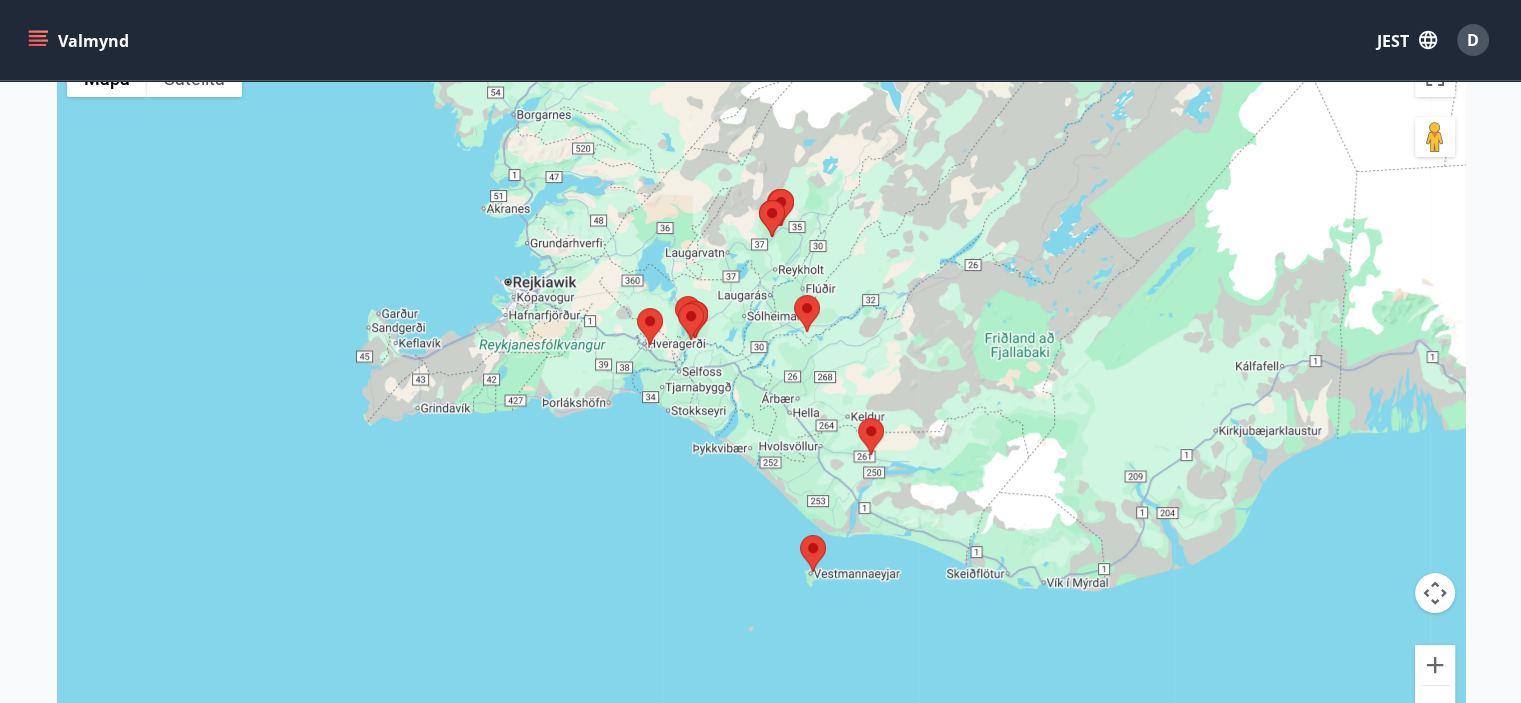scroll, scrollTop: 0, scrollLeft: 0, axis: both 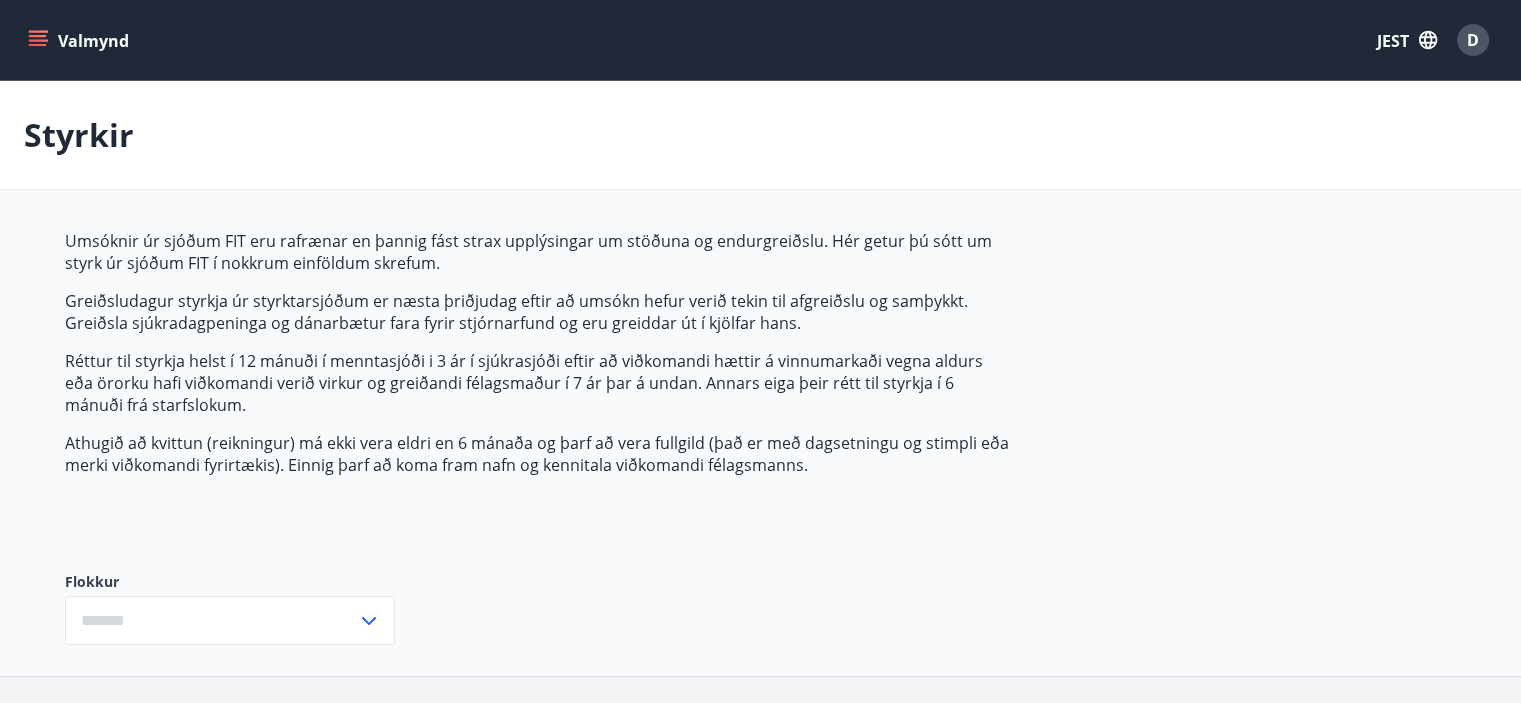 type on "***" 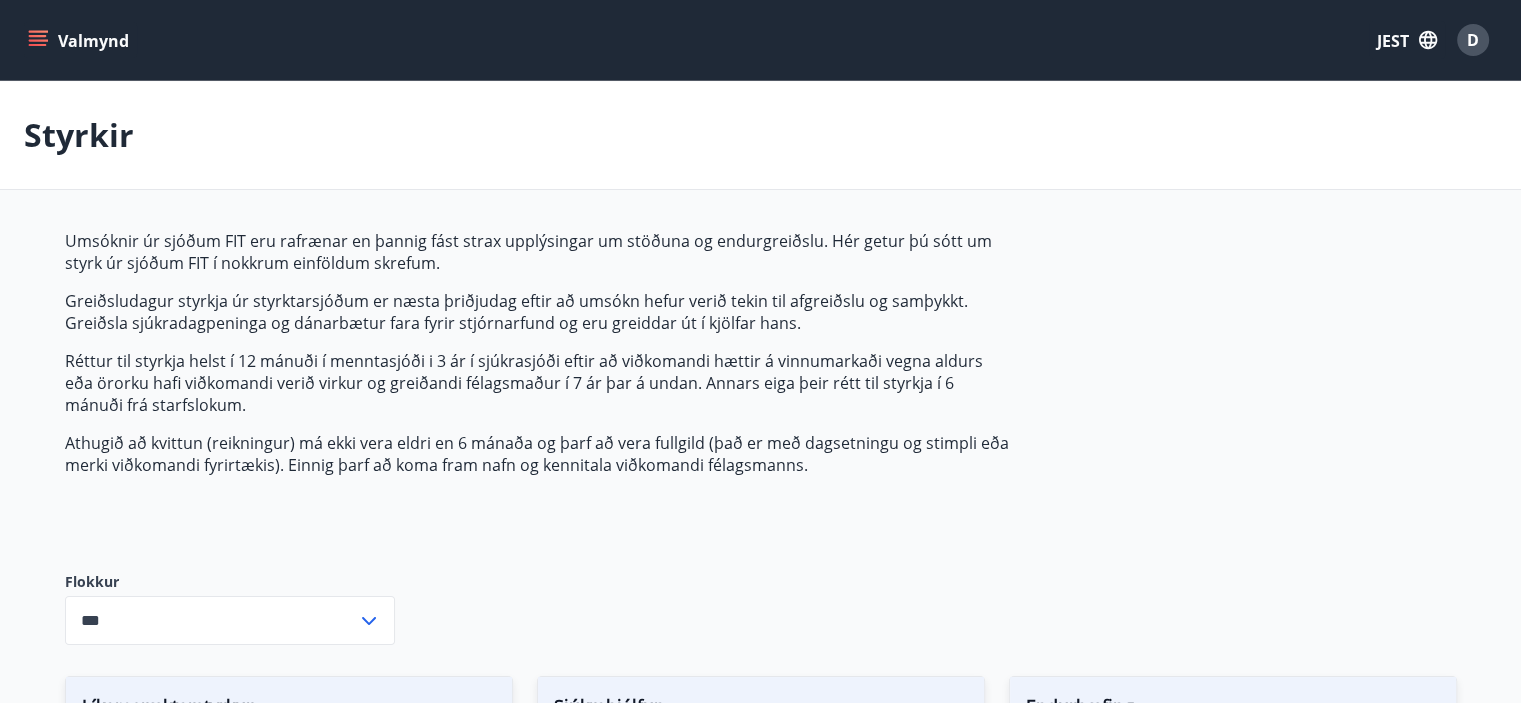 click on "Valmynd" at bounding box center [80, 40] 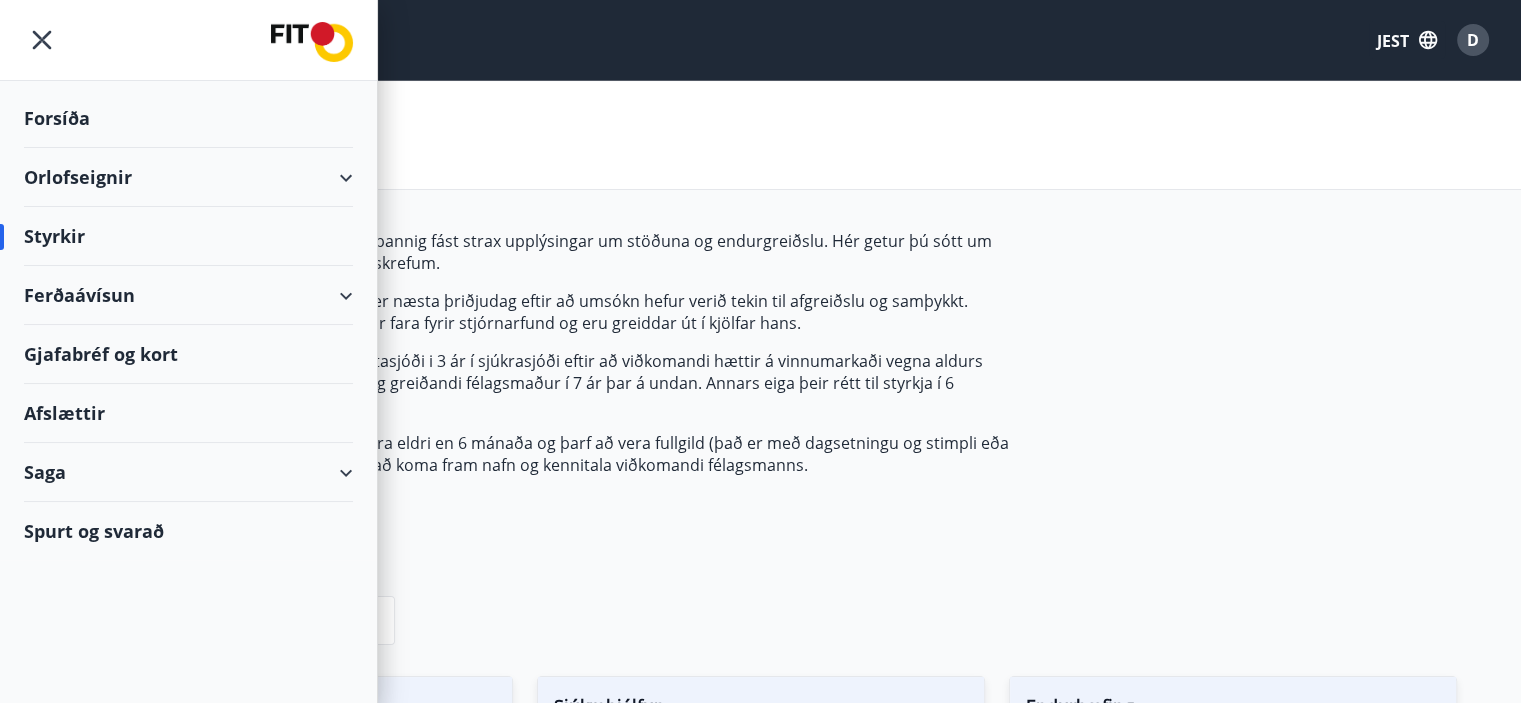 click on "Orlofseignir" at bounding box center (188, 177) 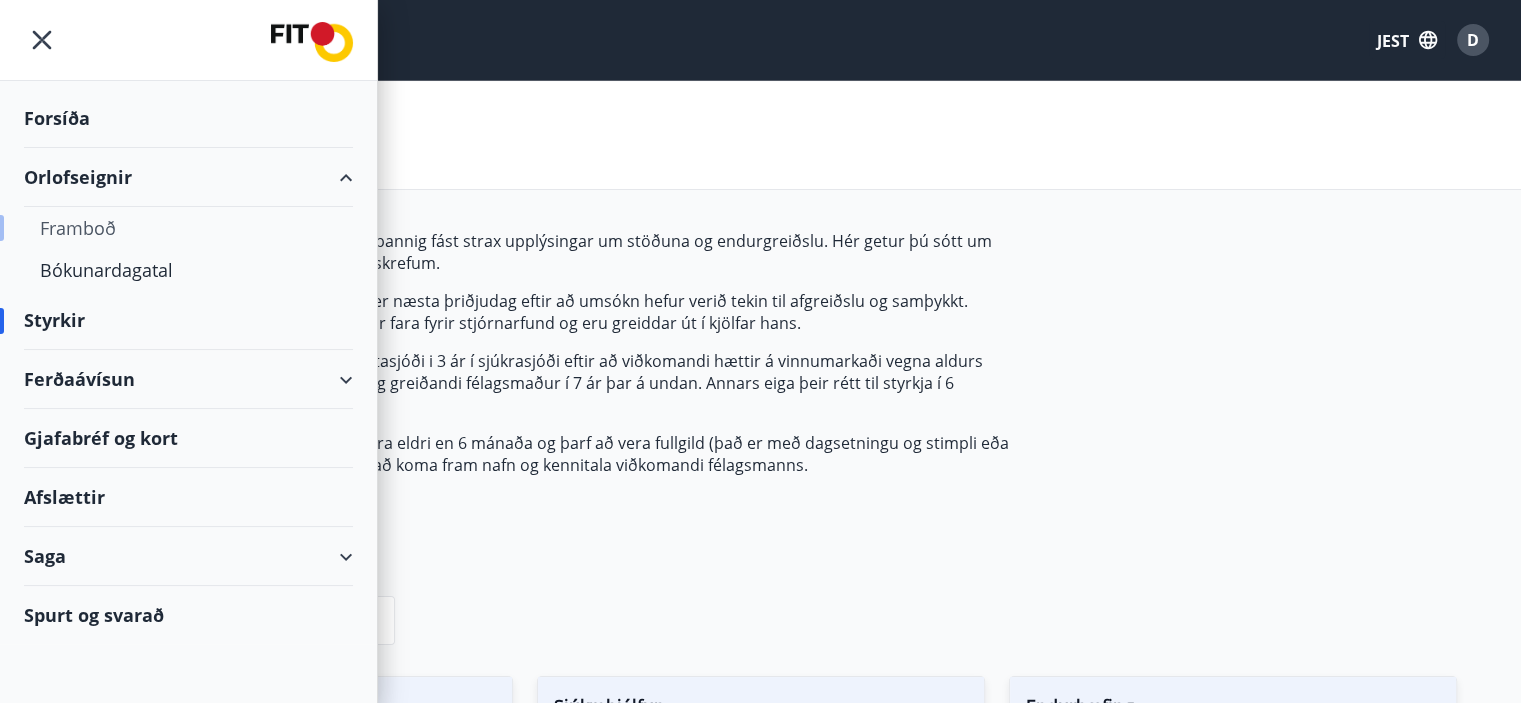 click on "Framboð" at bounding box center (78, 228) 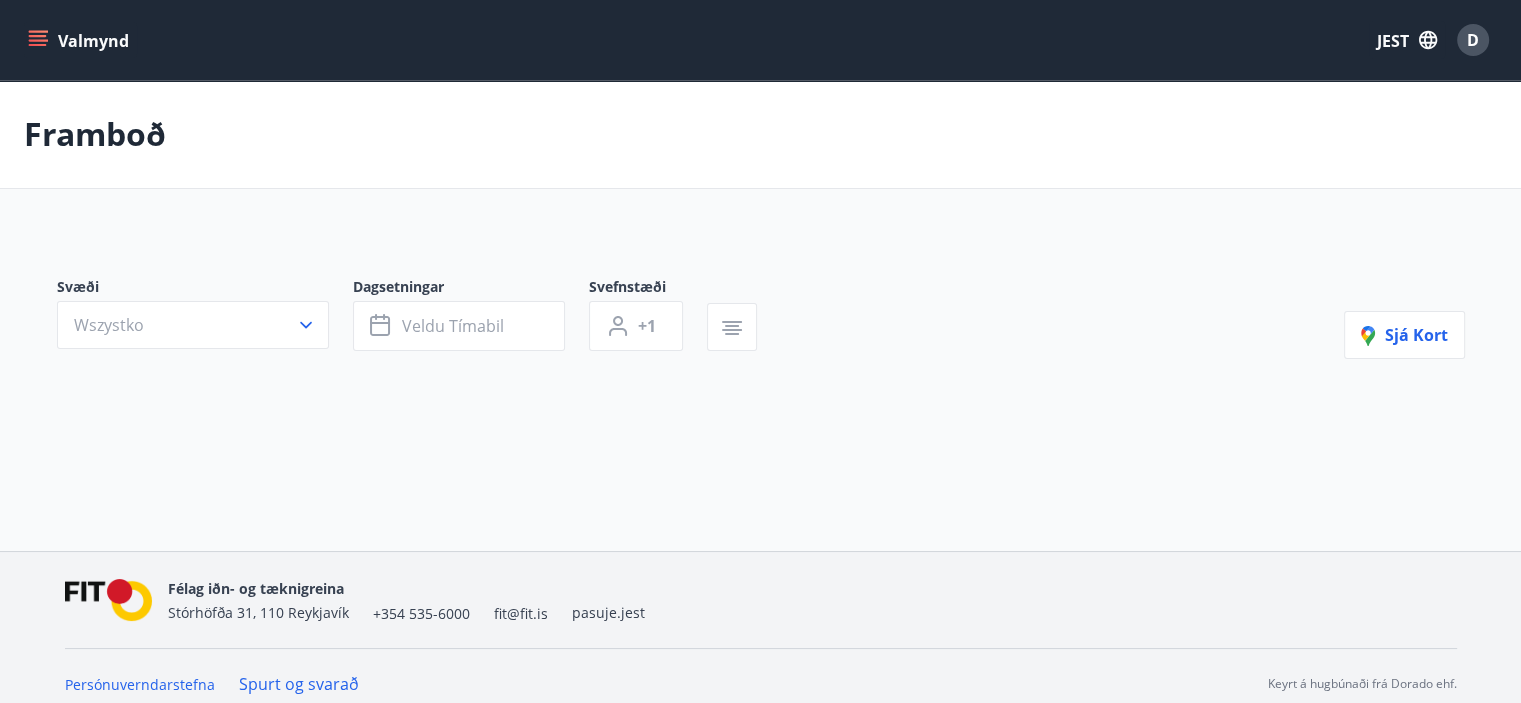 click on "Wszystko" at bounding box center [193, 325] 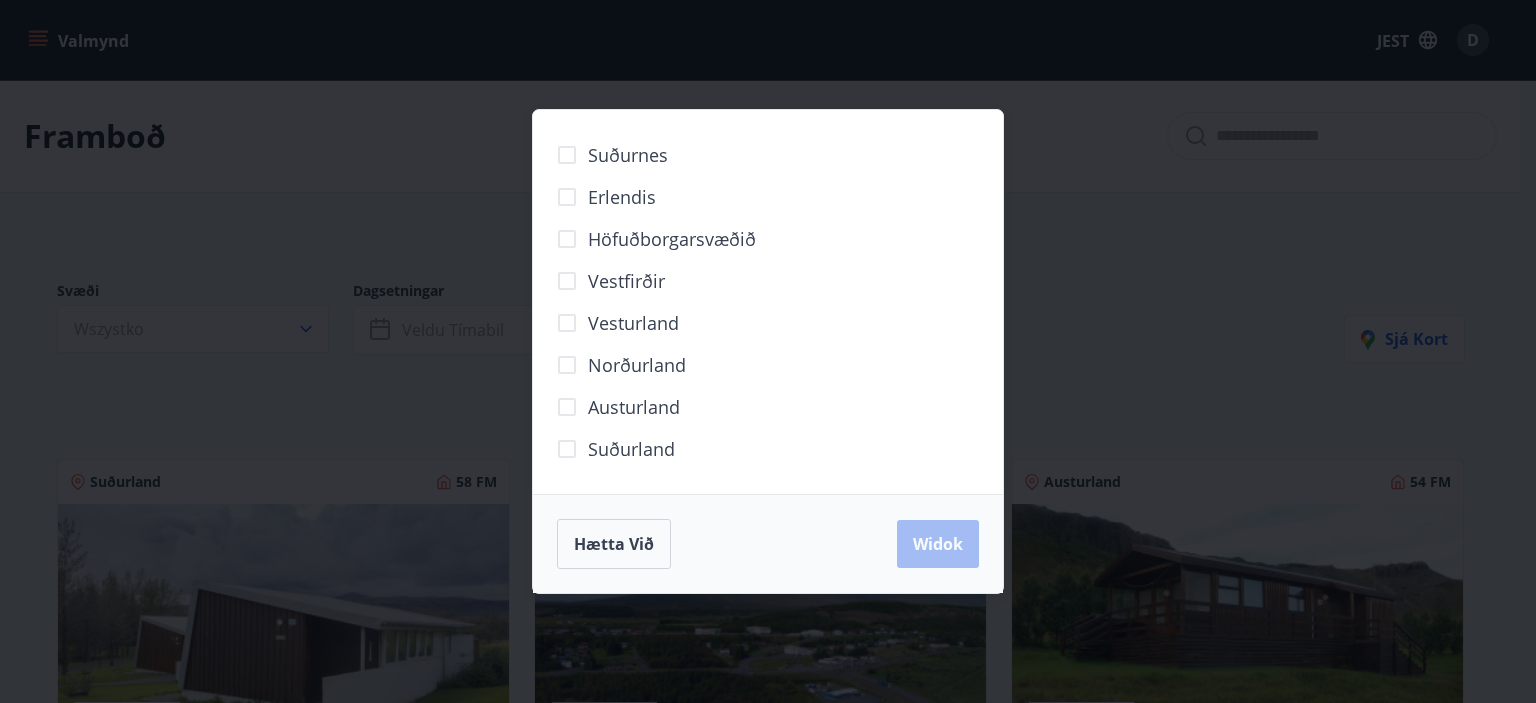 click on "Suðurland" at bounding box center (631, 449) 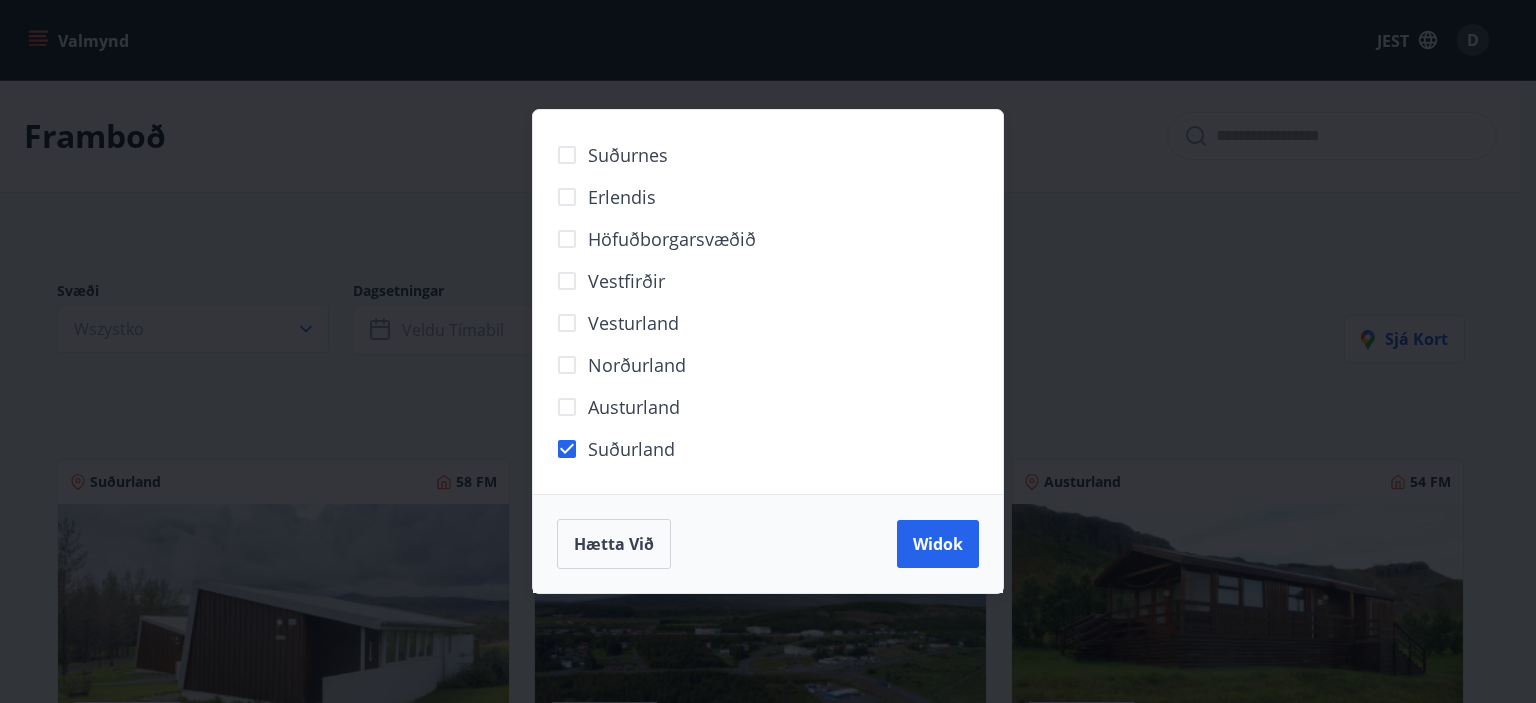 click on "Widok" at bounding box center [938, 544] 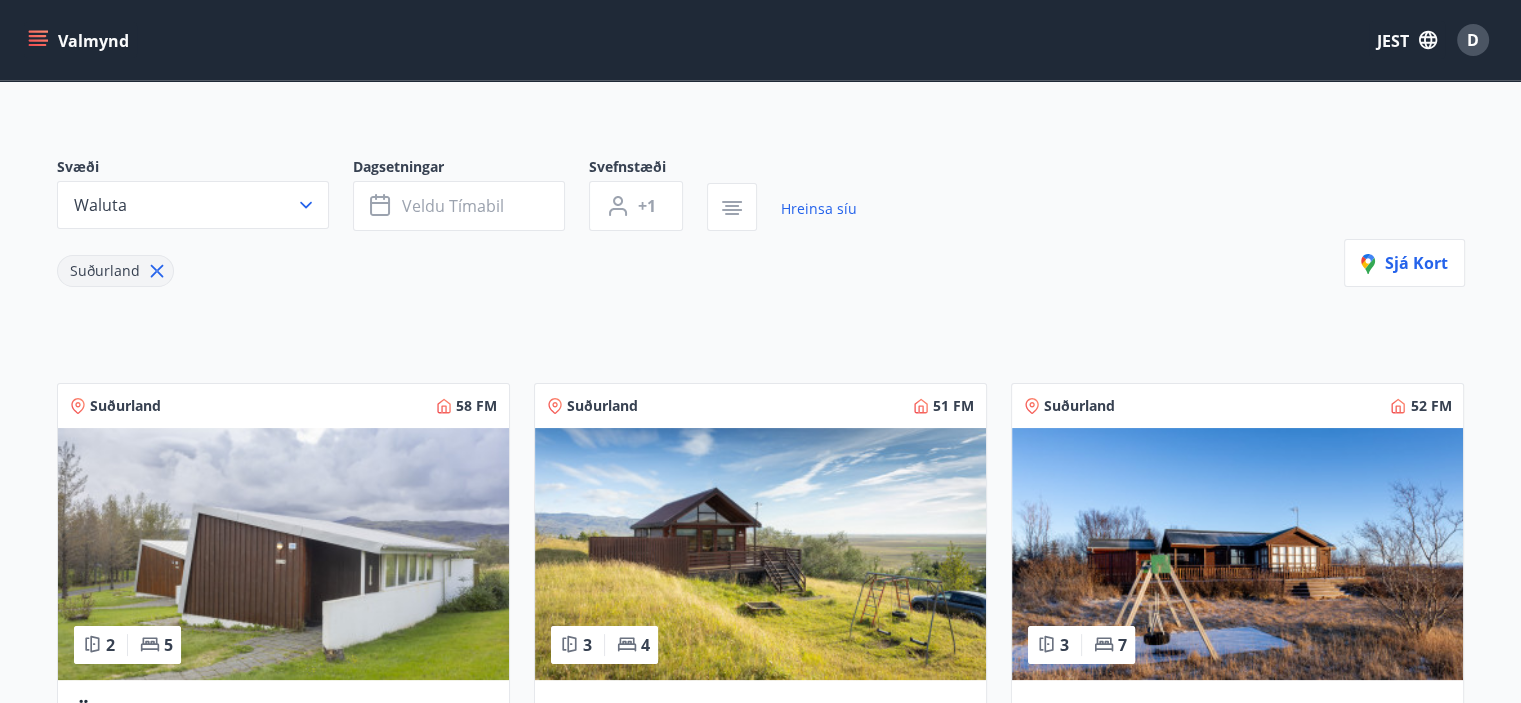scroll, scrollTop: 500, scrollLeft: 0, axis: vertical 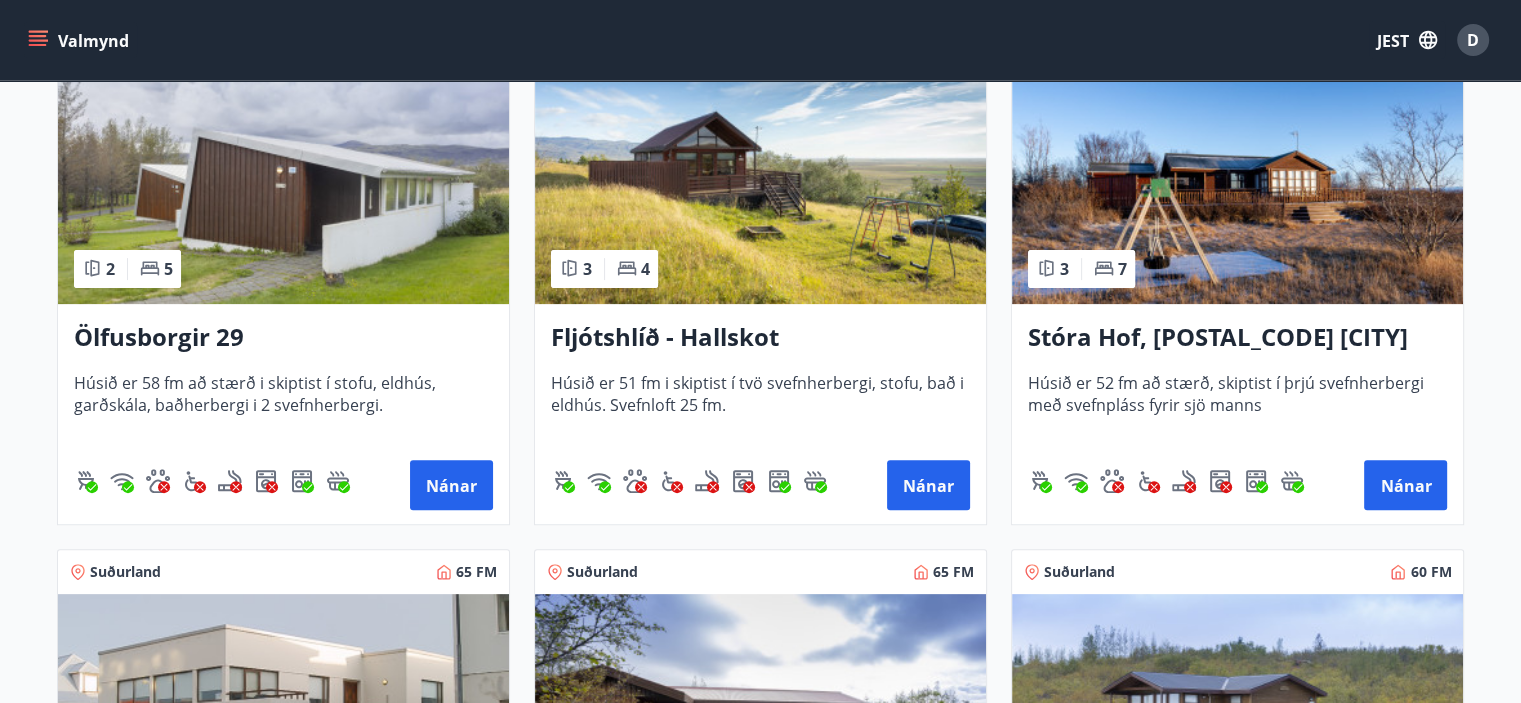 drag, startPoint x: 195, startPoint y: 339, endPoint x: 148, endPoint y: 336, distance: 47.095646 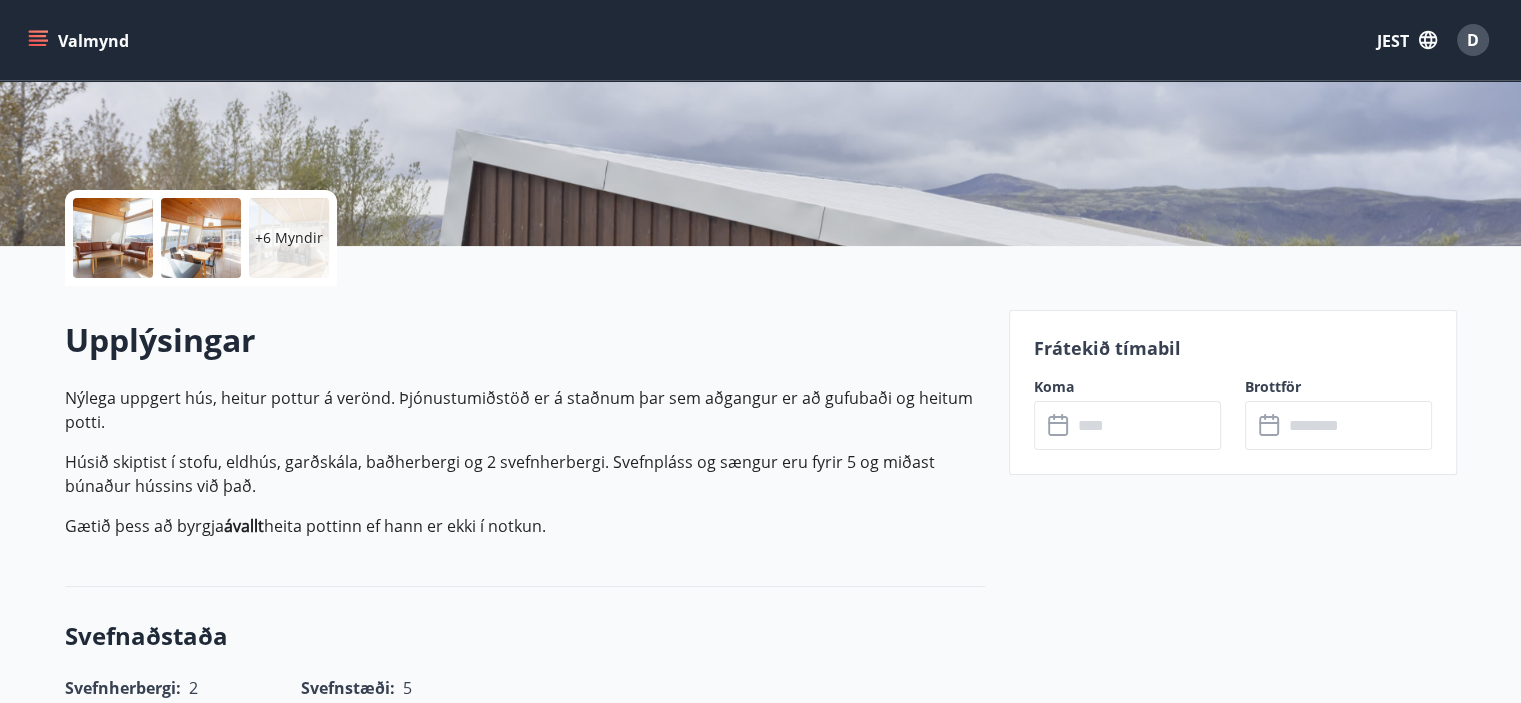 scroll, scrollTop: 0, scrollLeft: 0, axis: both 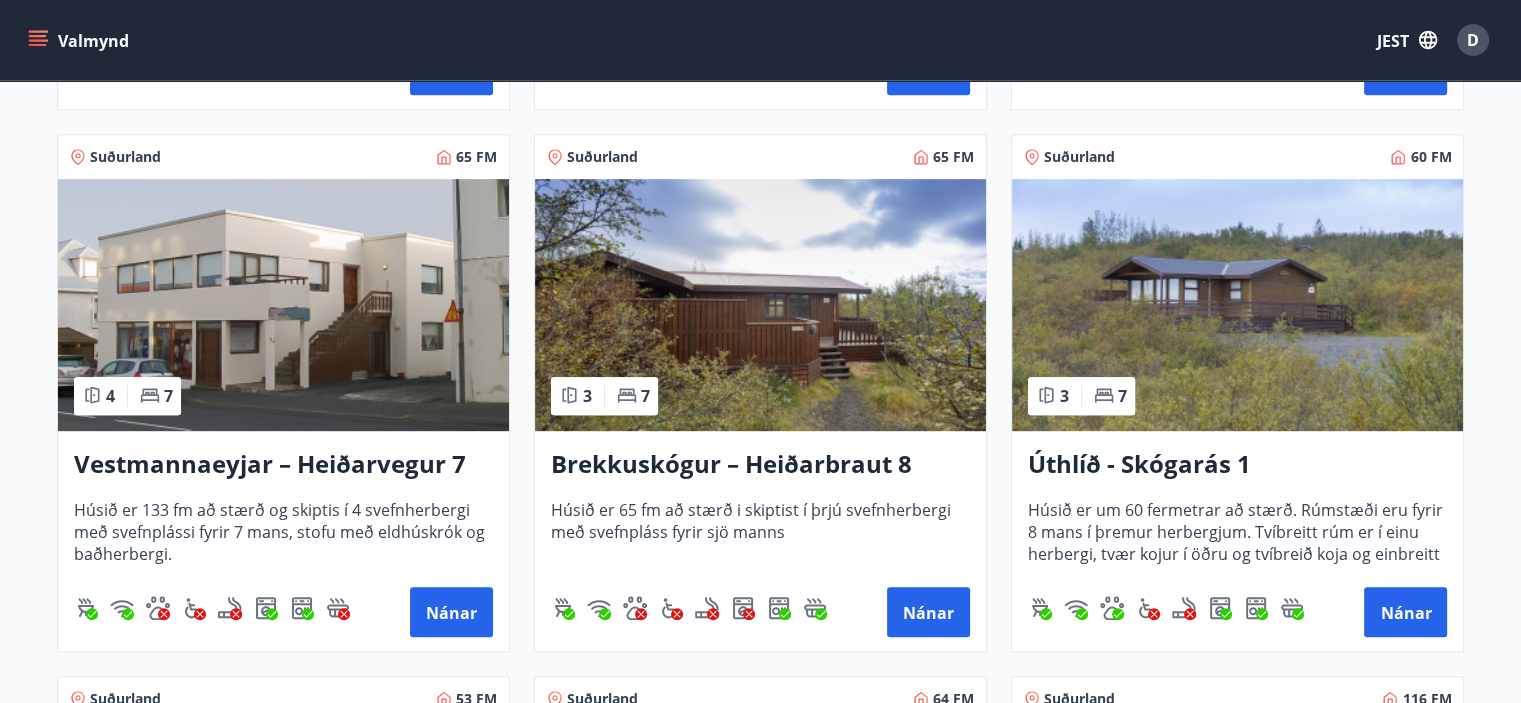 click on "Vestmannaeyjar – Heiðarvegur 7" at bounding box center [270, 463] 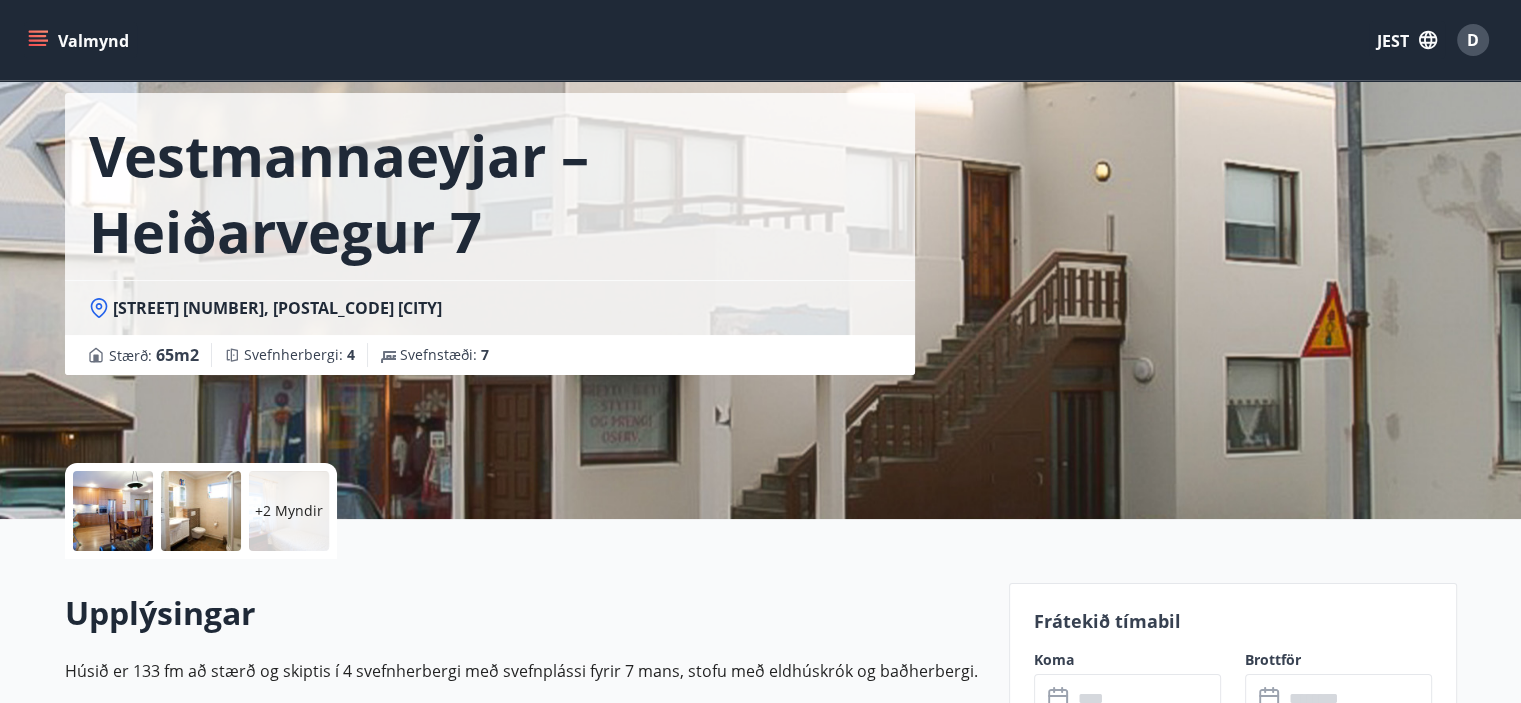 scroll, scrollTop: 300, scrollLeft: 0, axis: vertical 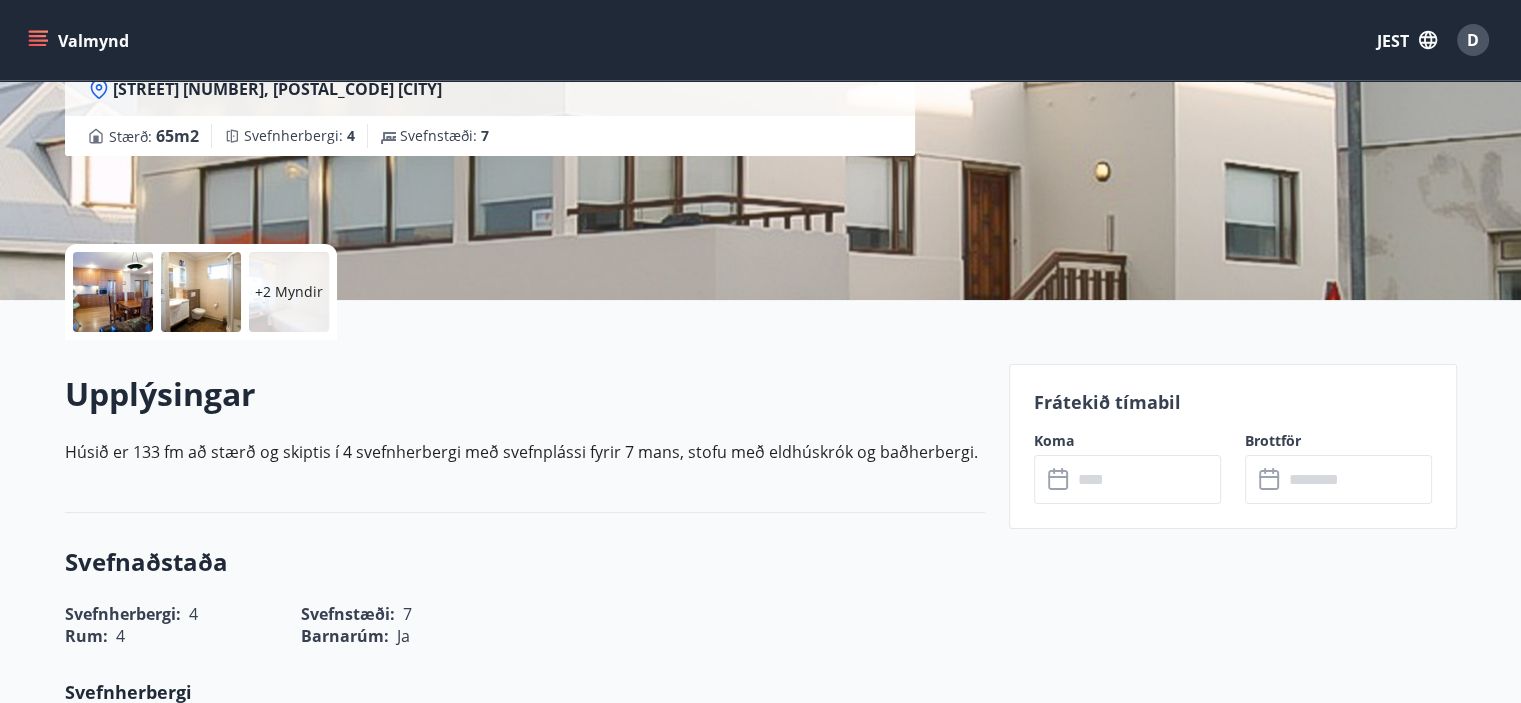 click at bounding box center (1146, 479) 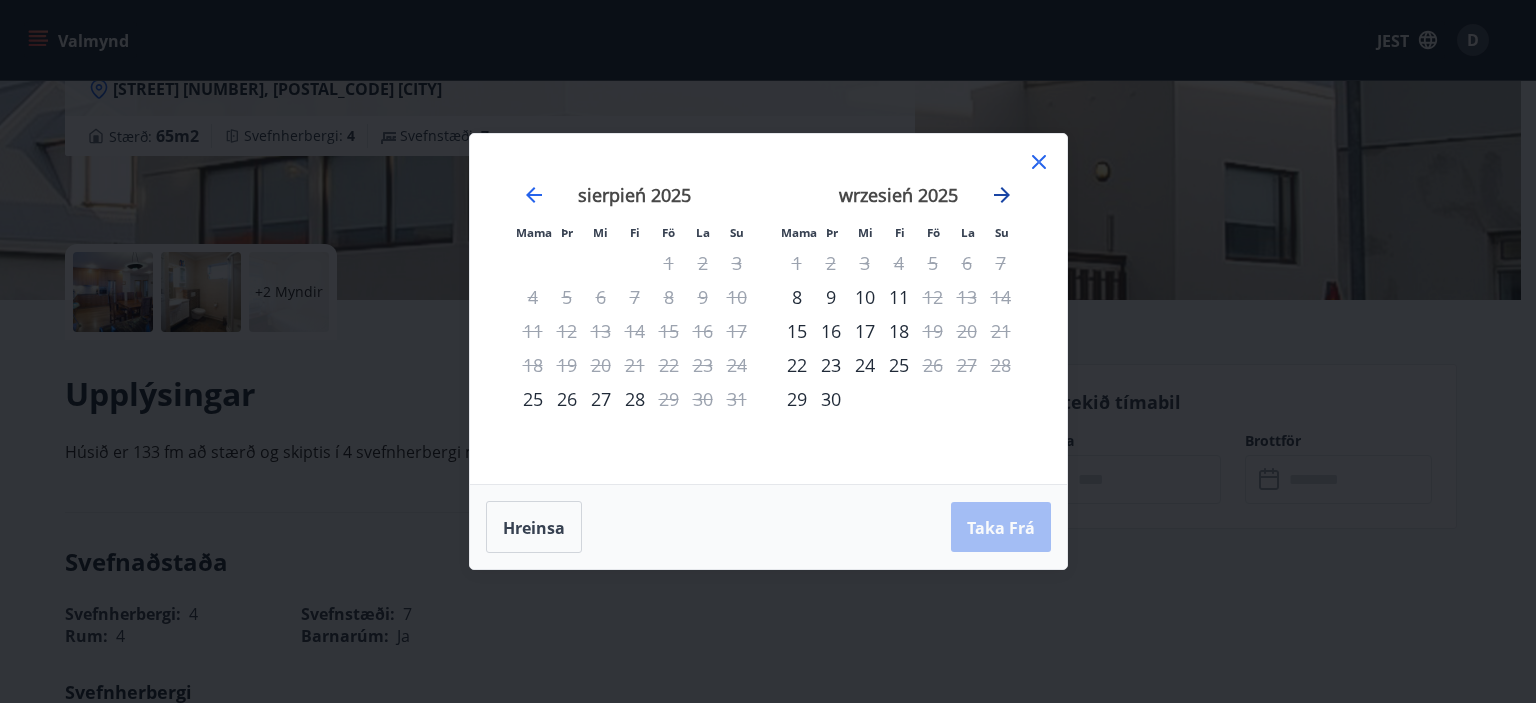 click 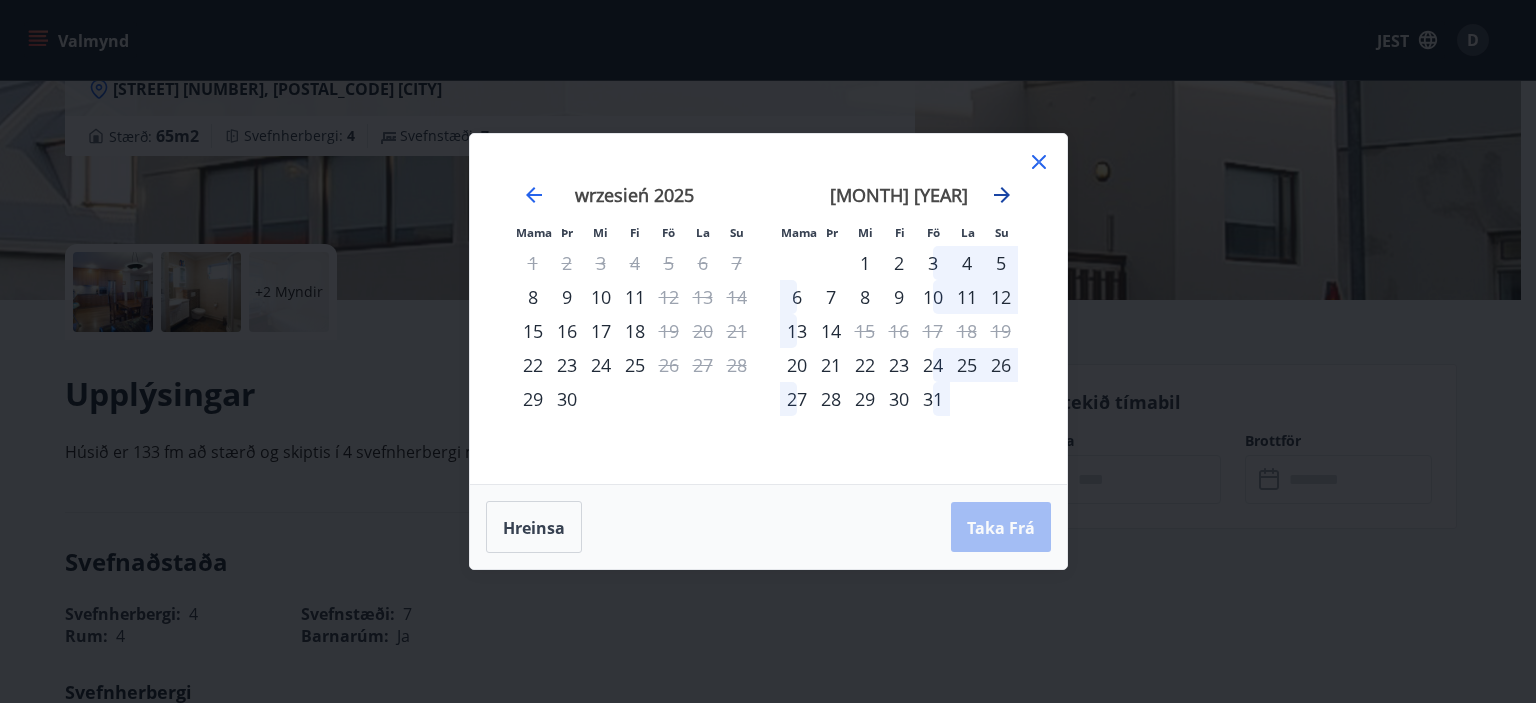 click 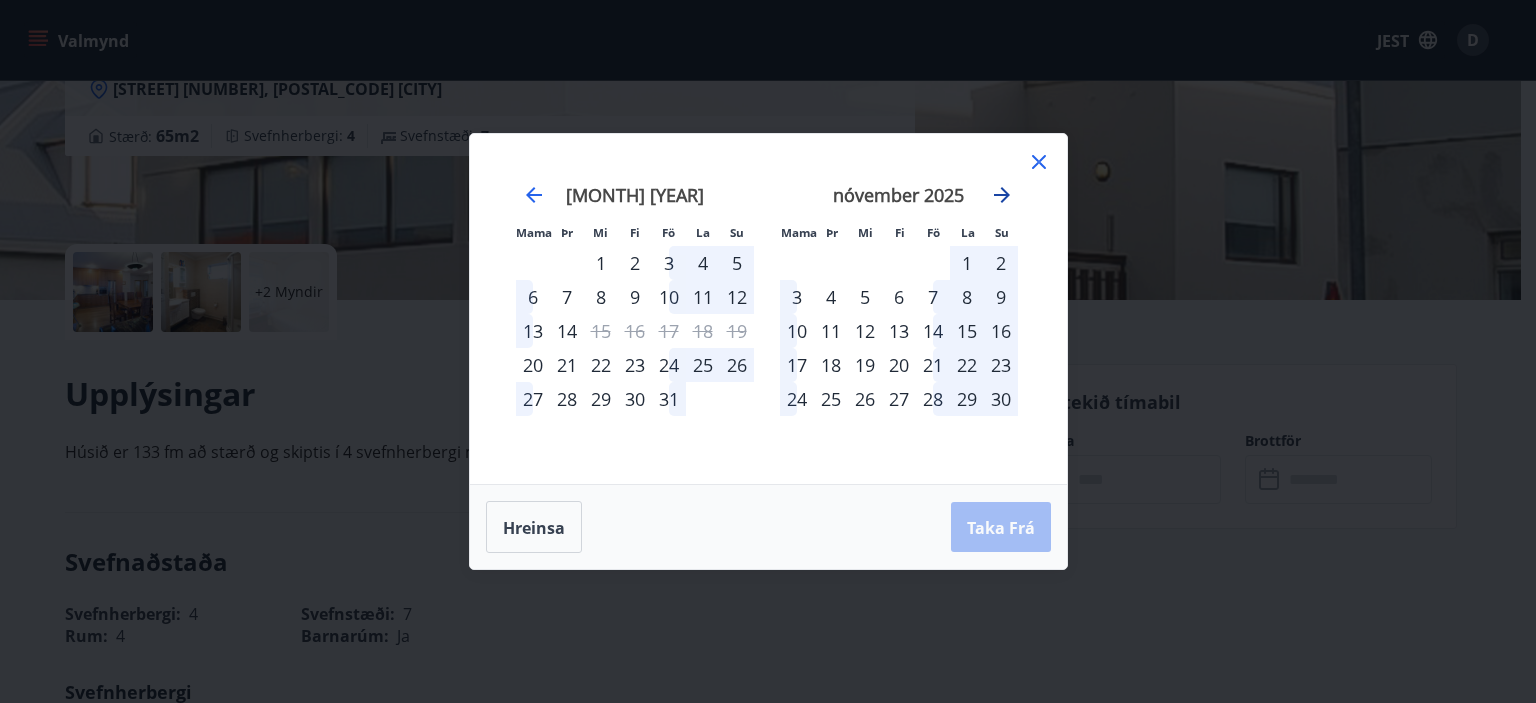 click 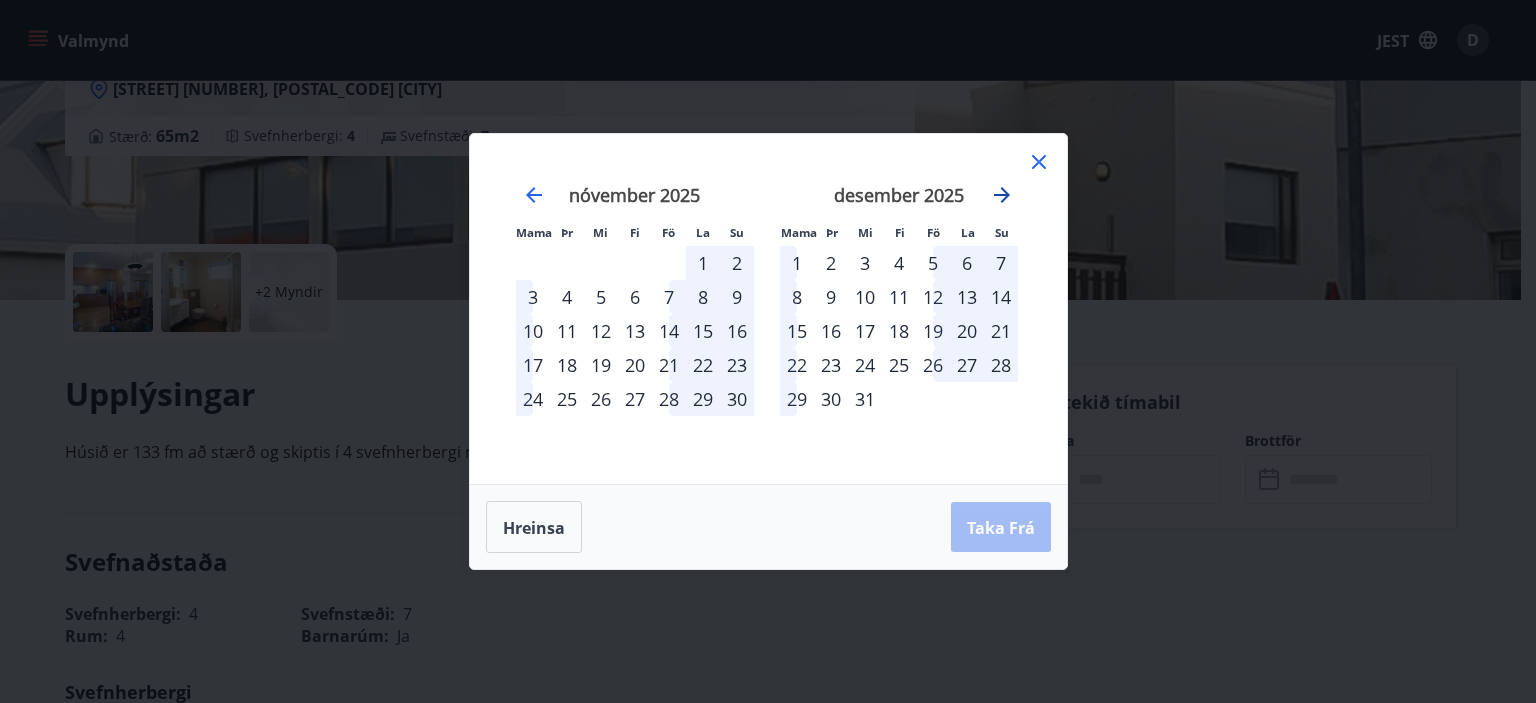 click 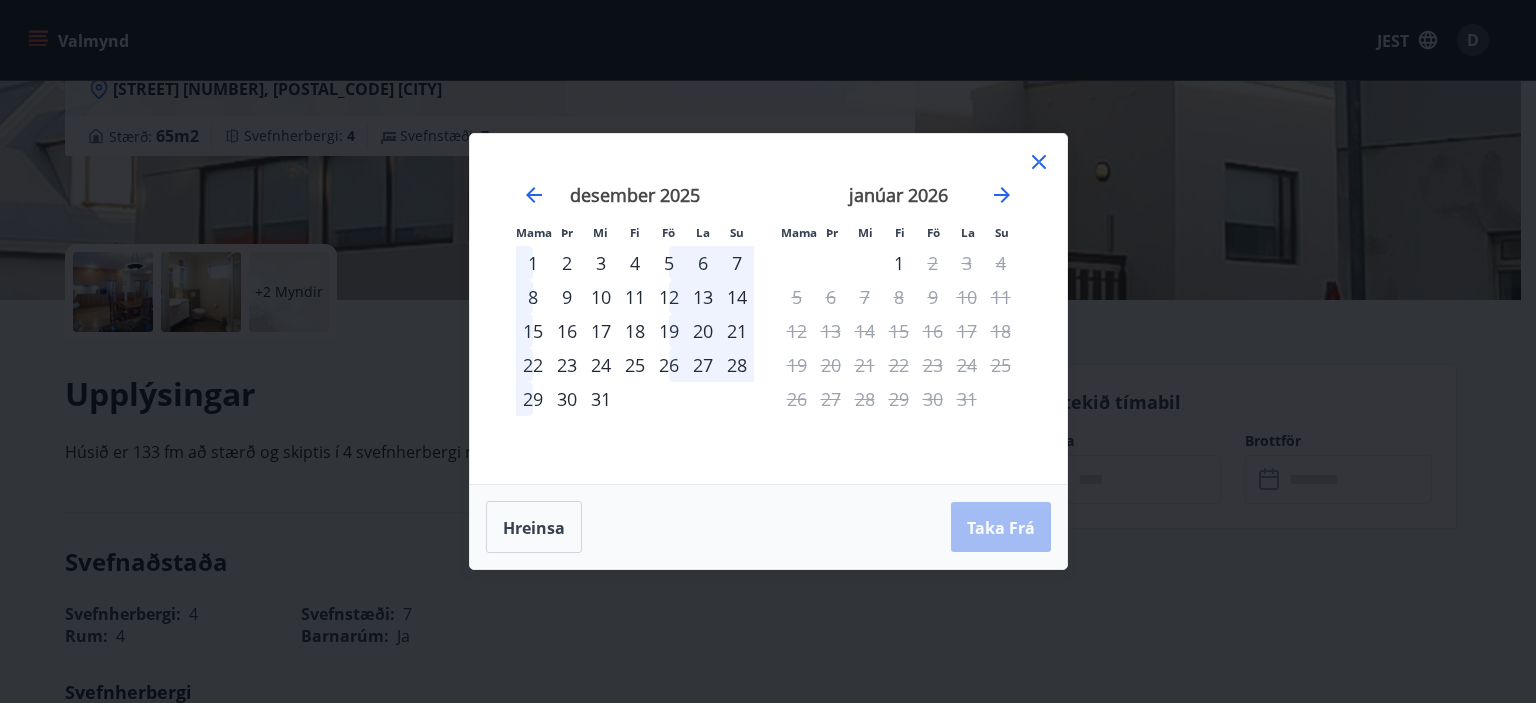 click 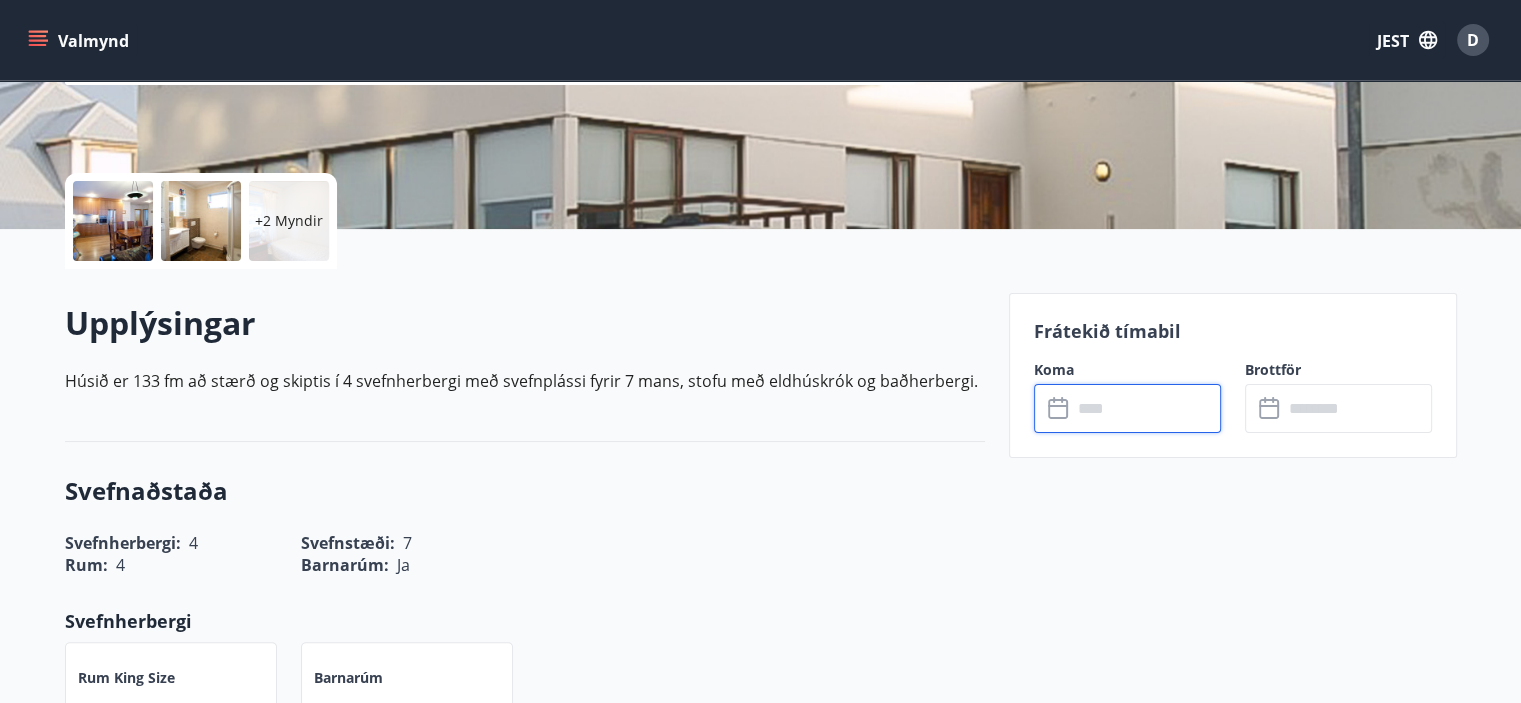 scroll, scrollTop: 700, scrollLeft: 0, axis: vertical 